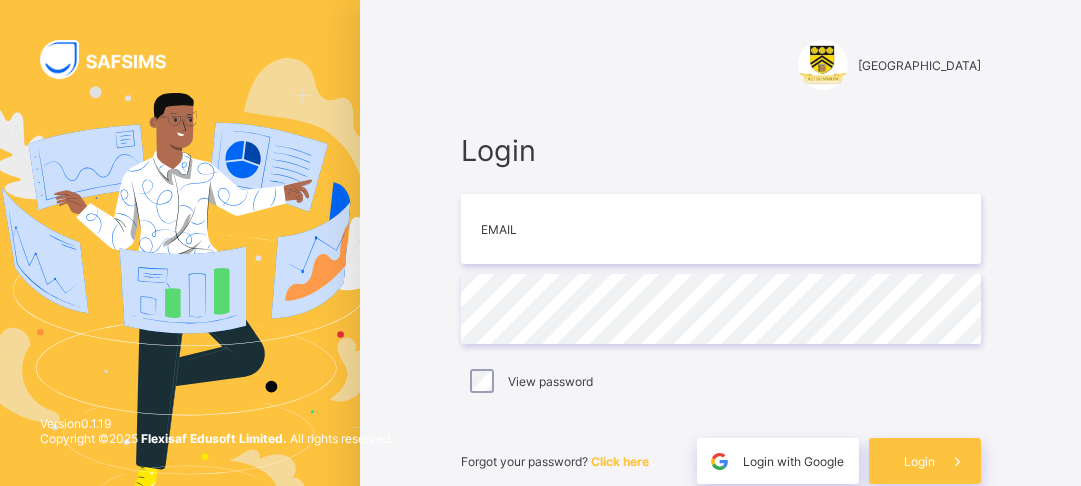scroll, scrollTop: 0, scrollLeft: 0, axis: both 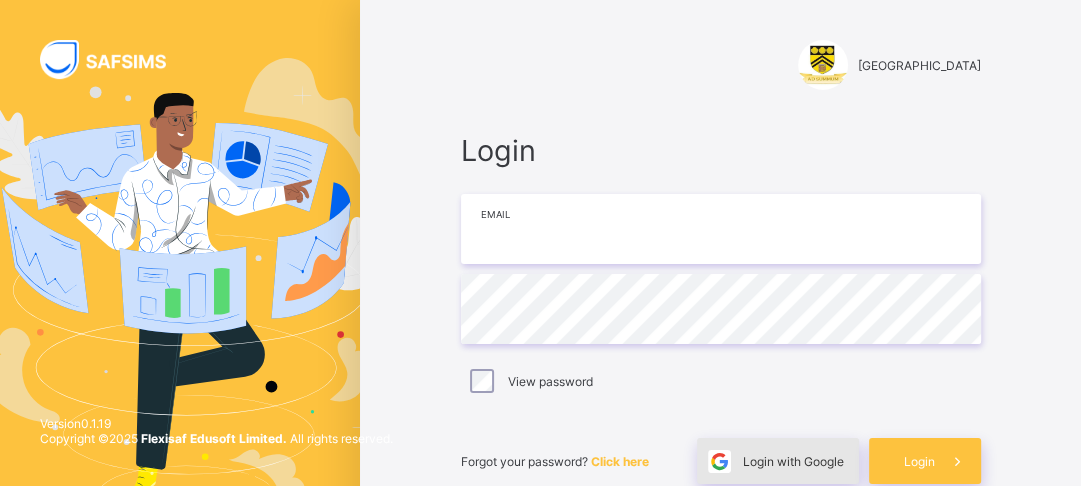 type on "**********" 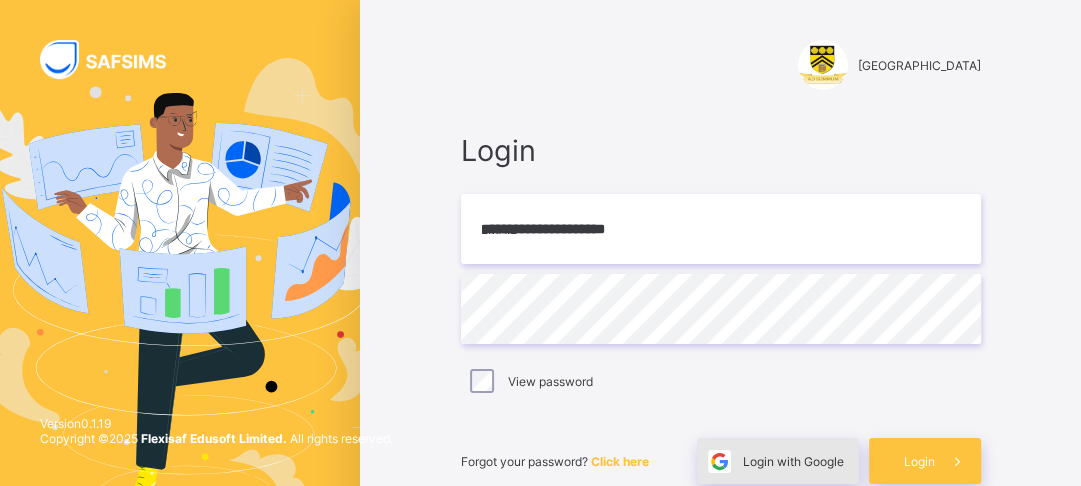 click on "Login with Google" at bounding box center [778, 461] 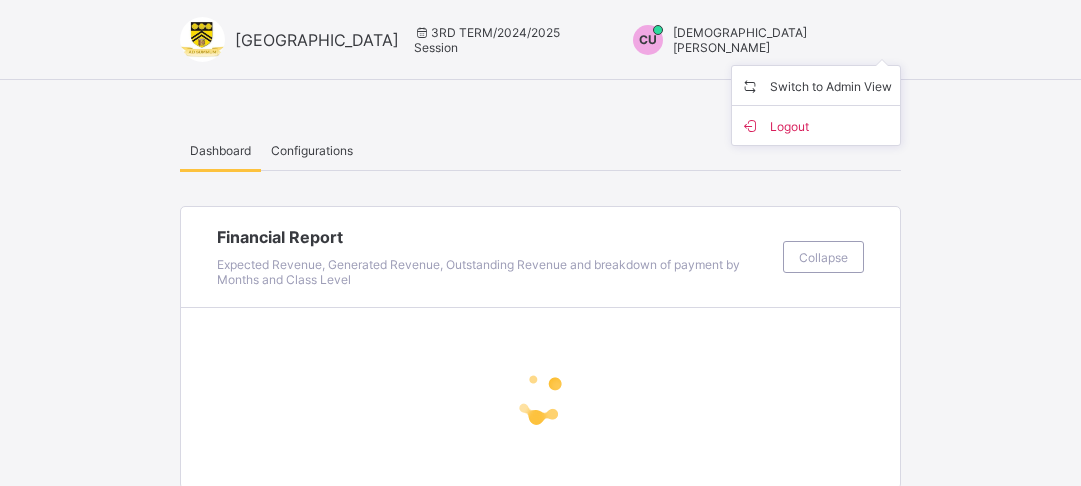 scroll, scrollTop: 0, scrollLeft: 0, axis: both 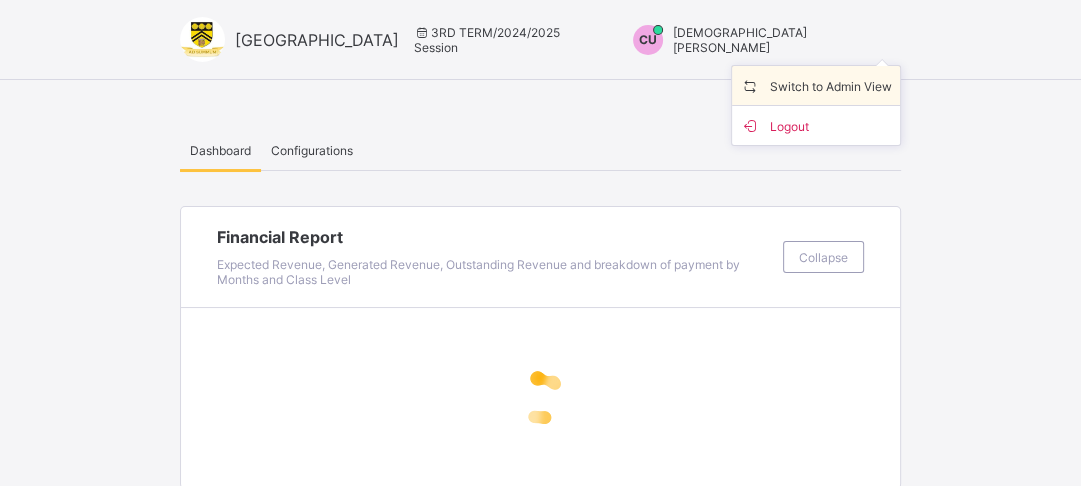 click on "Switch to Admin View" at bounding box center [816, 85] 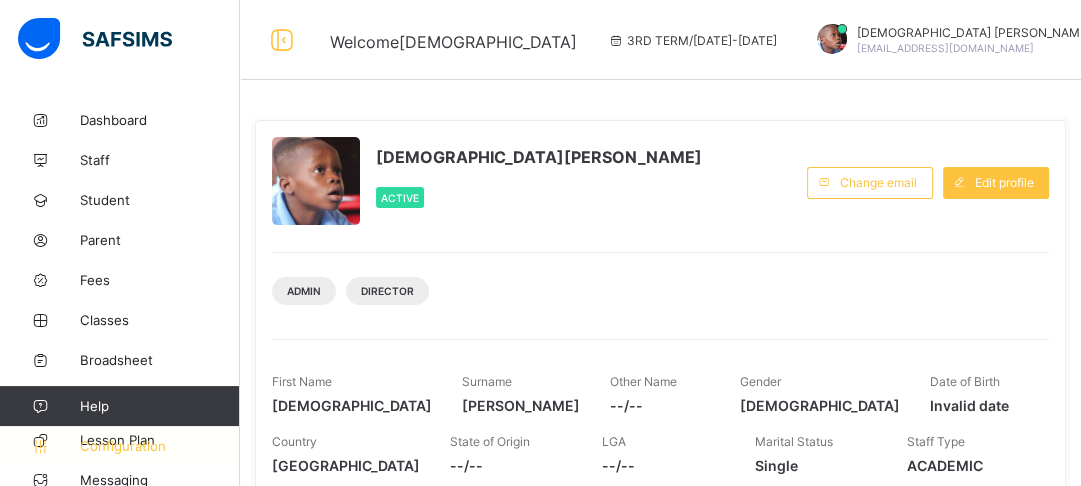 click on "Configuration" at bounding box center [159, 446] 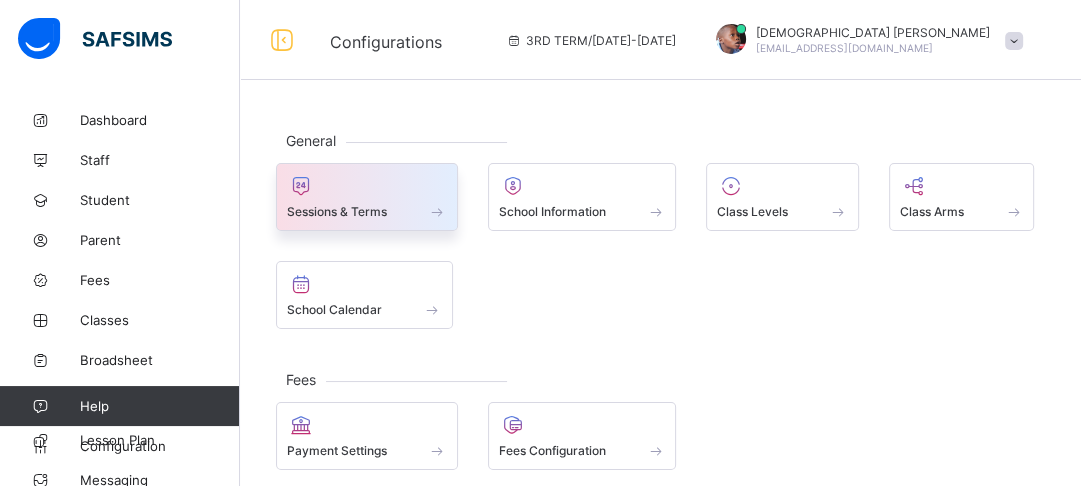 click at bounding box center (367, 186) 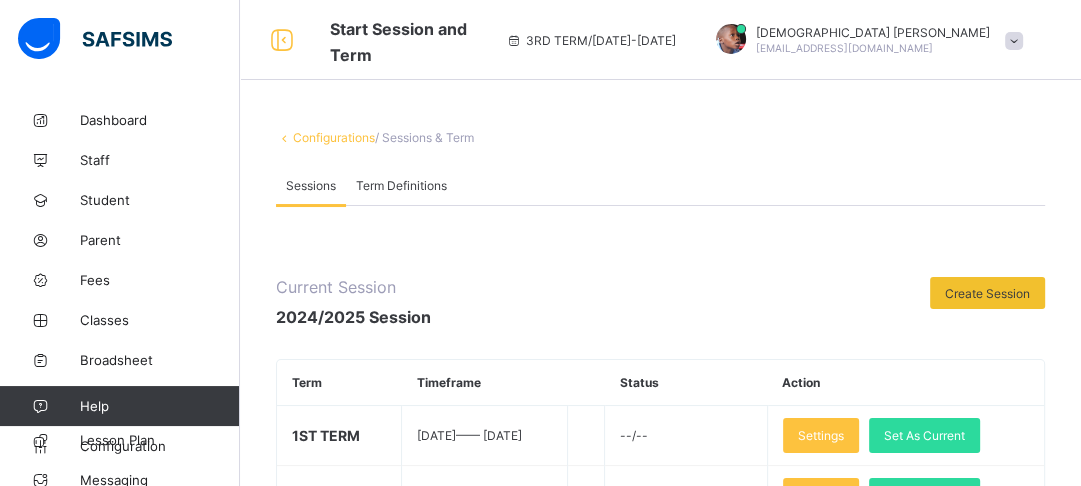 click on "Configurations  / Sessions & Term Sessions Term Definitions Sessions Term Definitions   Current Session     2024/2025 Session   Create Session Term Timeframe Status Action   1ST TERM     [DATE]  ——   [DATE]   --/-- Settings Set As Current   2ND TERM     [DATE]  ——   [DATE]   --/-- Settings Set As Current   3RD TERM     [DATE]  ——   [DATE]   Current Term Settings   [DATE]-[DATE]   Term Timeframe Status Action   1ST TERM     [DATE]  ——  [DATE]    - - / - -  Settings Set As Current   2ND TERM     [DATE]  ——  [DATE]    - - / - -  Settings Set As Current   3RD TERM     [DATE]  ——  [DATE]    - - / - -  Settings Set As Current   [DATE]-[DATE]   Term Timeframe Status Action   3RD TERM     [DATE]  ——  [DATE]    - - / - -  Settings Set As Current ×   Create Session   Select session Select session Term ******** Term Start Date / / Term End Date / / Next Term Start Date / / Term ******** Term Start Date / / Term End Date / / Next Term Start Date" at bounding box center (660, 651) 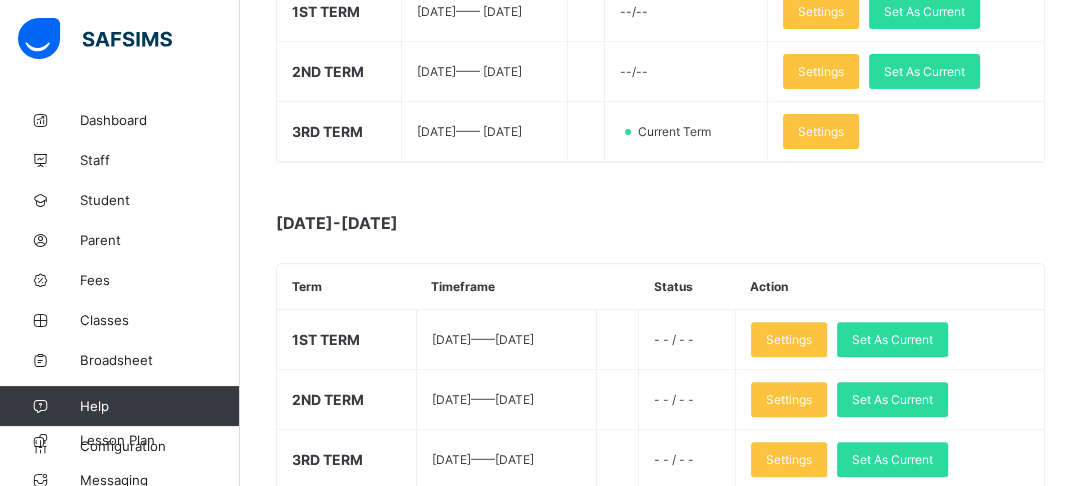 scroll, scrollTop: 713, scrollLeft: 0, axis: vertical 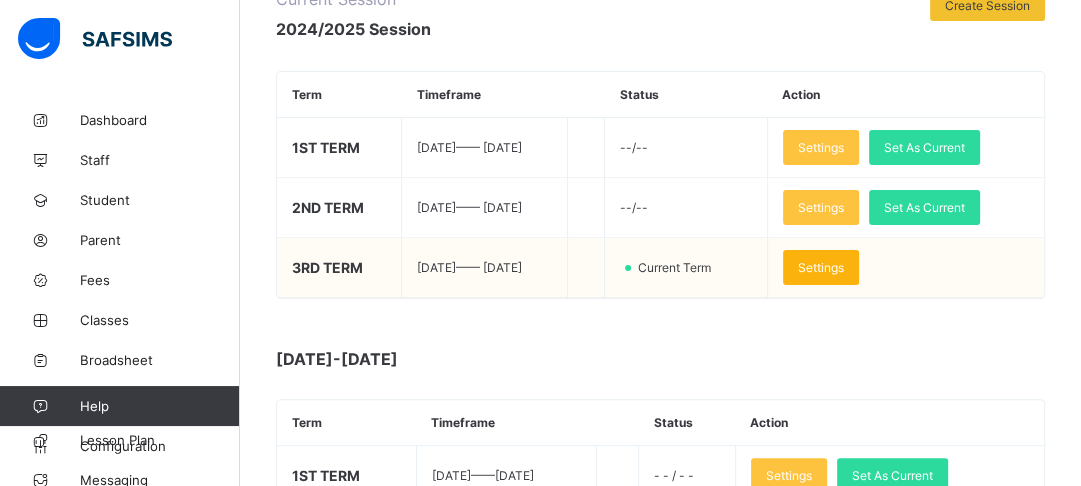 click on "Settings" at bounding box center (821, 267) 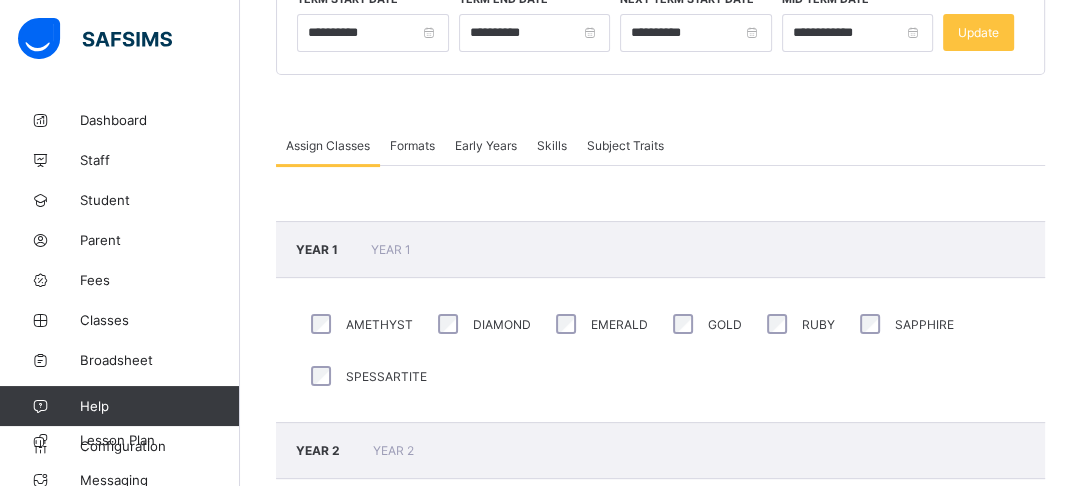 scroll, scrollTop: 0, scrollLeft: 0, axis: both 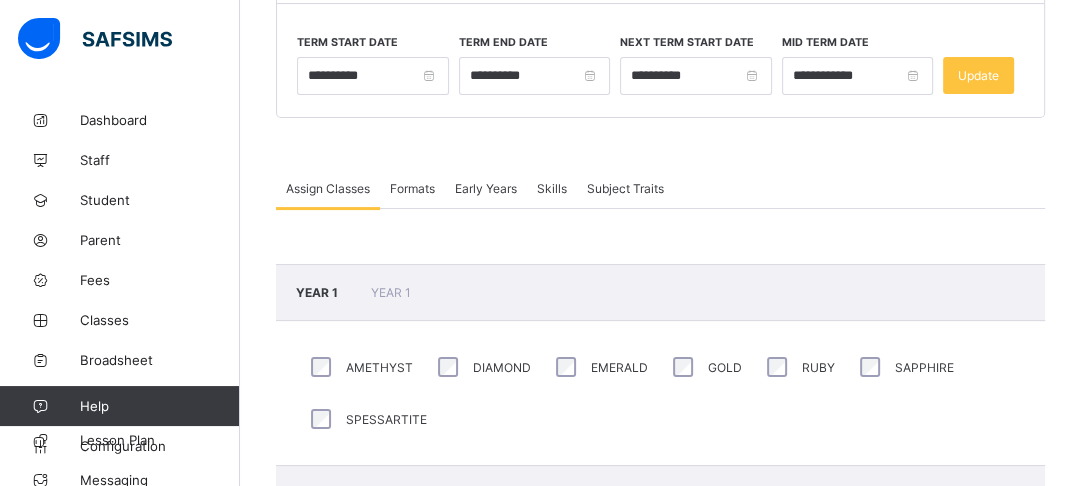 click on "Formats" at bounding box center (412, 188) 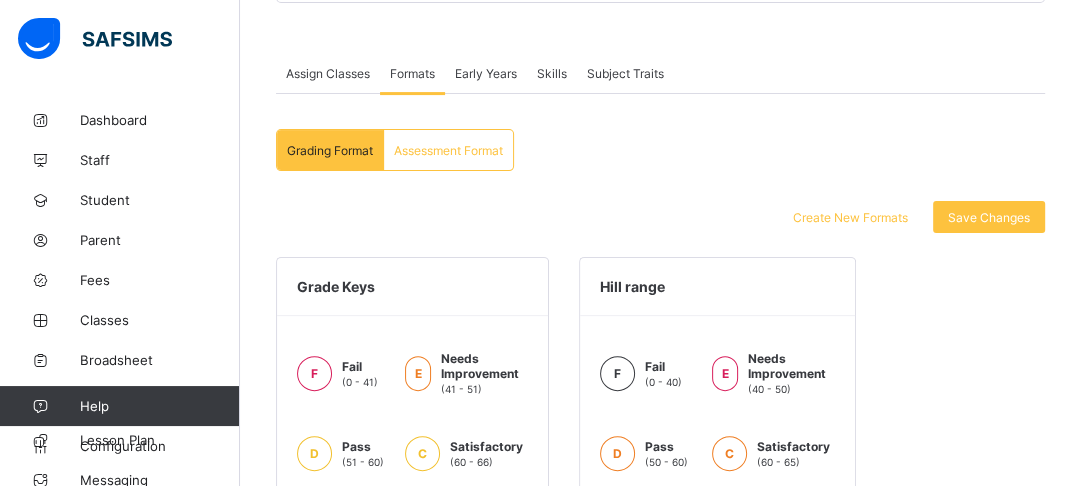 scroll, scrollTop: 390, scrollLeft: 0, axis: vertical 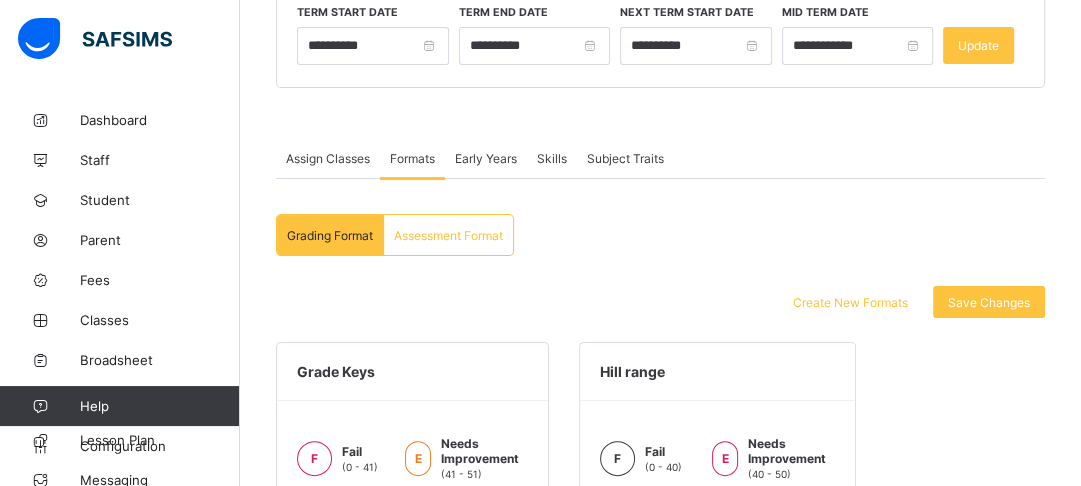 click on "Assign Classes" at bounding box center [328, 158] 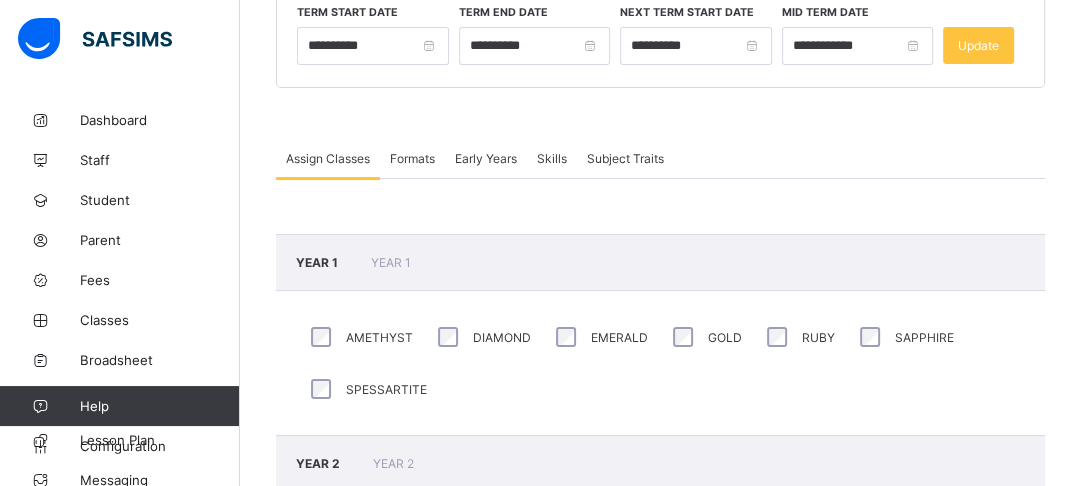 scroll, scrollTop: 0, scrollLeft: 0, axis: both 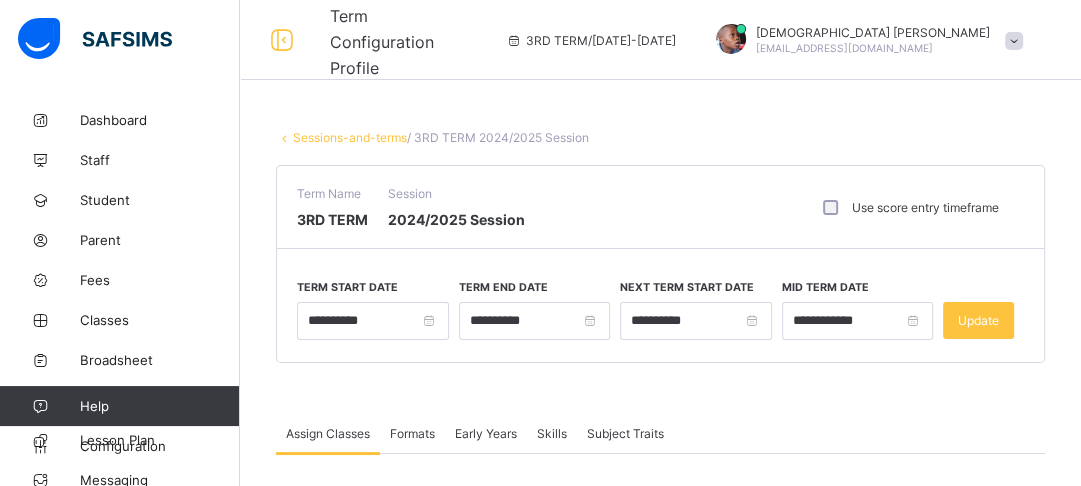 click on "Term Name   3RD TERM Session   2024/2025 Session Use score entry timeframe" at bounding box center [660, 207] 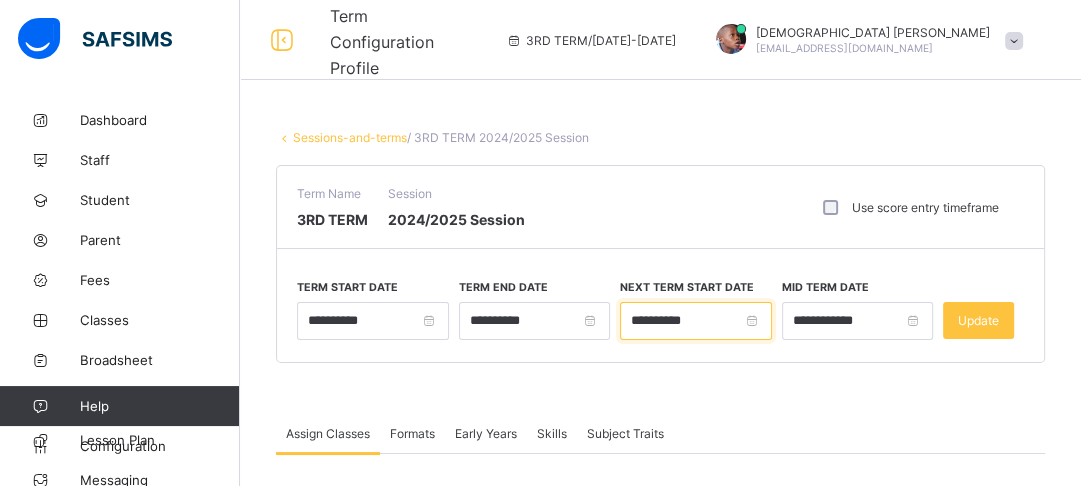 click on "**********" at bounding box center (696, 321) 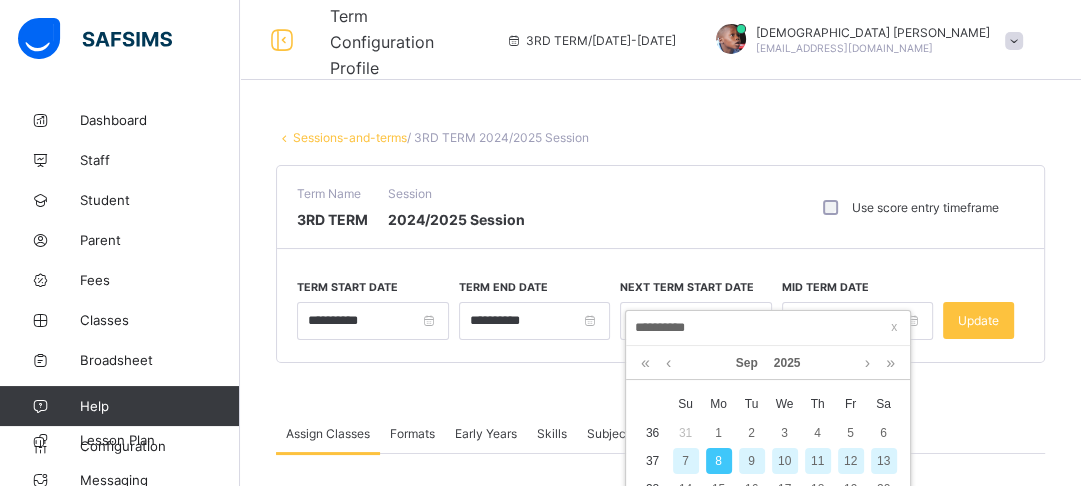 click on "**********" at bounding box center [768, 328] 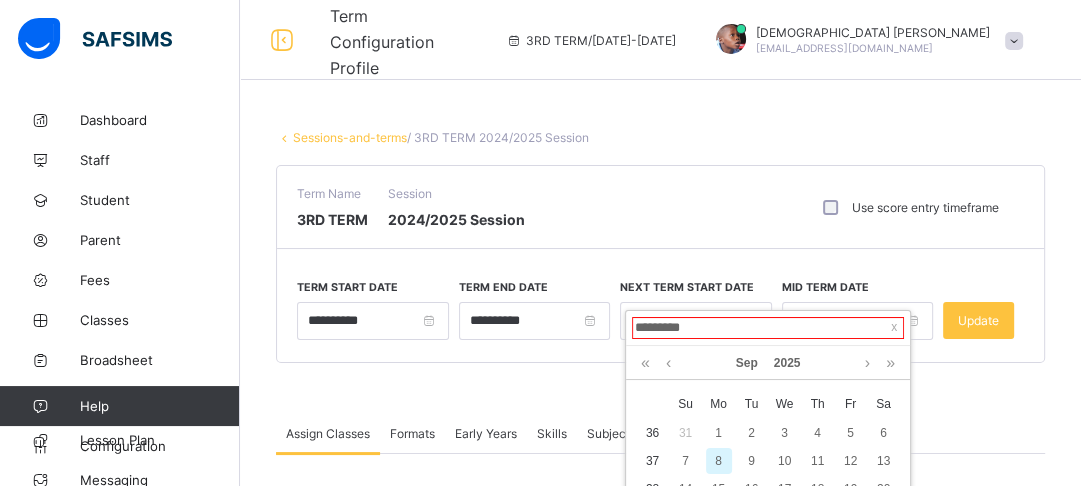 type on "********" 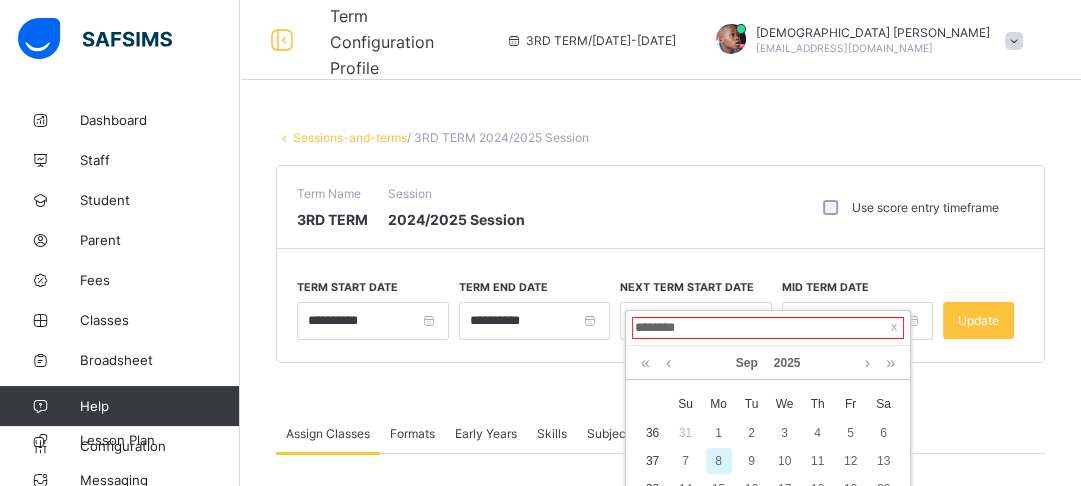 type on "**********" 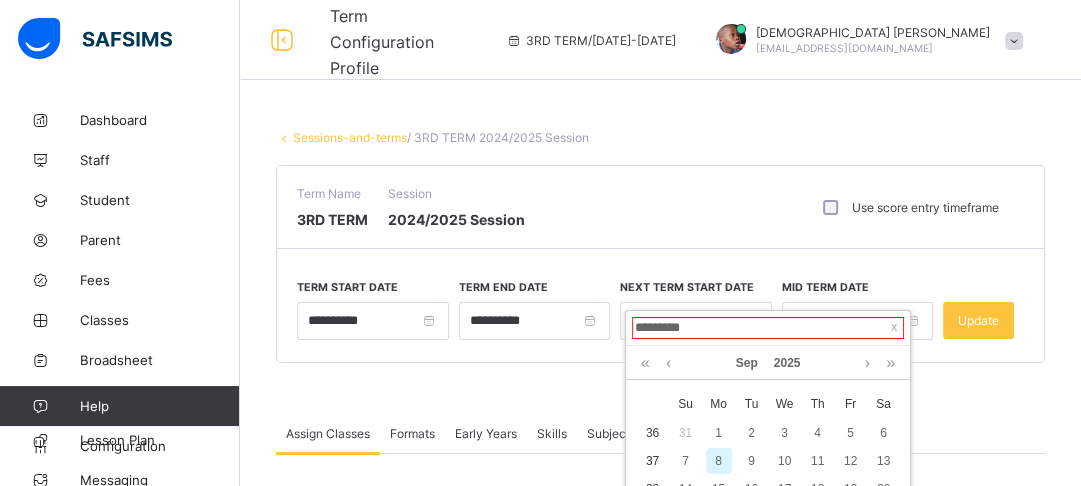 type on "**********" 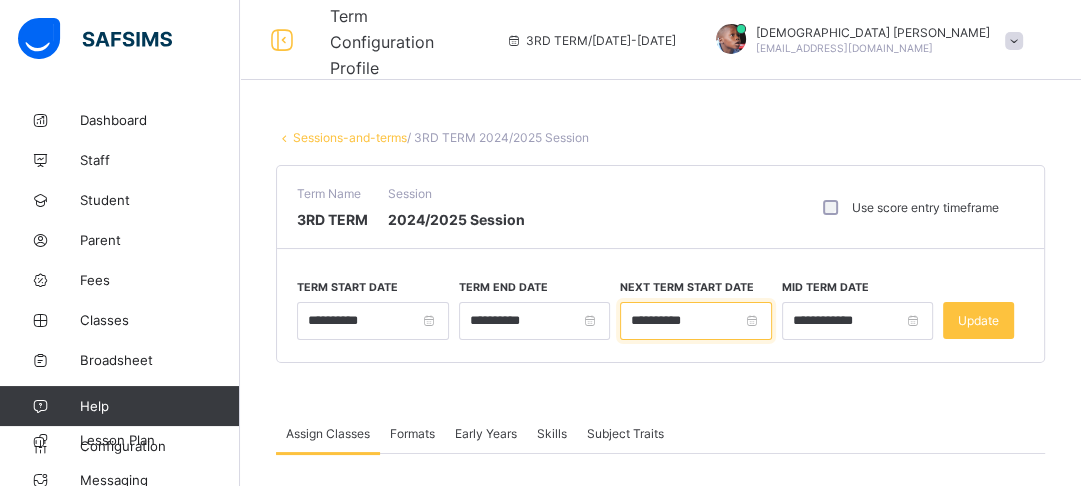 click on "**********" at bounding box center [696, 321] 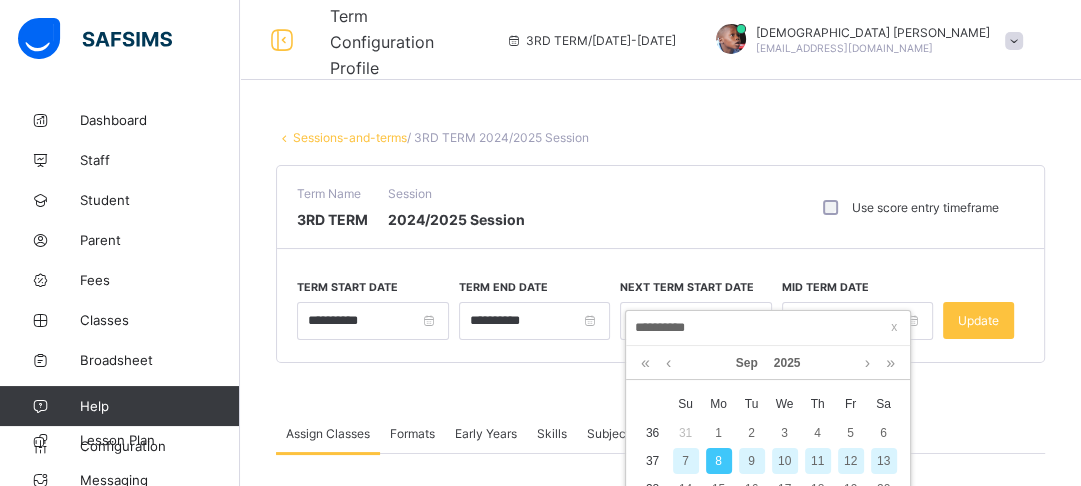 click on "**********" at bounding box center (768, 328) 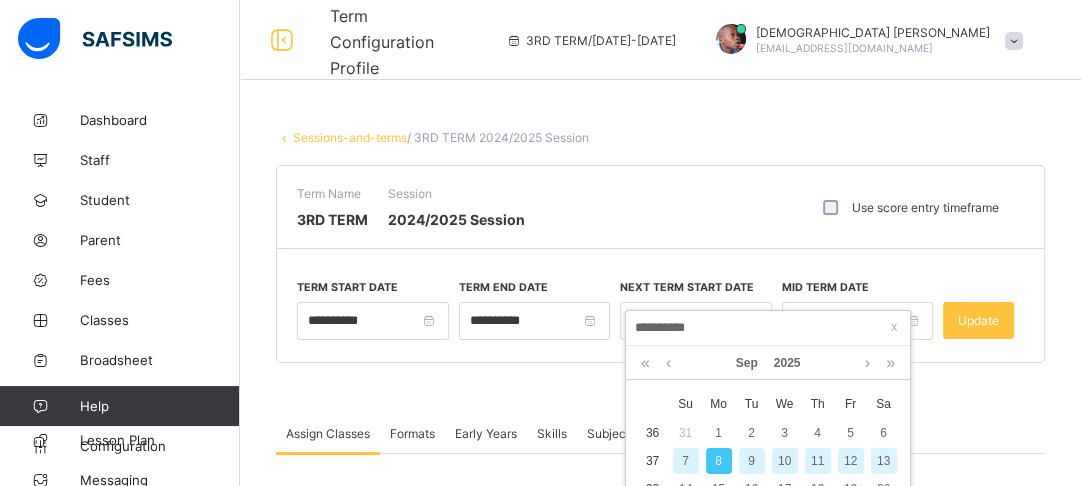 type on "**********" 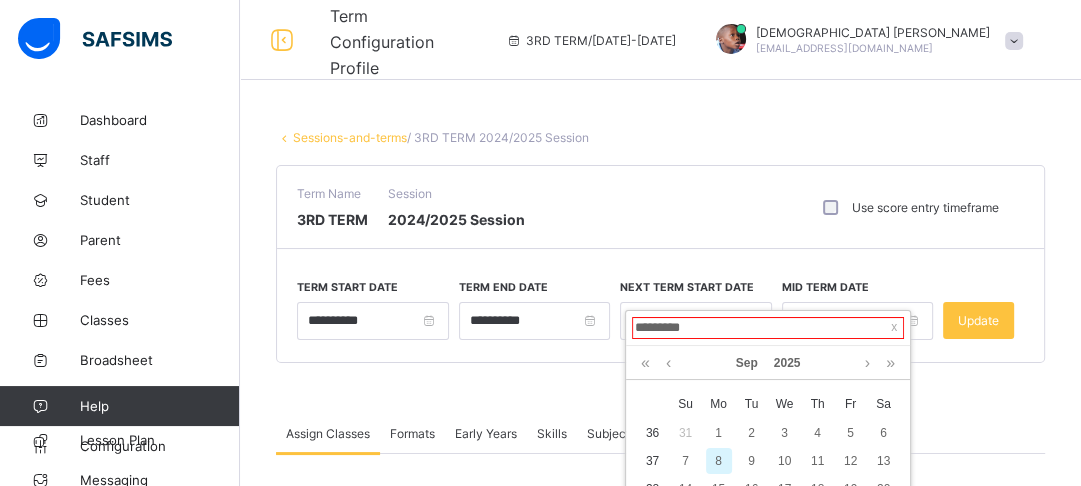 type on "**********" 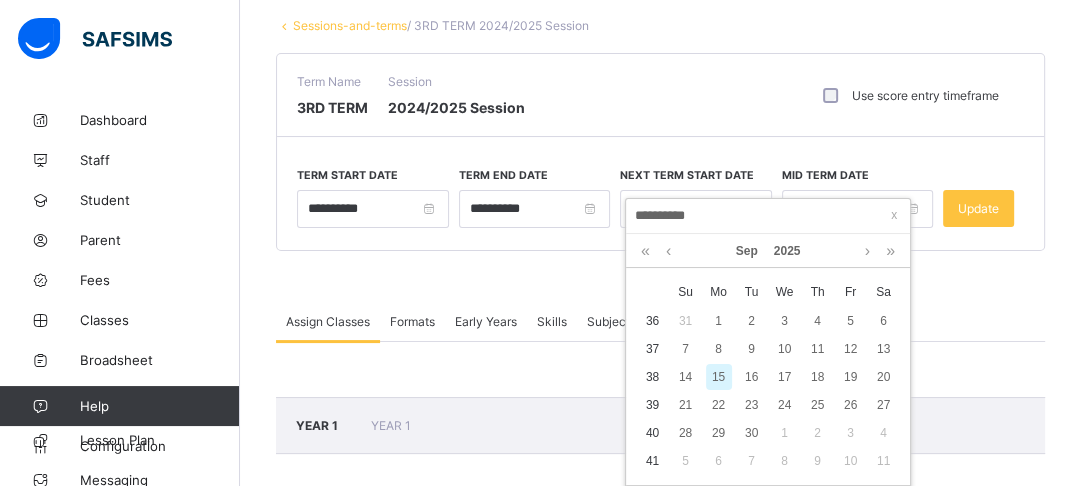 scroll, scrollTop: 115, scrollLeft: 0, axis: vertical 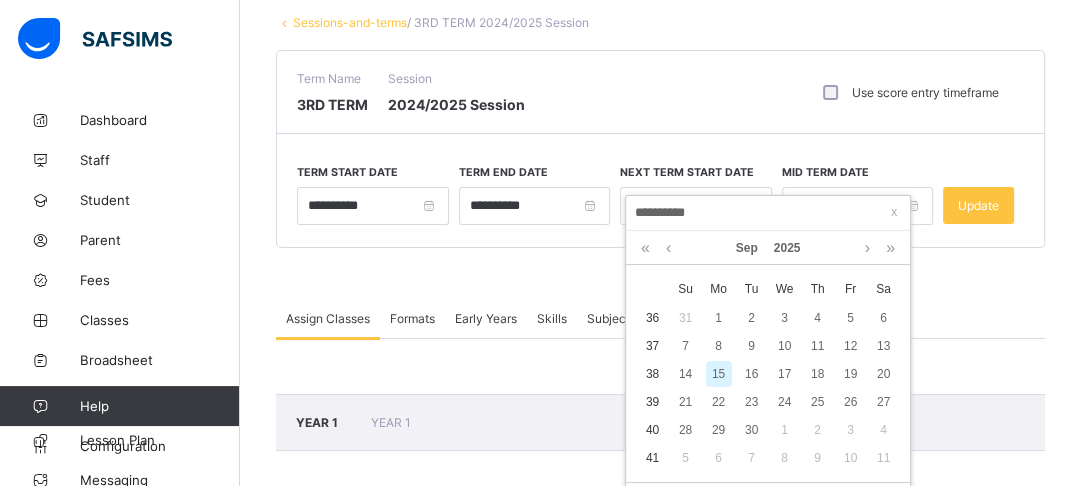 type on "**********" 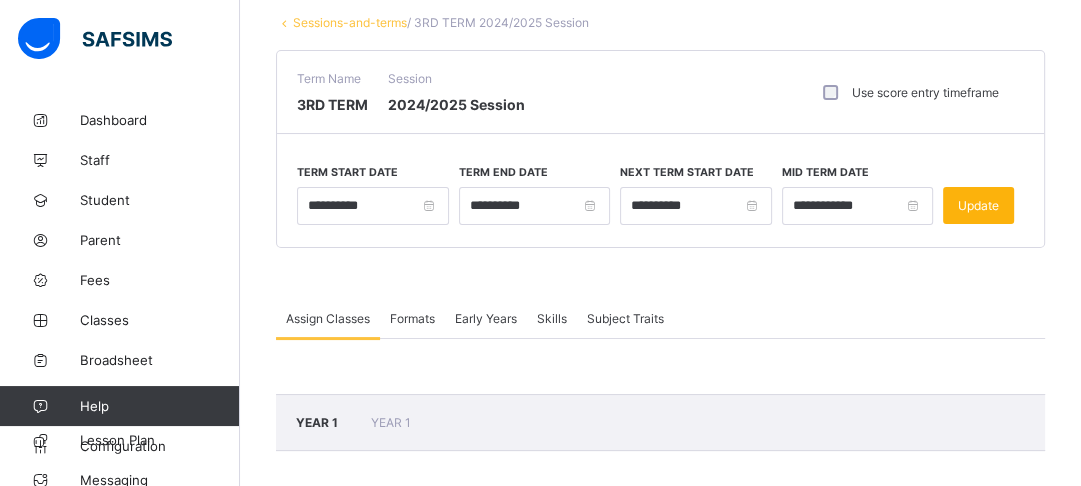 click on "Update" at bounding box center [978, 205] 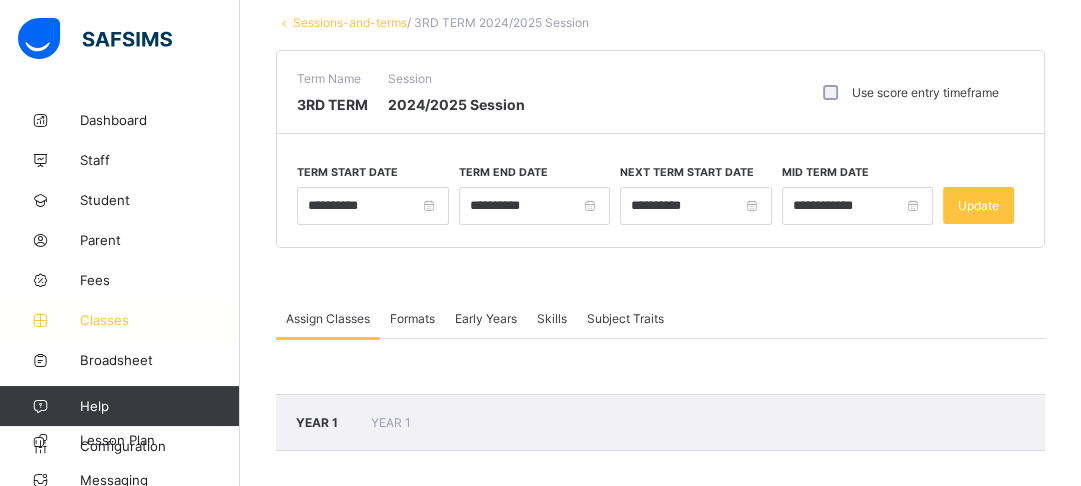 click on "Classes" at bounding box center [160, 320] 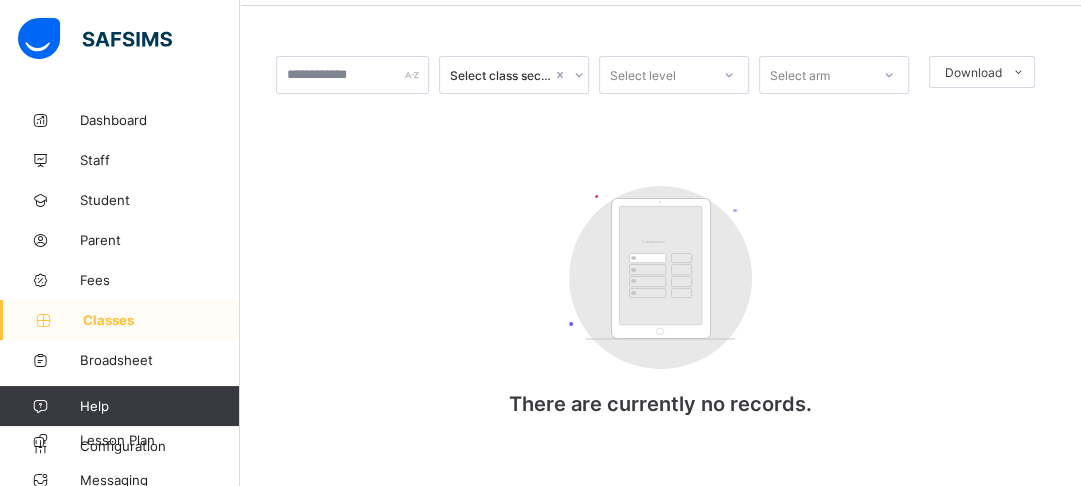 scroll, scrollTop: 115, scrollLeft: 0, axis: vertical 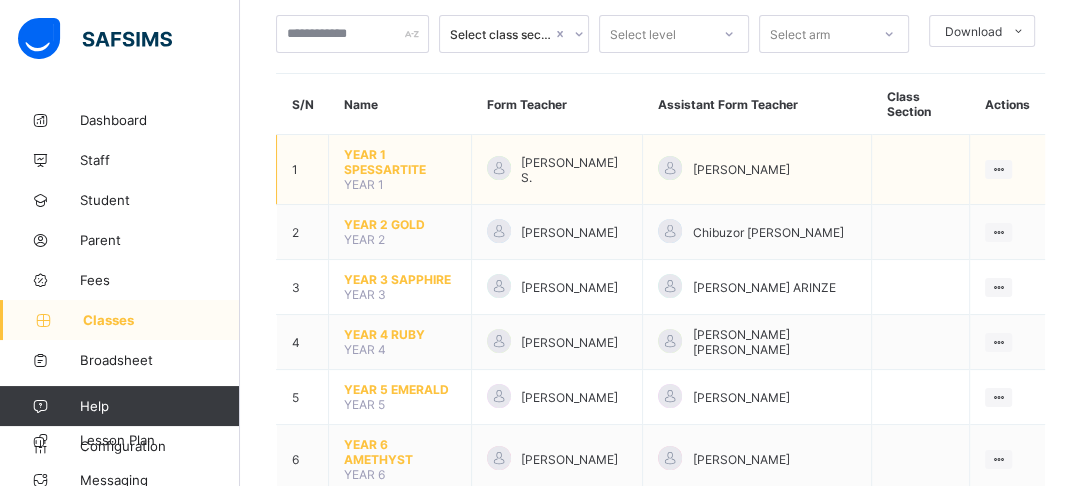 click on "YEAR 1   SPESSARTITE" at bounding box center [400, 162] 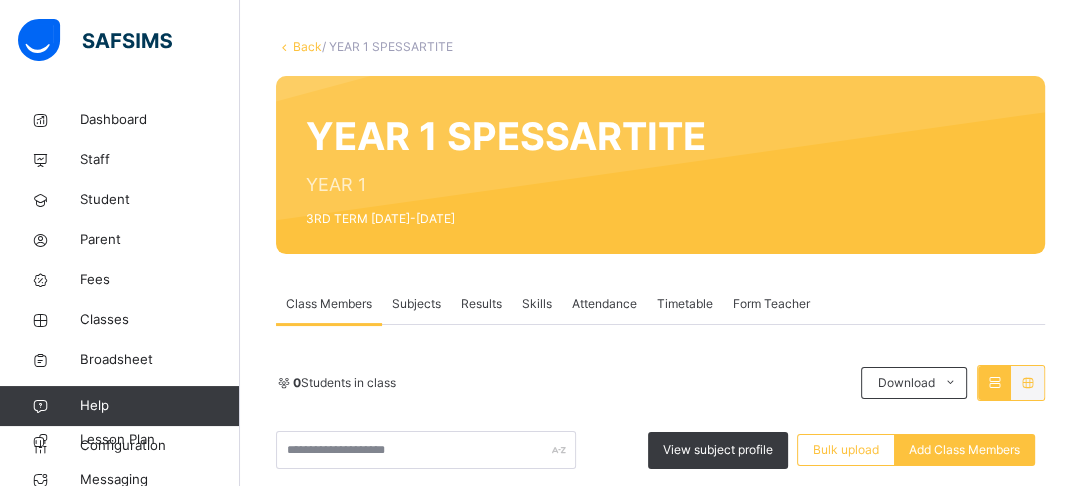 scroll, scrollTop: 115, scrollLeft: 0, axis: vertical 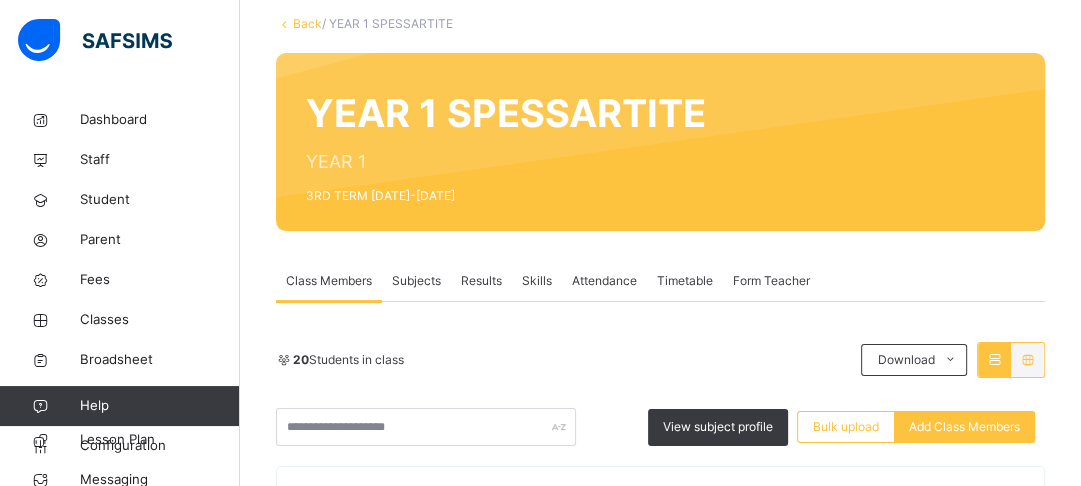 click on "Results" at bounding box center (481, 281) 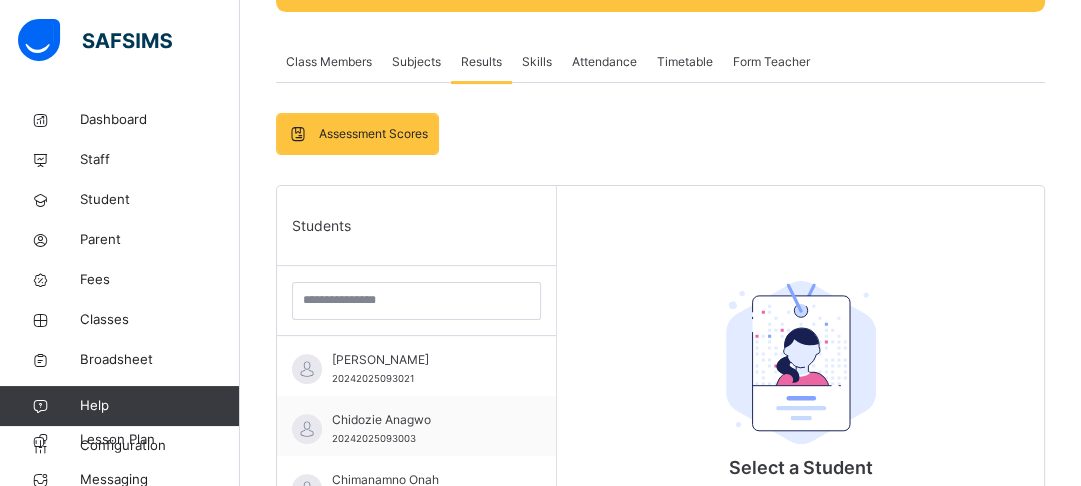 scroll, scrollTop: 338, scrollLeft: 0, axis: vertical 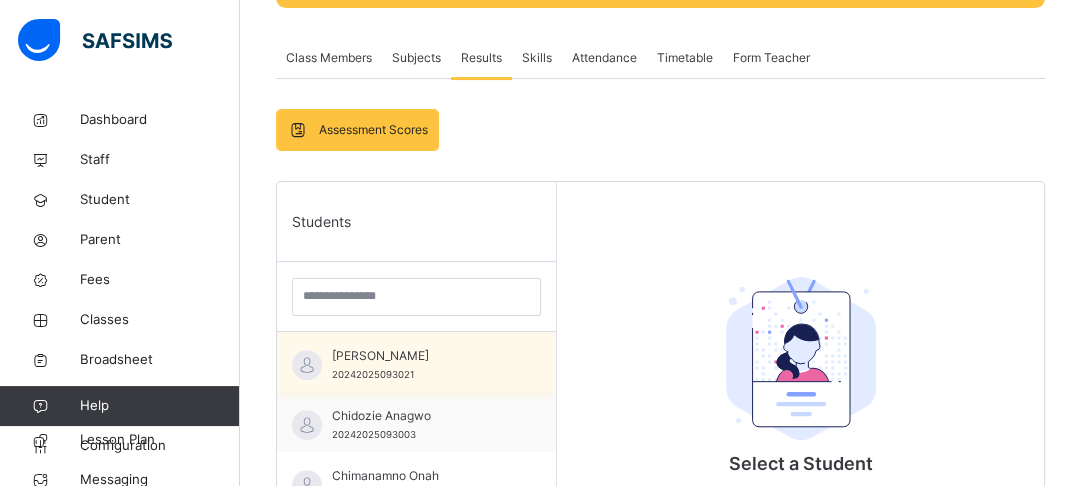 click on "20242025093021" at bounding box center (373, 374) 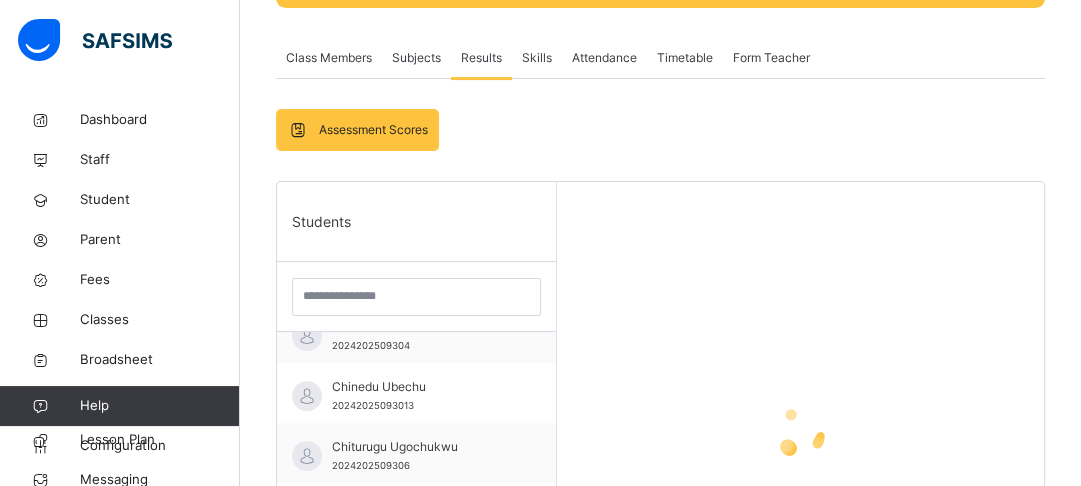 scroll, scrollTop: 210, scrollLeft: 0, axis: vertical 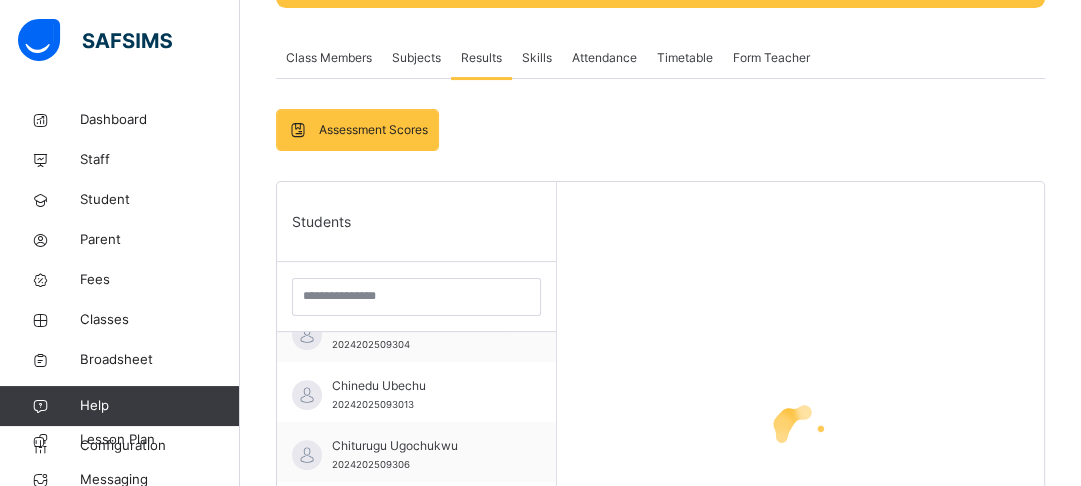 click at bounding box center (800, 432) 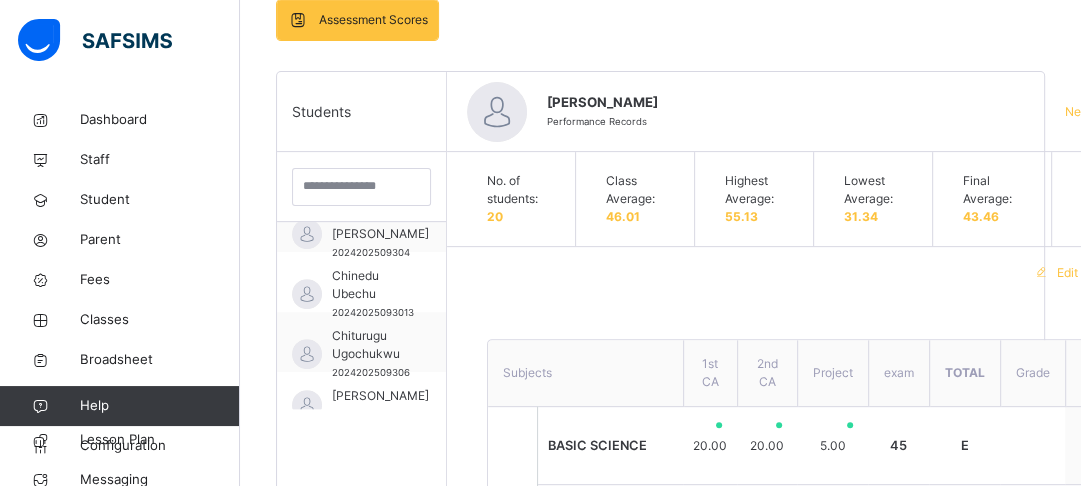 scroll, scrollTop: 489, scrollLeft: 0, axis: vertical 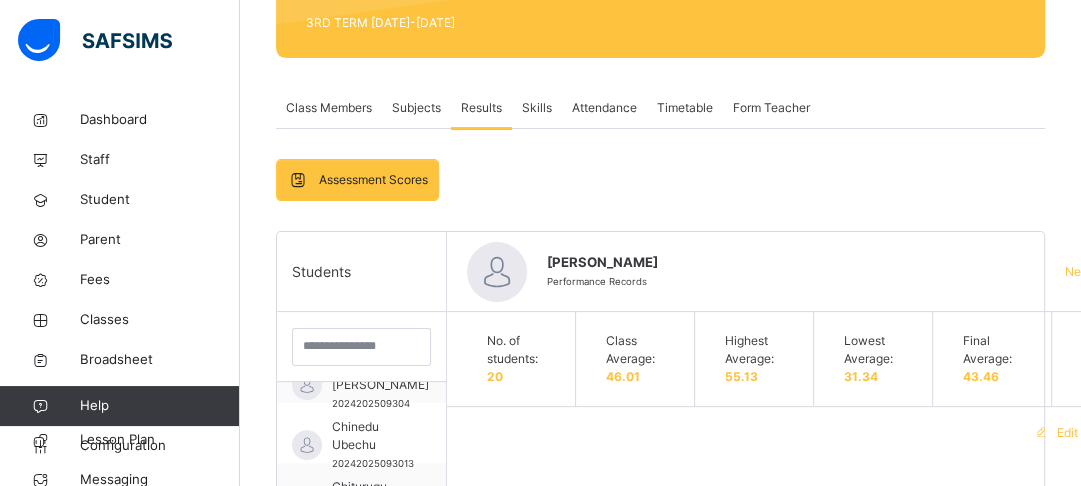 click on "[PERSON_NAME] Performance Records" at bounding box center [788, 272] 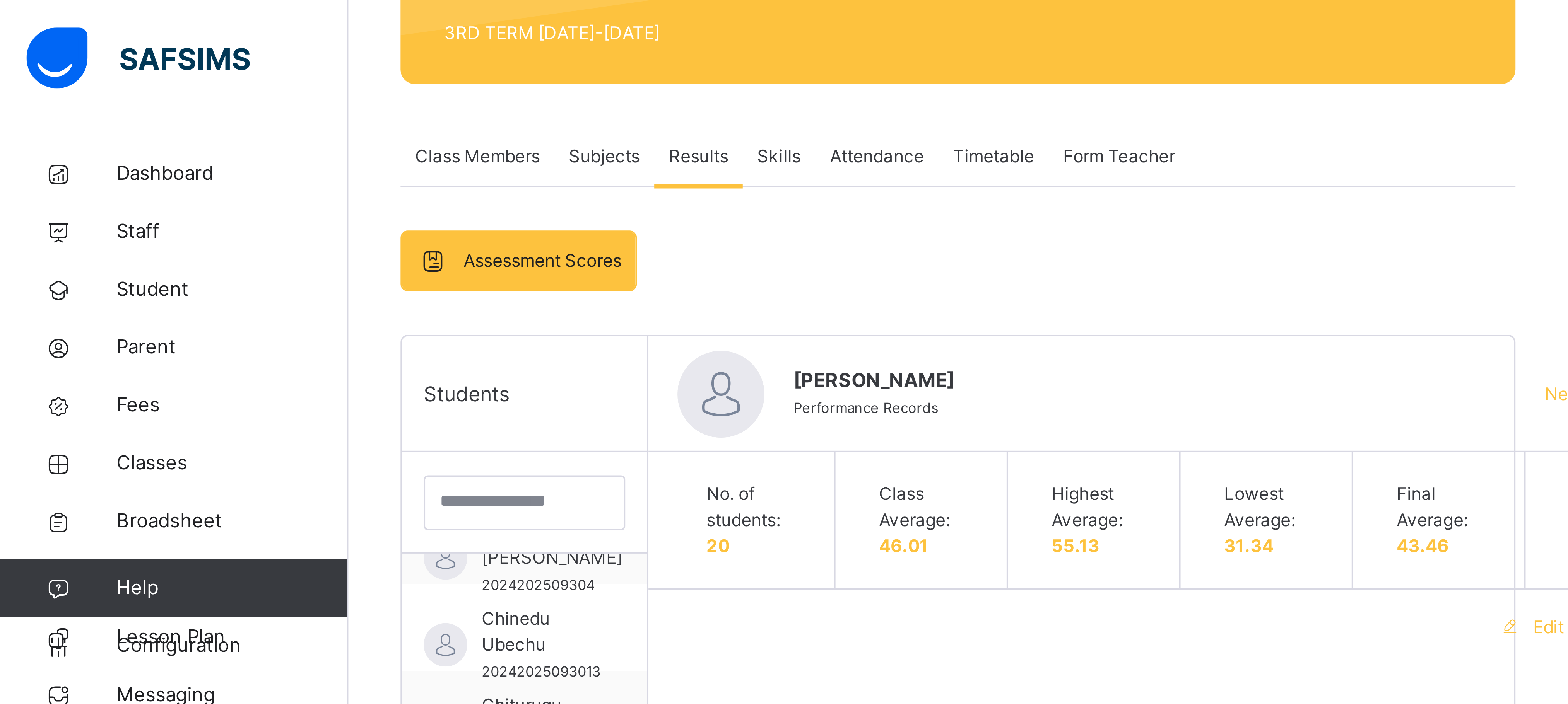 scroll, scrollTop: 111, scrollLeft: 0, axis: vertical 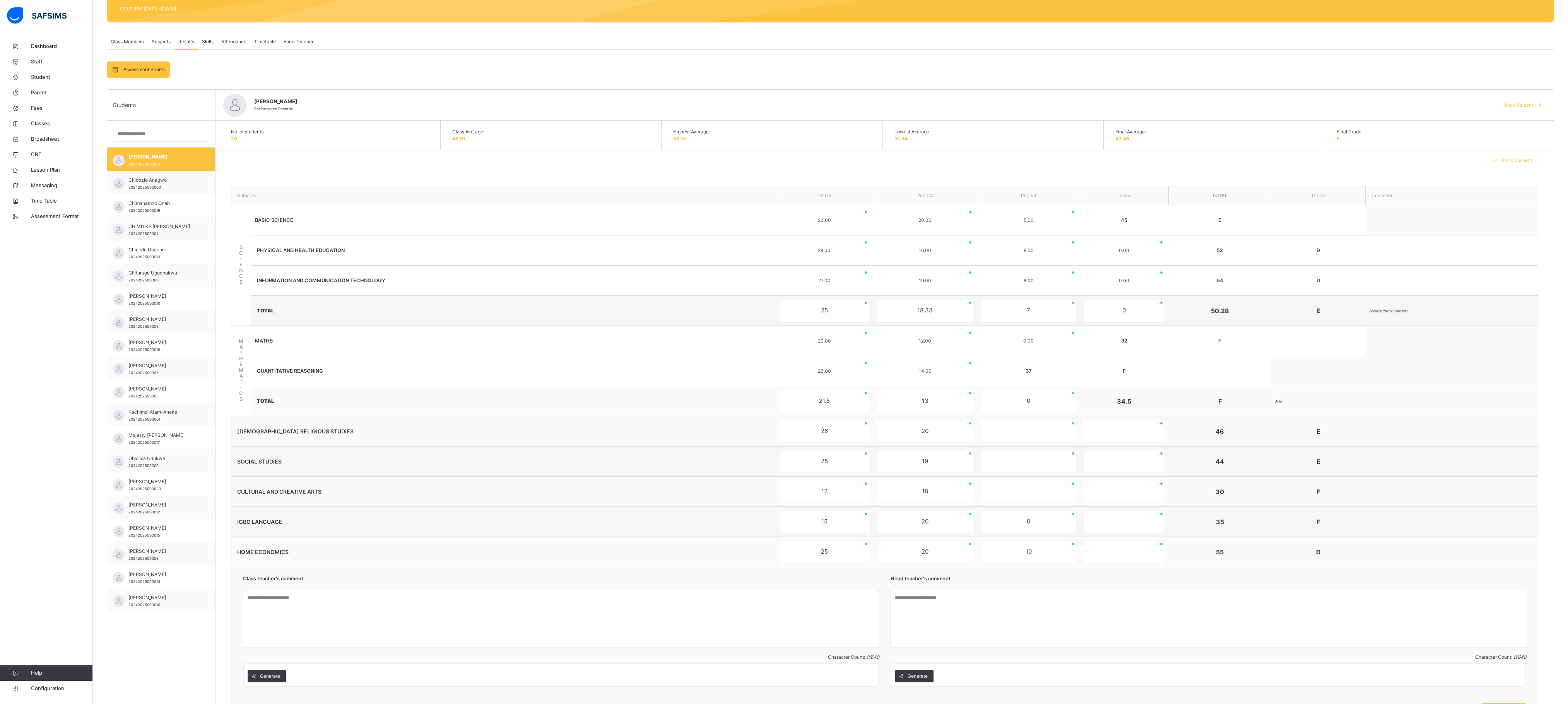 click at bounding box center (1452, 281) 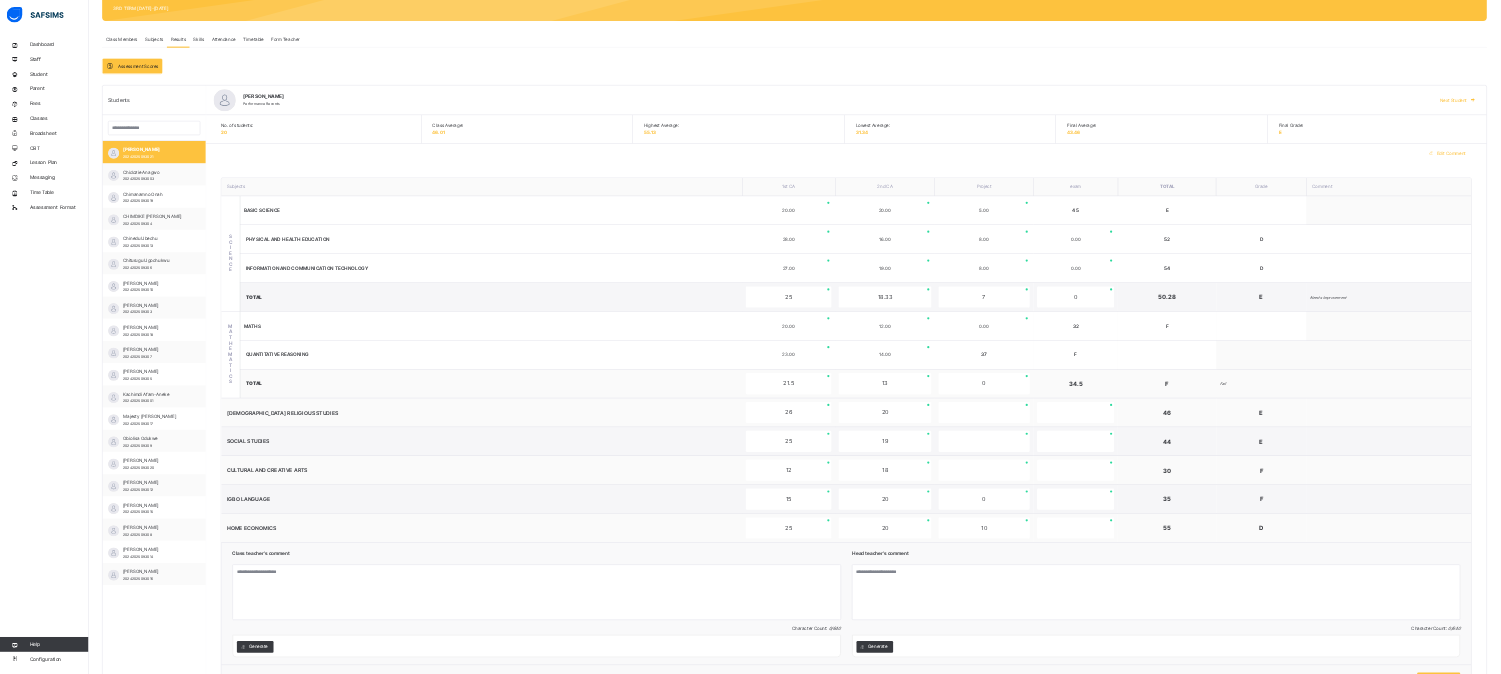 scroll, scrollTop: 287, scrollLeft: 0, axis: vertical 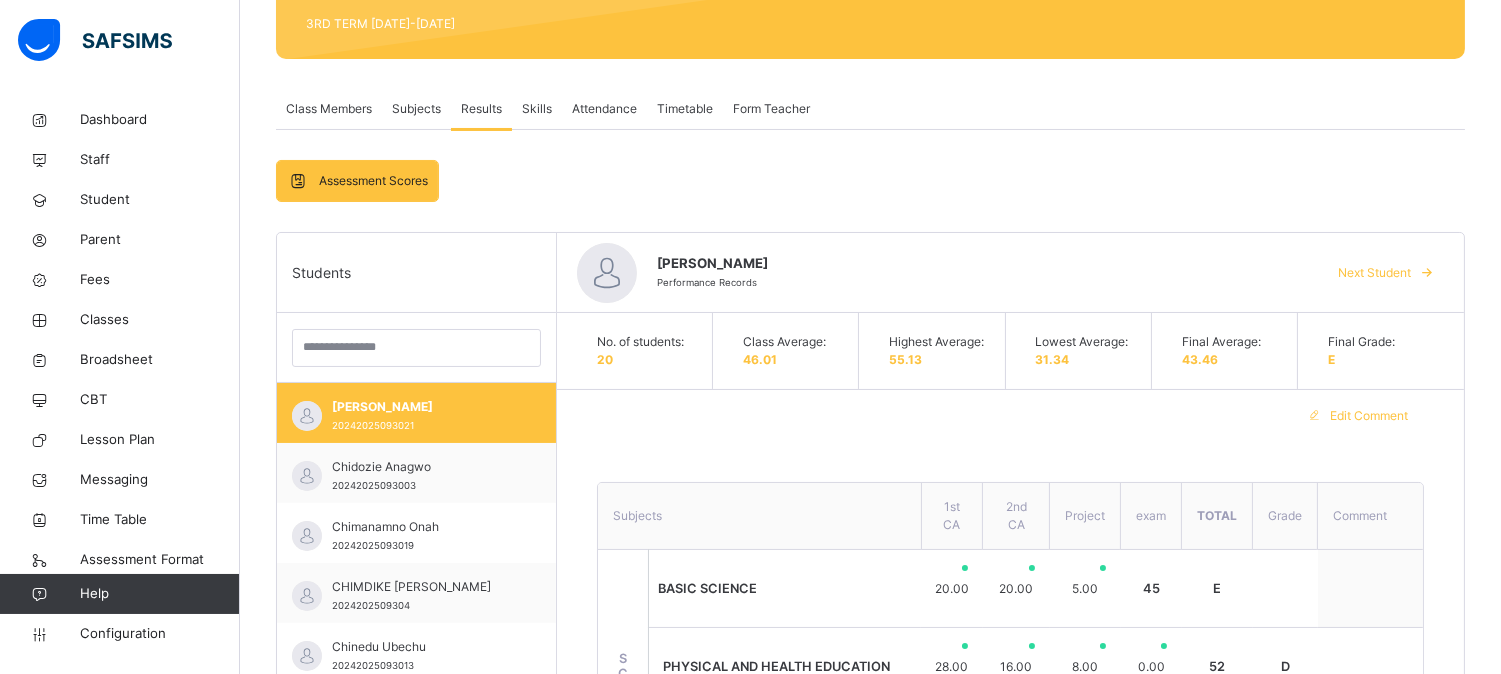 click on "Next Student" at bounding box center [1374, 273] 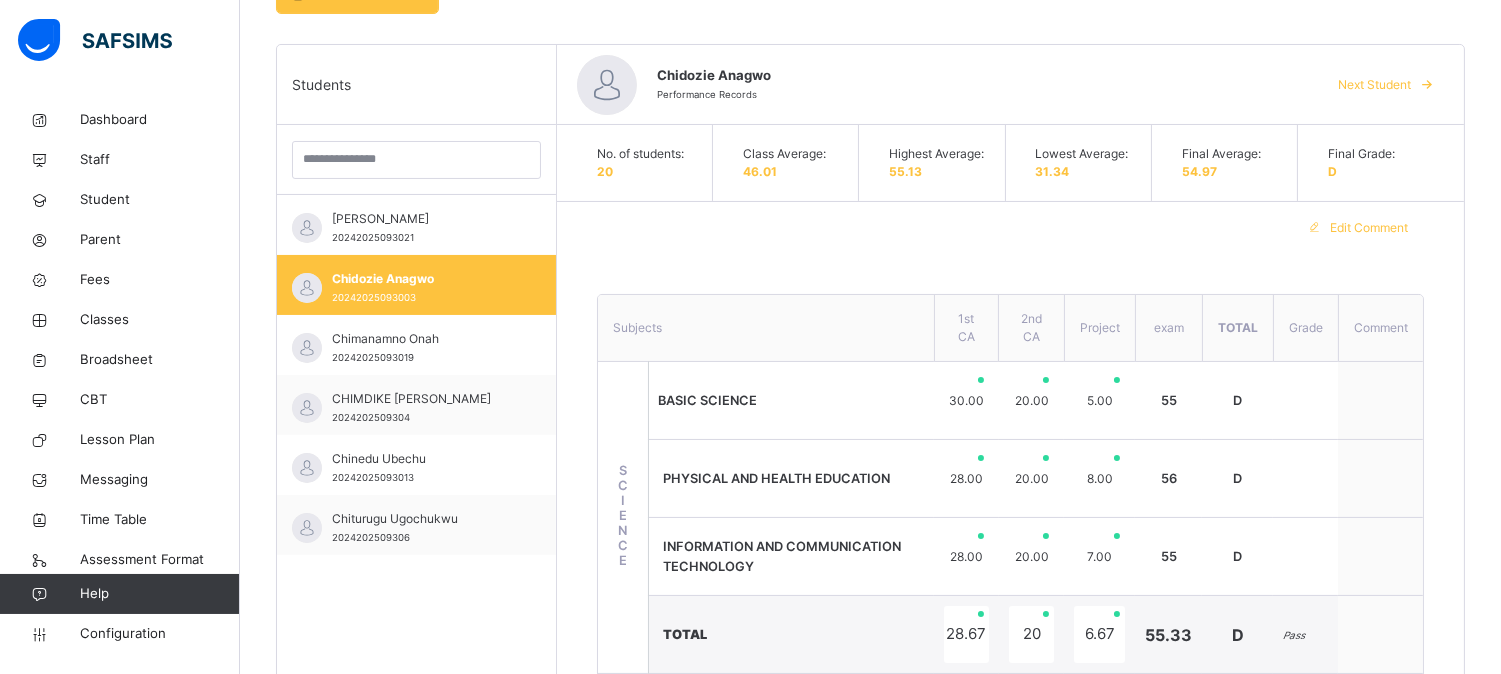 scroll, scrollTop: 461, scrollLeft: 0, axis: vertical 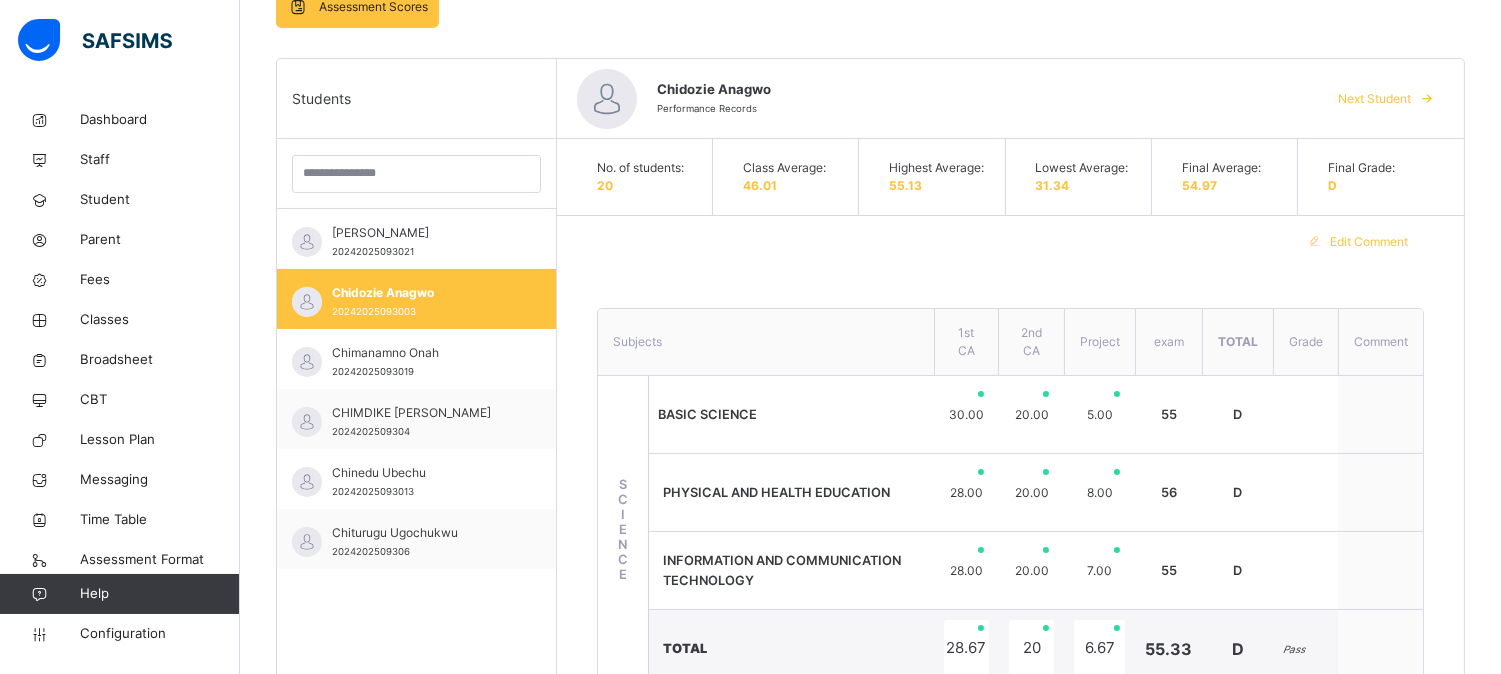click on "Next Student" at bounding box center (1374, 99) 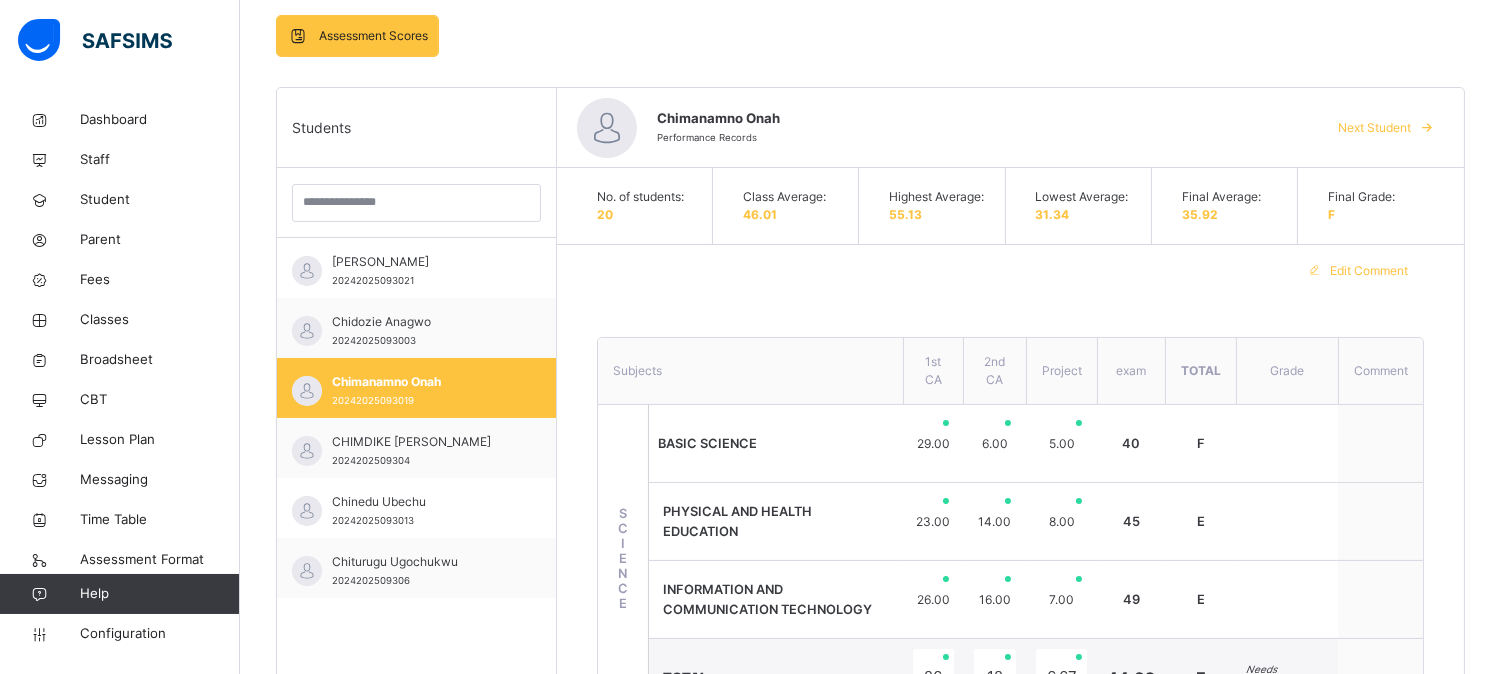 scroll, scrollTop: 430, scrollLeft: 0, axis: vertical 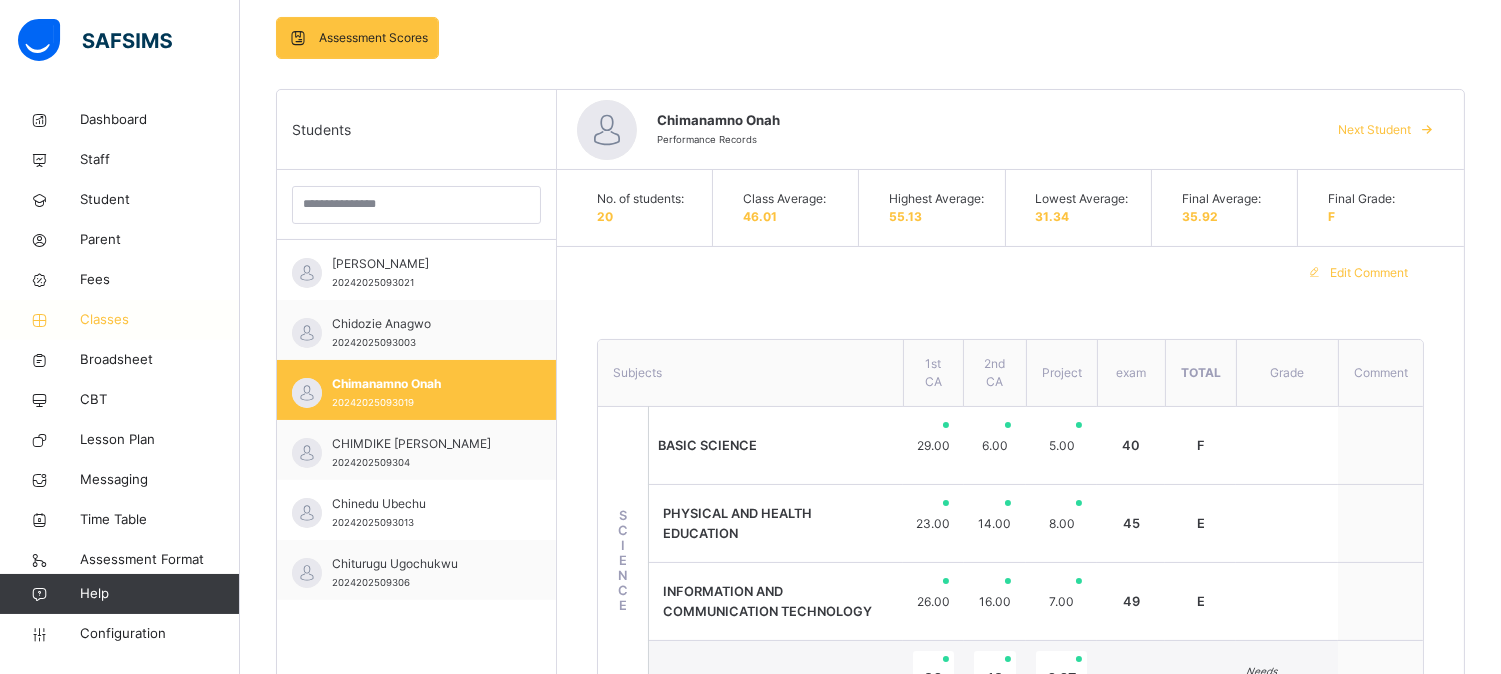 click on "Classes" at bounding box center [160, 320] 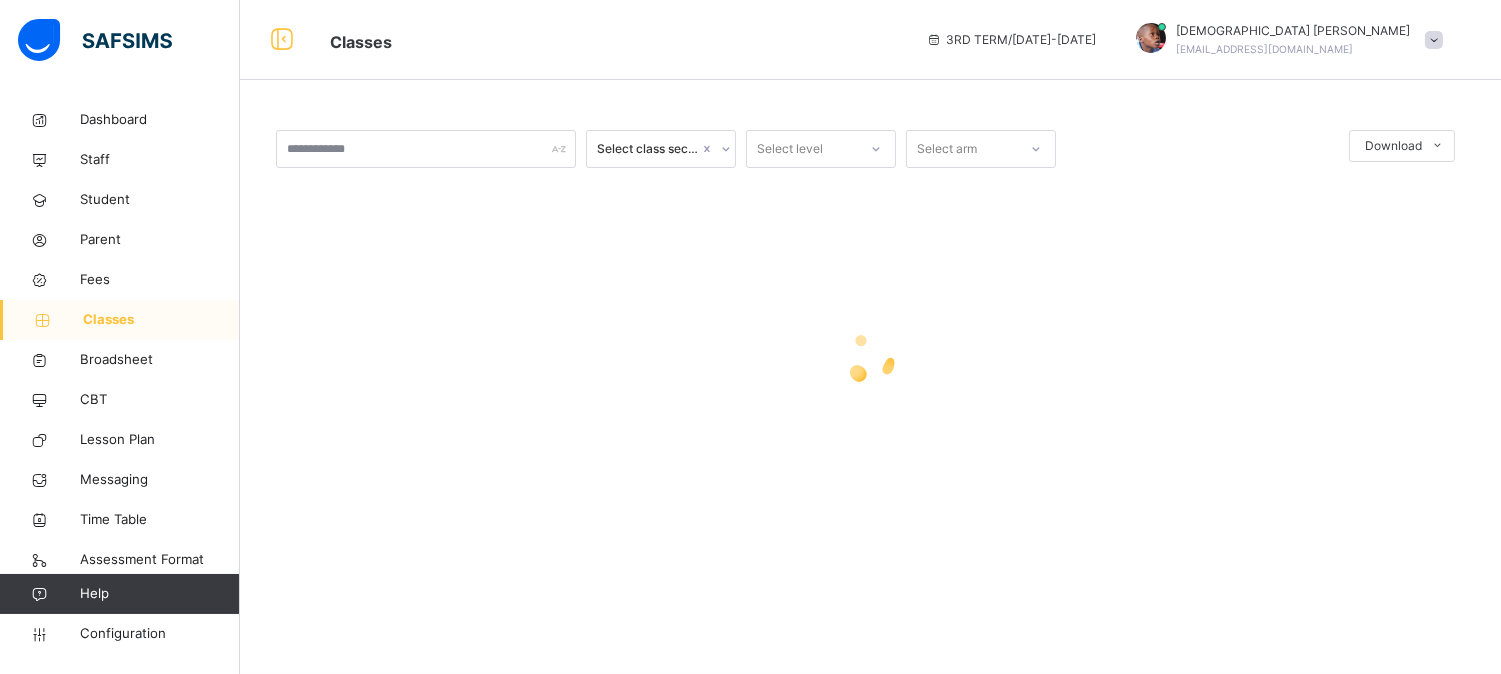 scroll, scrollTop: 0, scrollLeft: 0, axis: both 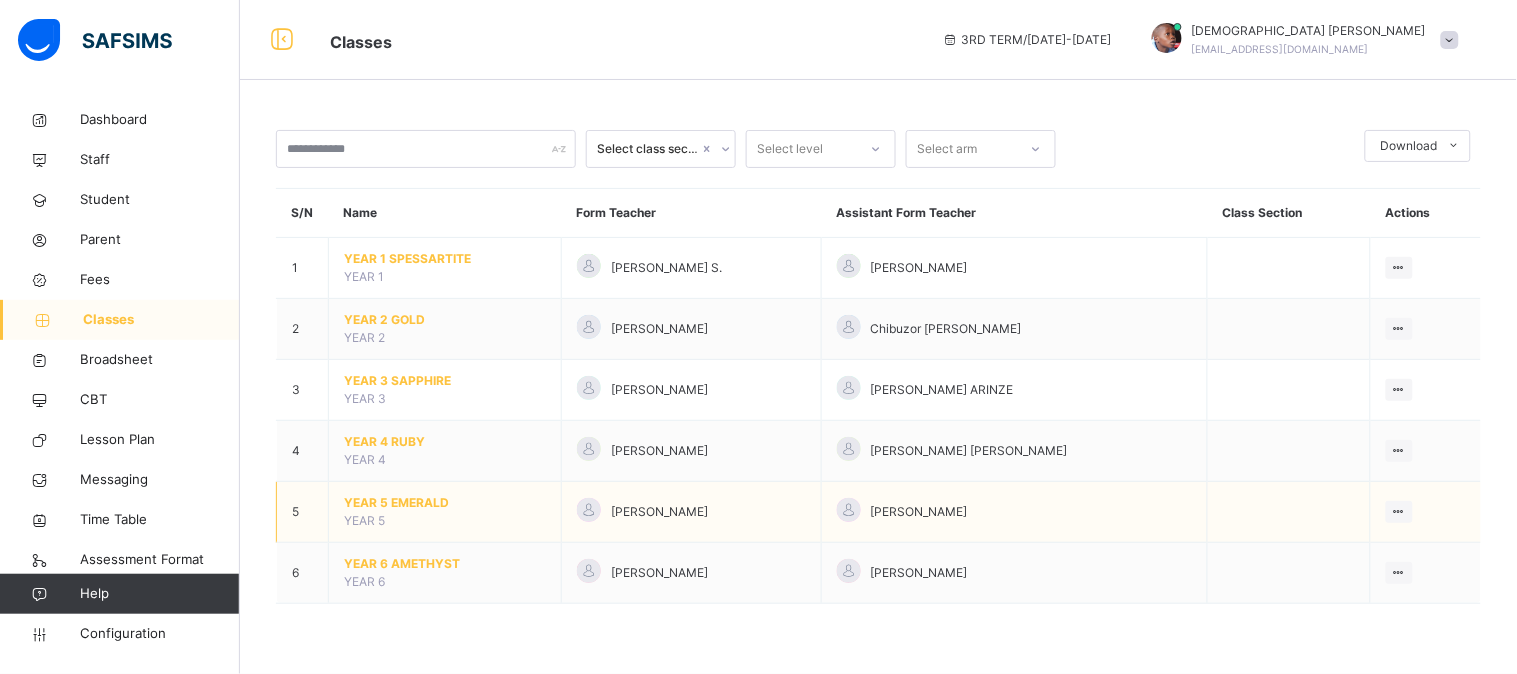 click on "YEAR 5   EMERALD" at bounding box center [445, 503] 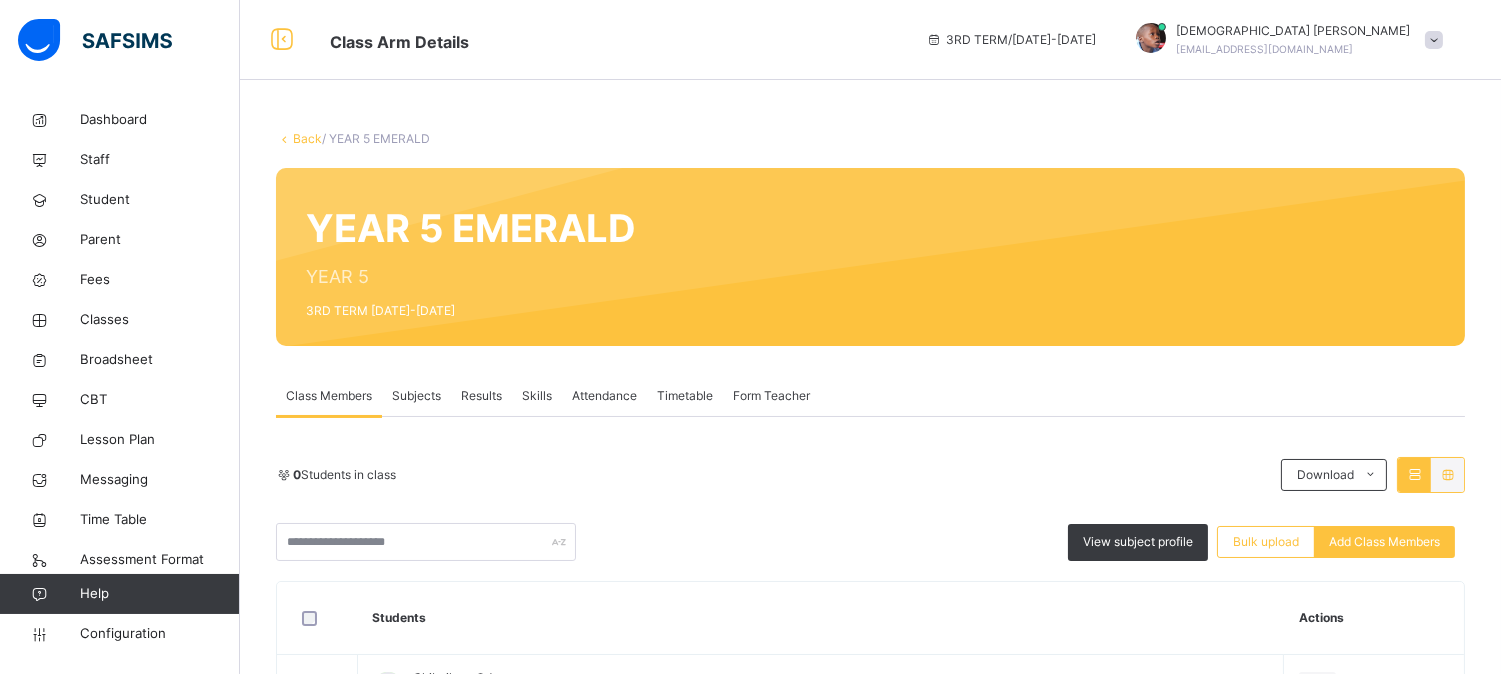 click on "Results" at bounding box center (481, 396) 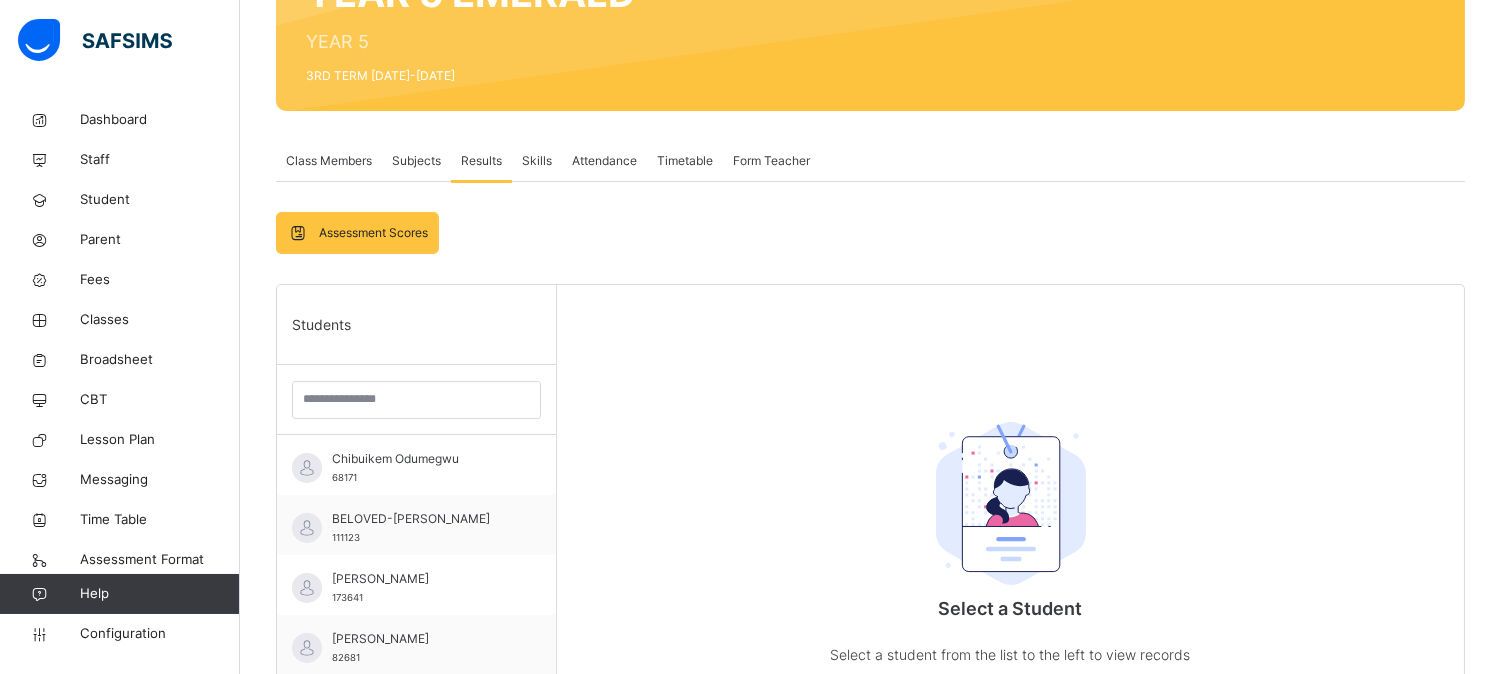 scroll, scrollTop: 250, scrollLeft: 0, axis: vertical 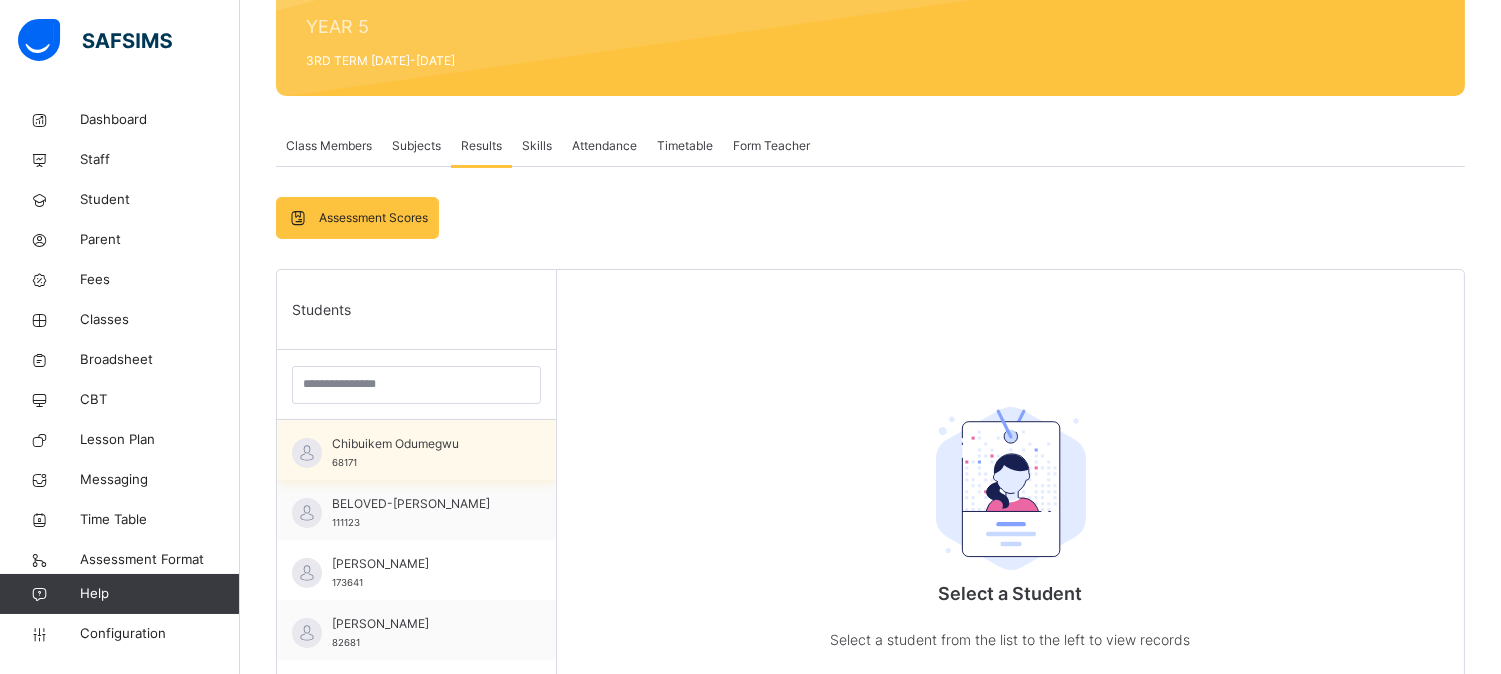 click on "Chibuikem  Odumegwu" at bounding box center [421, 444] 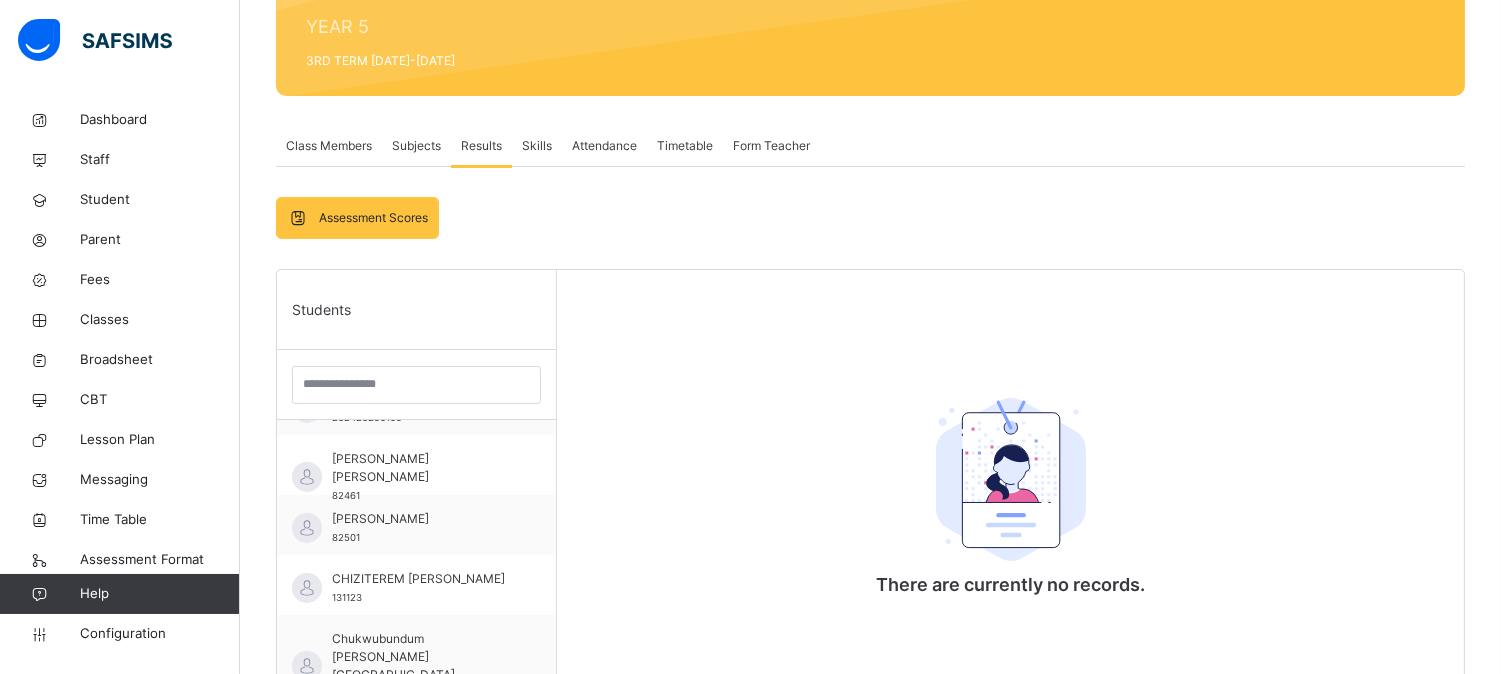 scroll, scrollTop: 700, scrollLeft: 0, axis: vertical 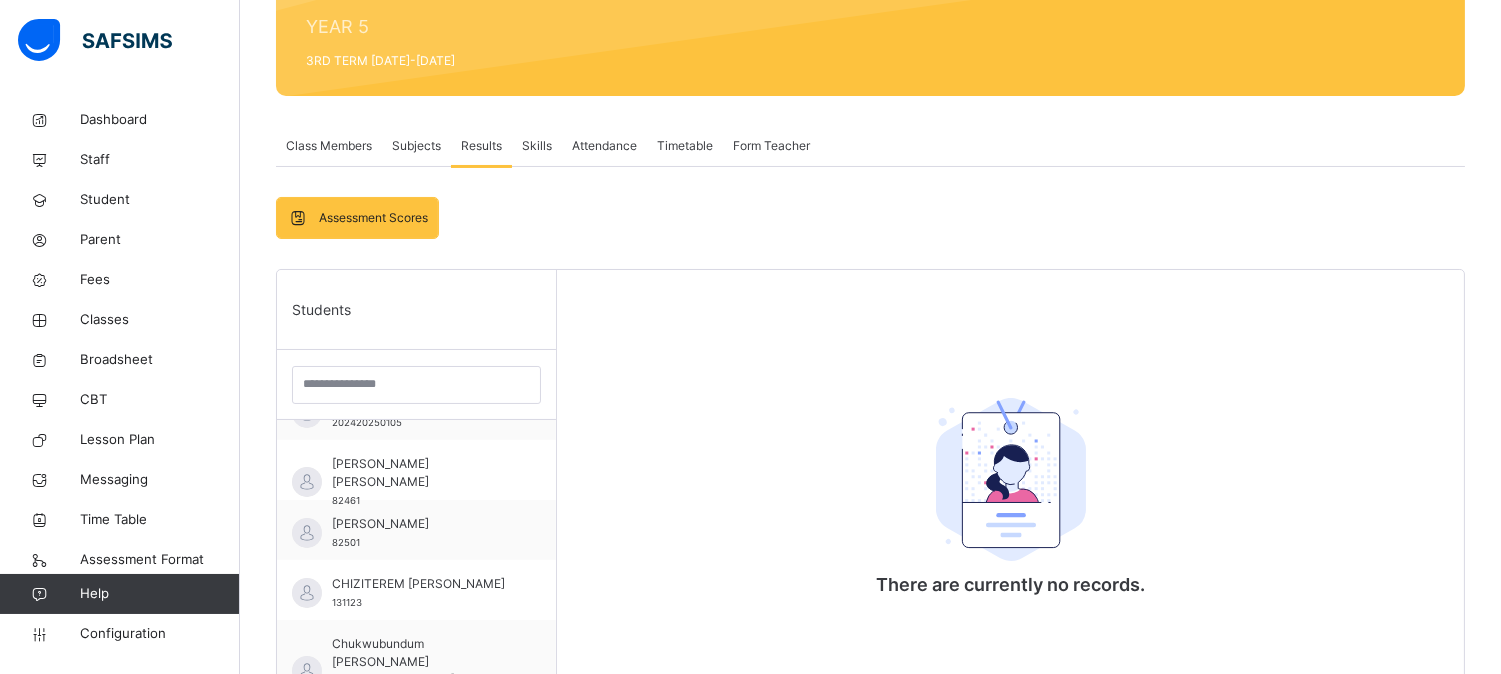 click on "[PERSON_NAME]  UGWUOTI" at bounding box center [421, 404] 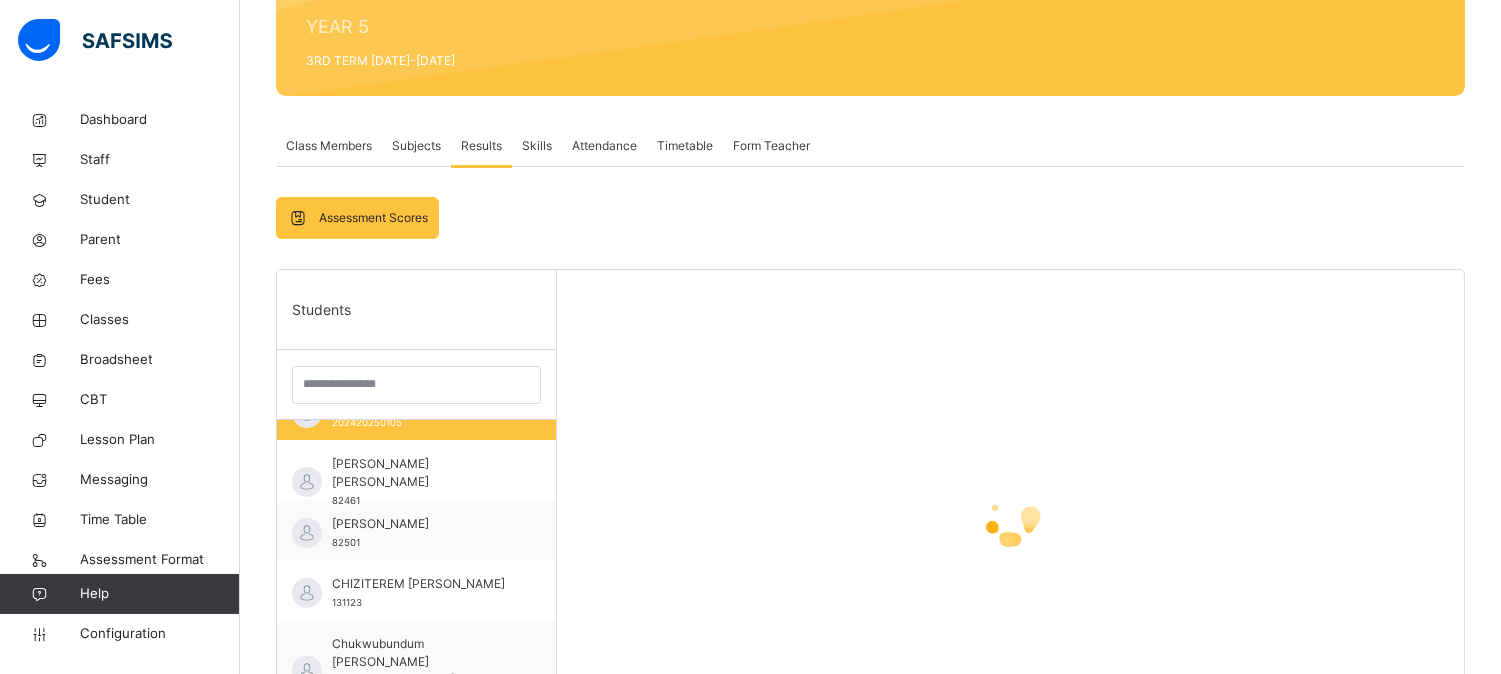 scroll, scrollTop: 664, scrollLeft: 0, axis: vertical 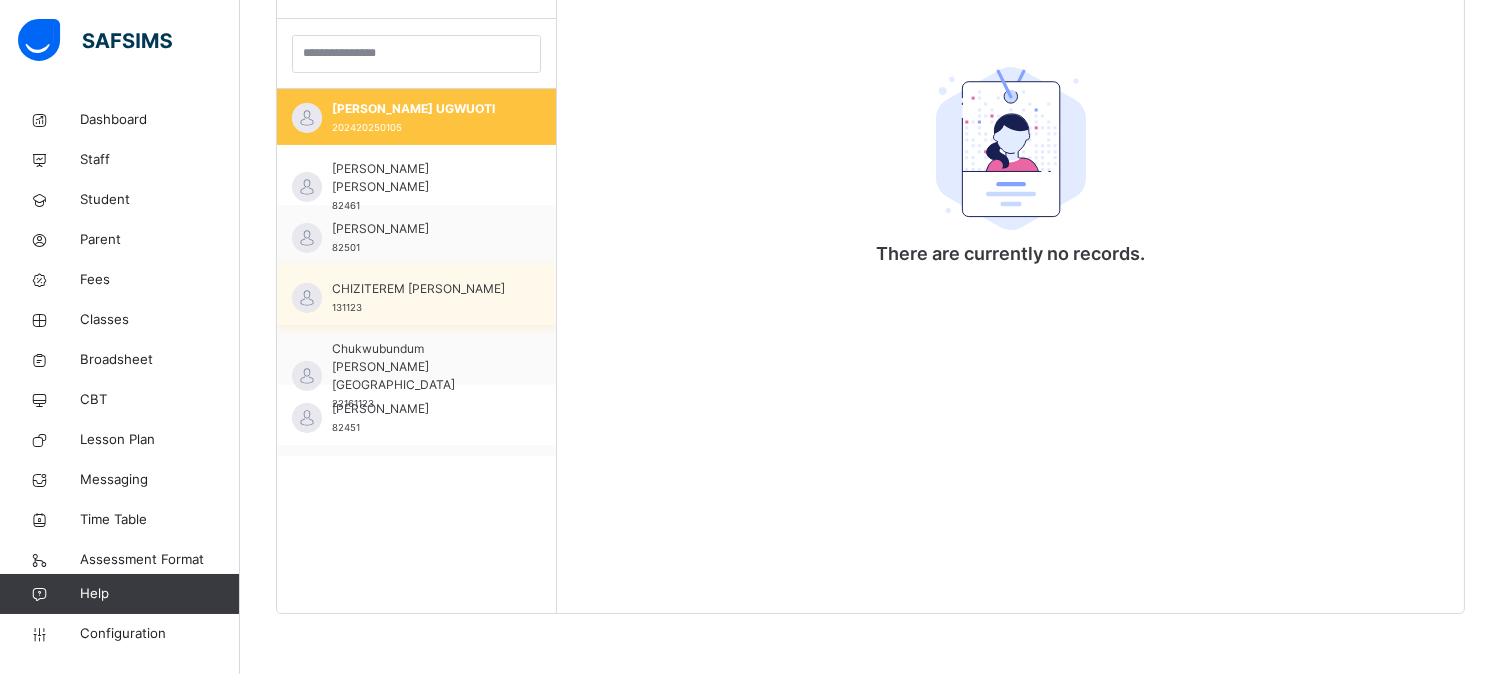 click on "CHIZITEREM [PERSON_NAME]" at bounding box center [421, 289] 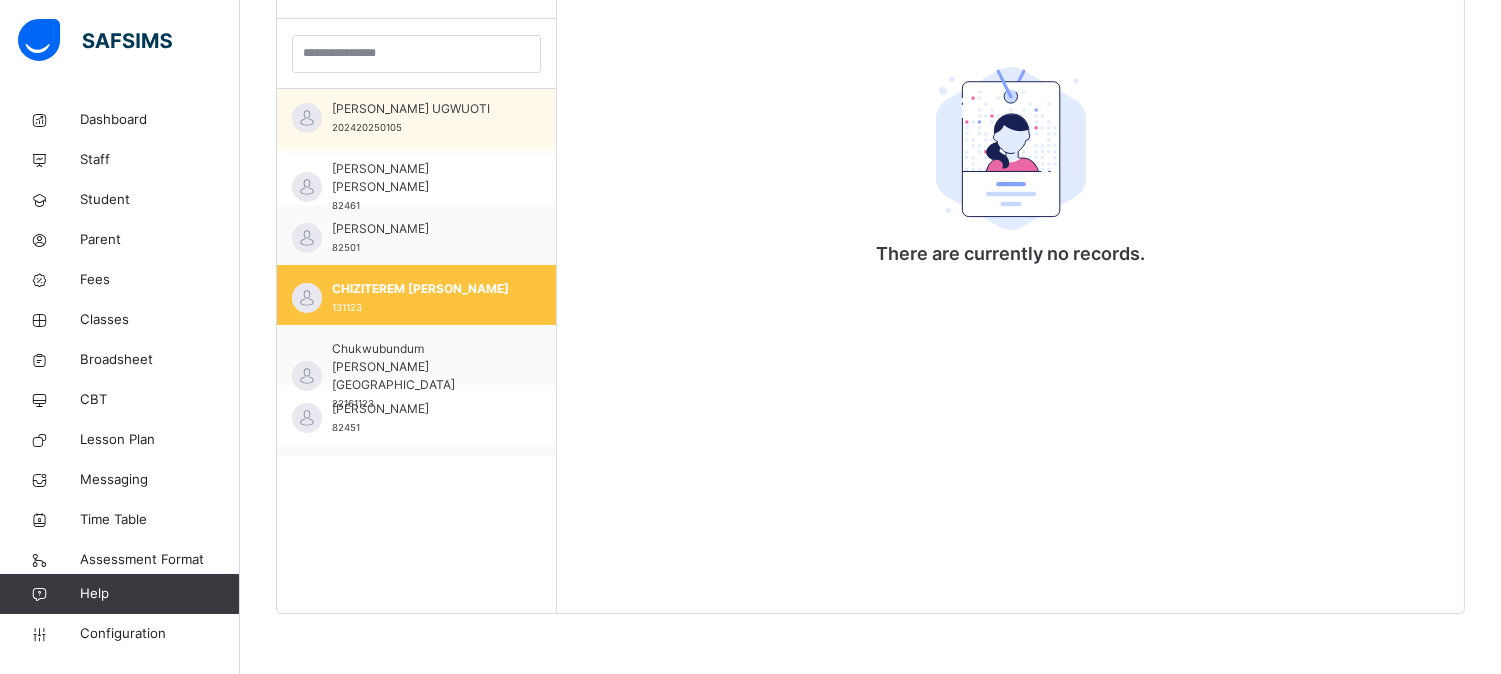 click on "[PERSON_NAME]  UGWUOTI" at bounding box center (421, 109) 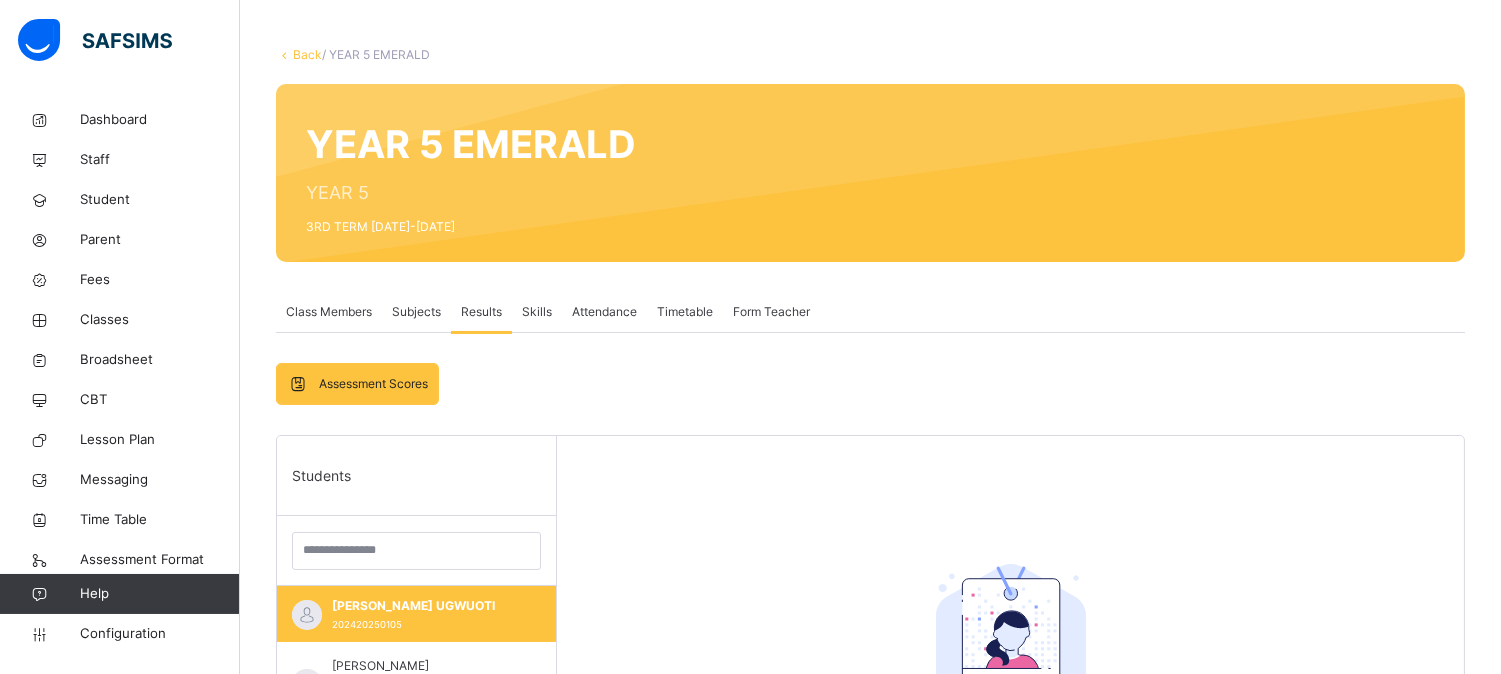 scroll, scrollTop: 83, scrollLeft: 0, axis: vertical 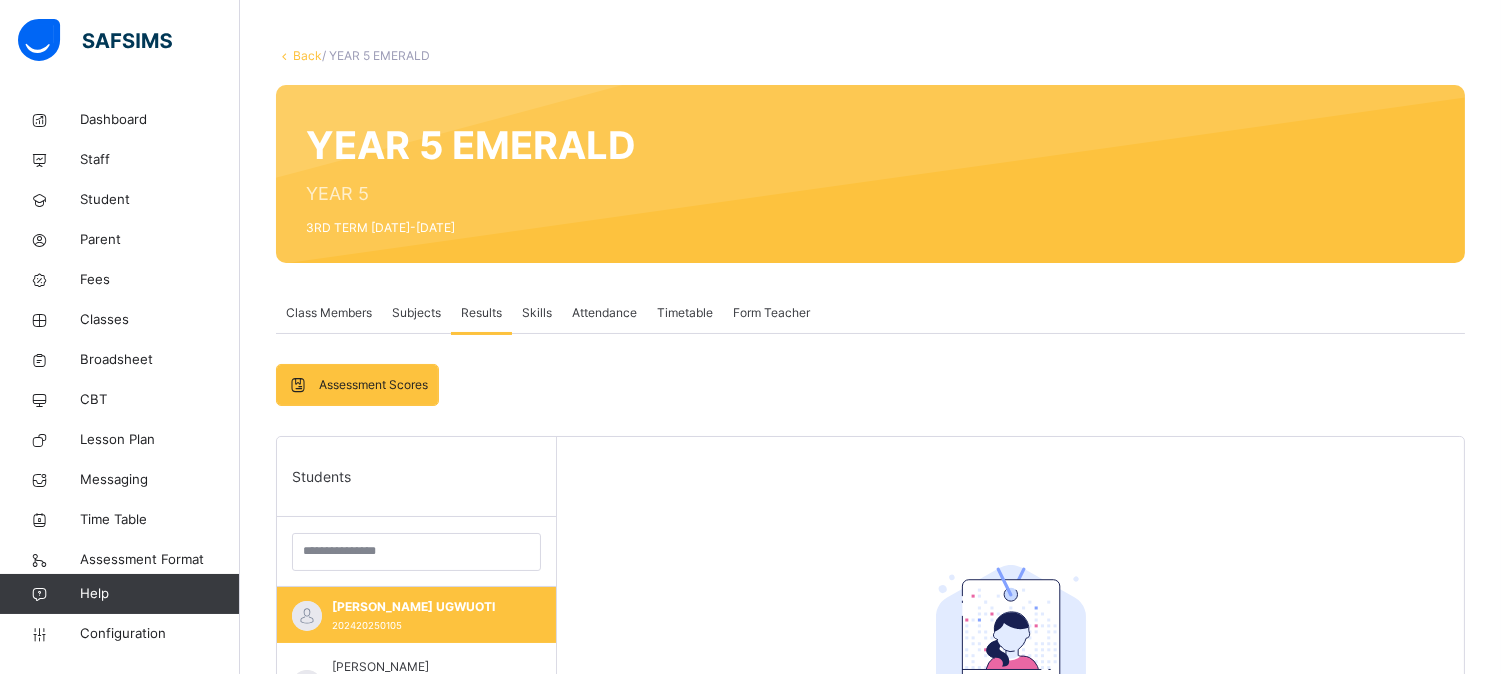 click on "Subjects" at bounding box center (416, 313) 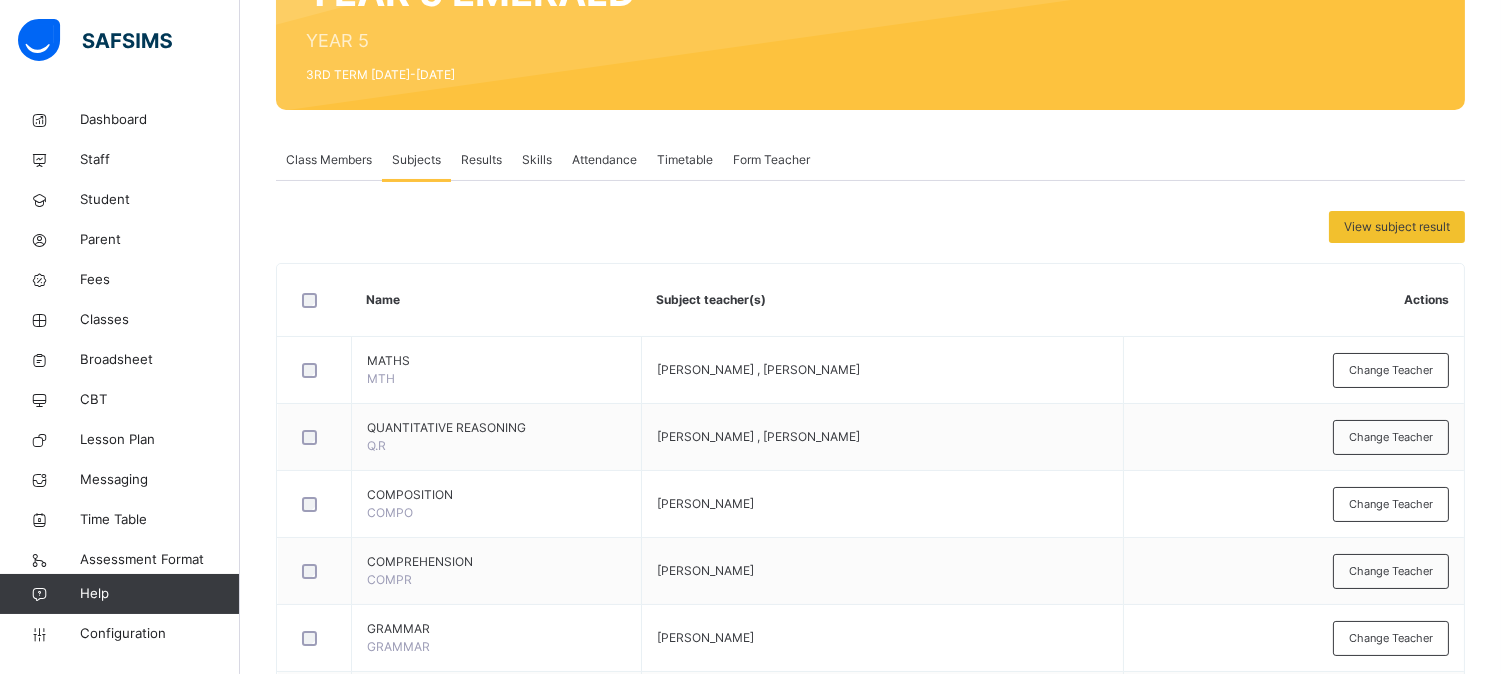 scroll, scrollTop: 237, scrollLeft: 0, axis: vertical 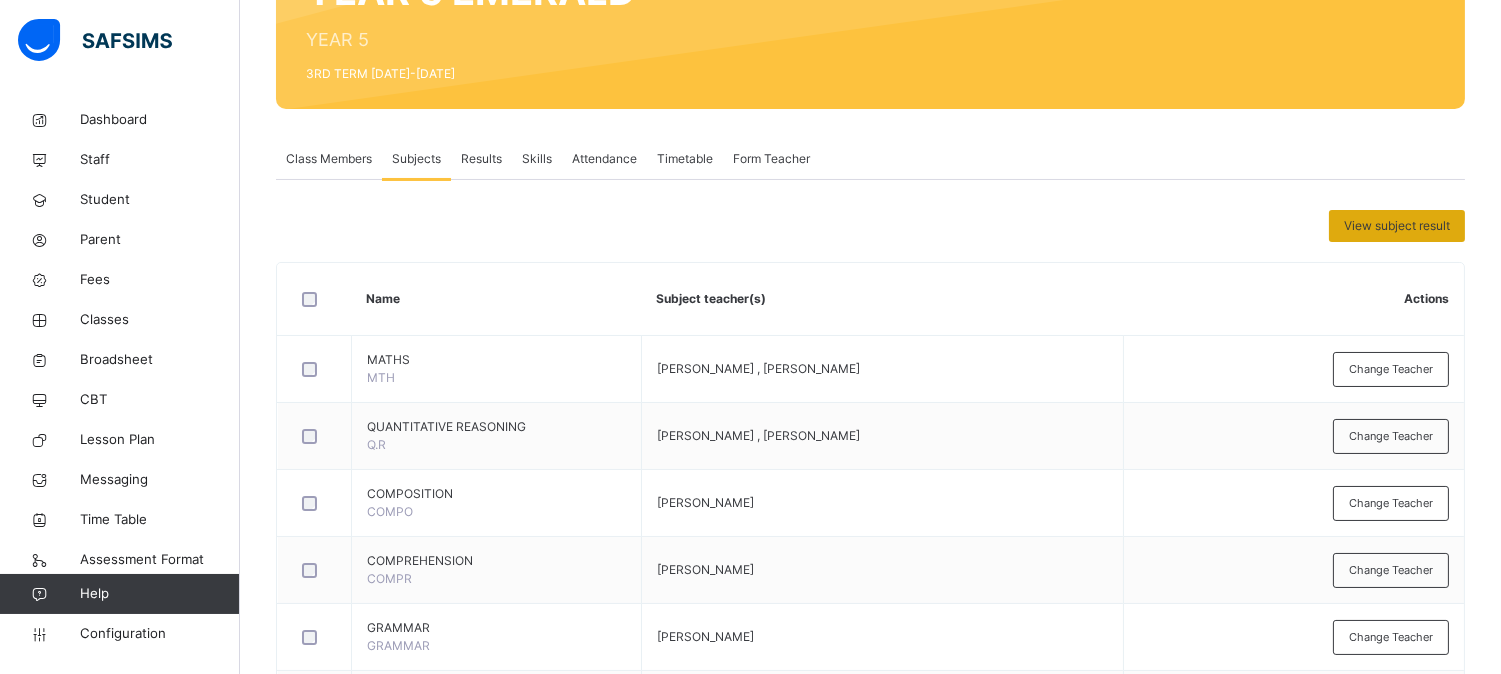 click on "View subject result" at bounding box center (1397, 226) 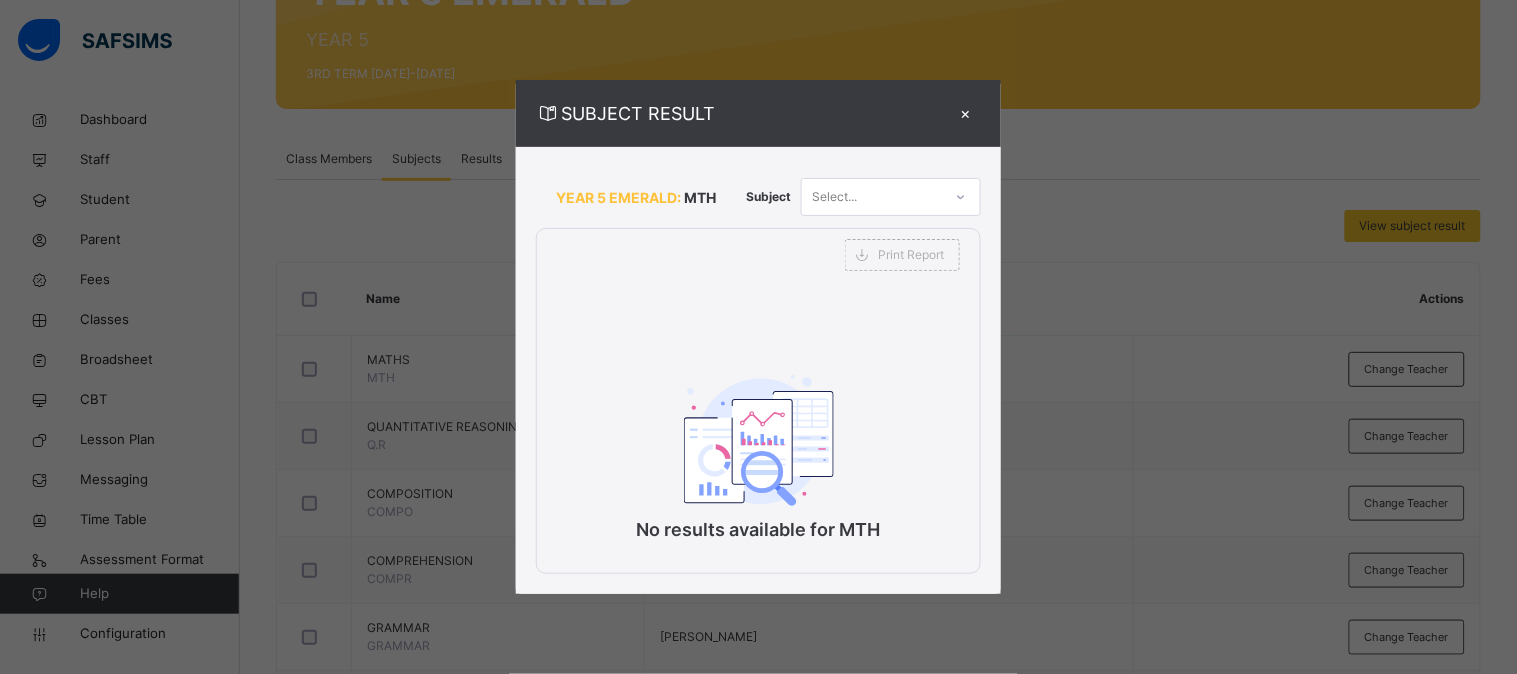 click on "×" at bounding box center (966, 113) 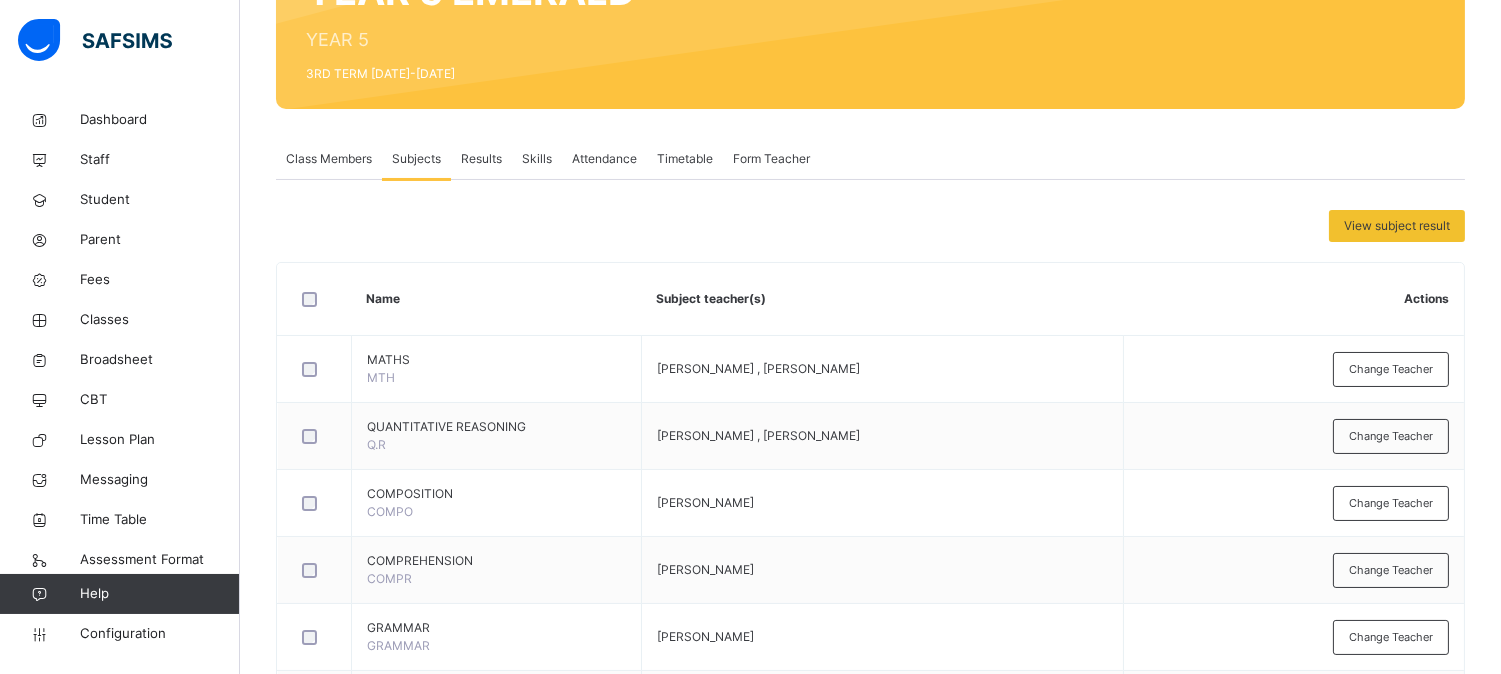 click on "Results" at bounding box center [481, 159] 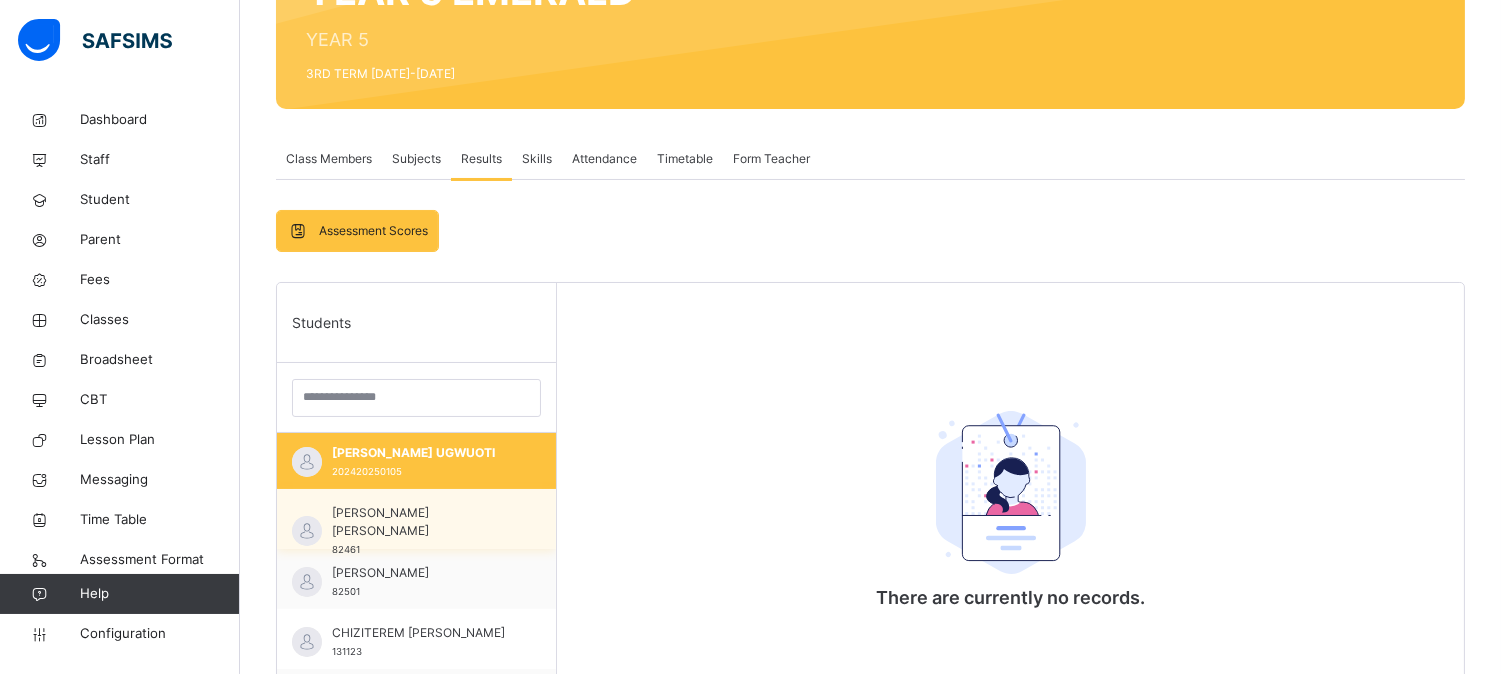 click on "[PERSON_NAME] [PERSON_NAME] 82461" at bounding box center (421, 531) 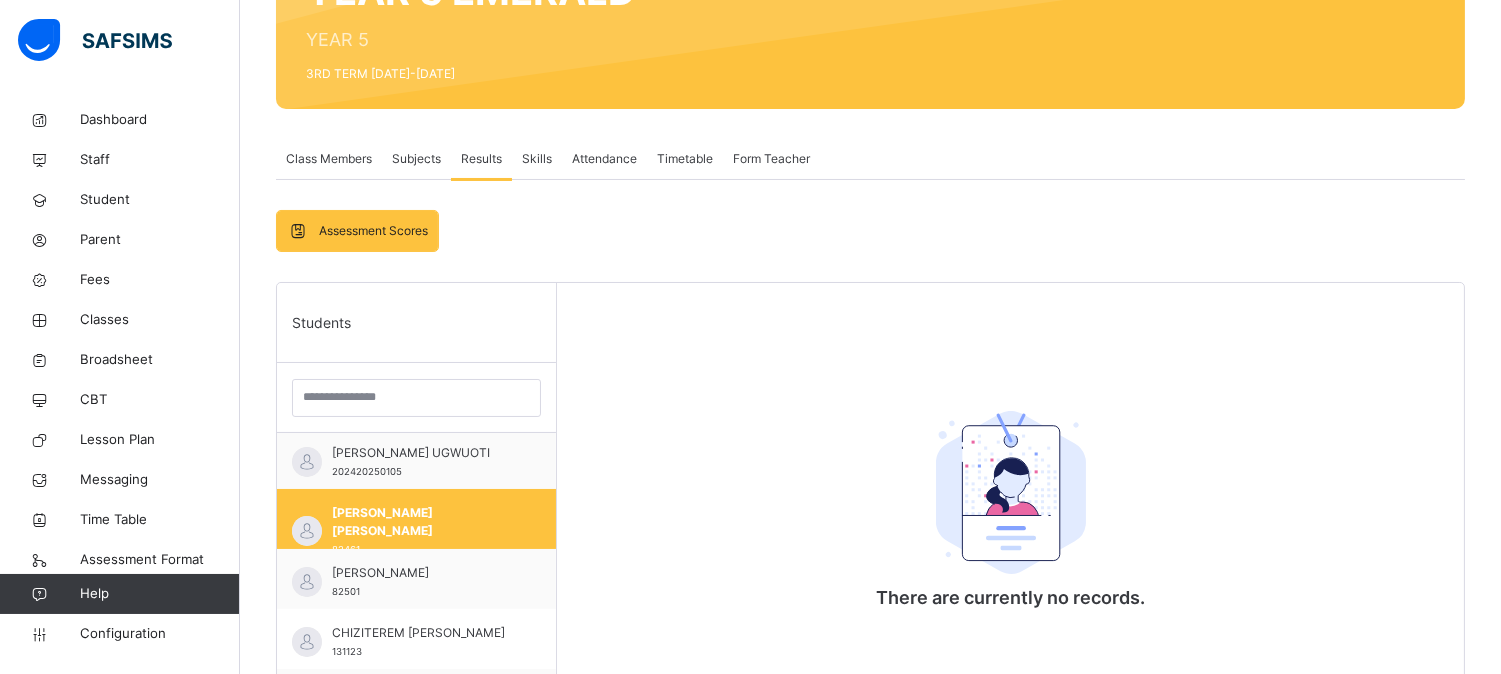 click on "Subjects" at bounding box center [416, 159] 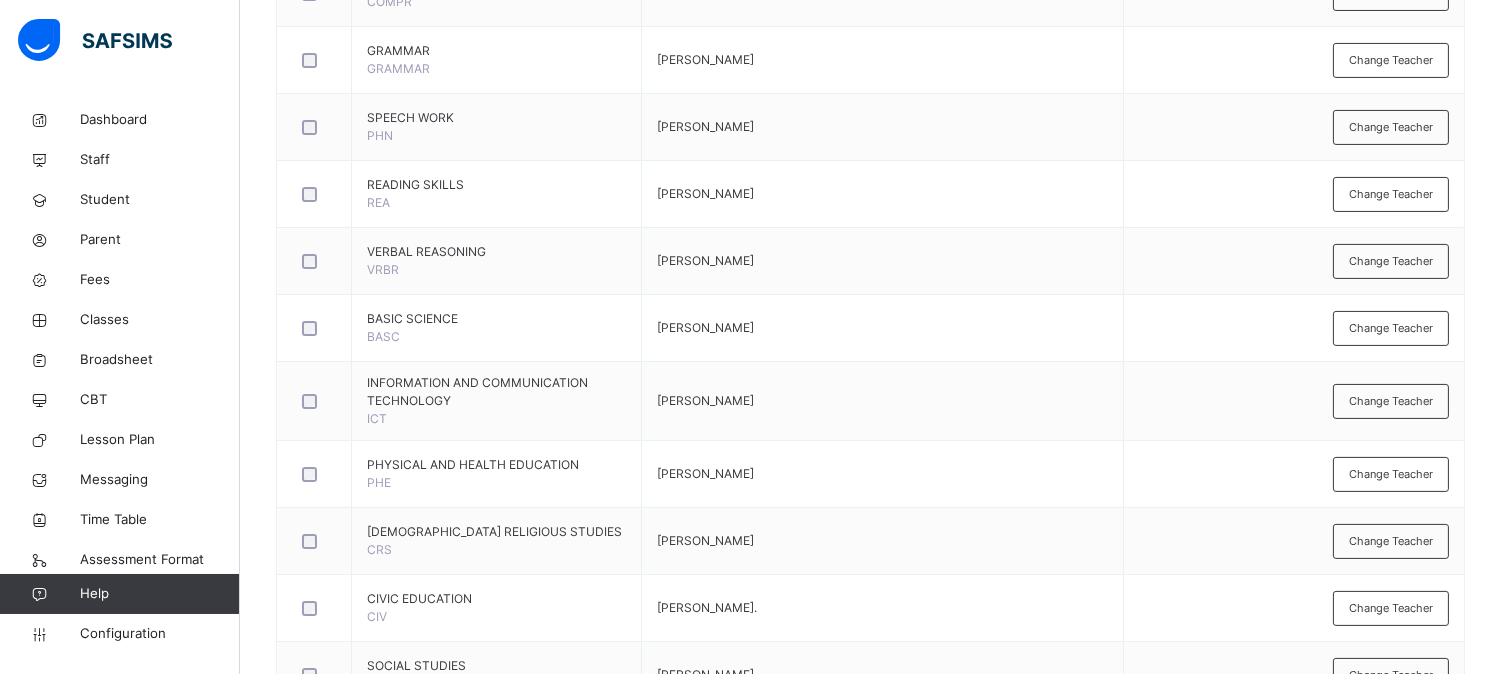 scroll, scrollTop: 816, scrollLeft: 0, axis: vertical 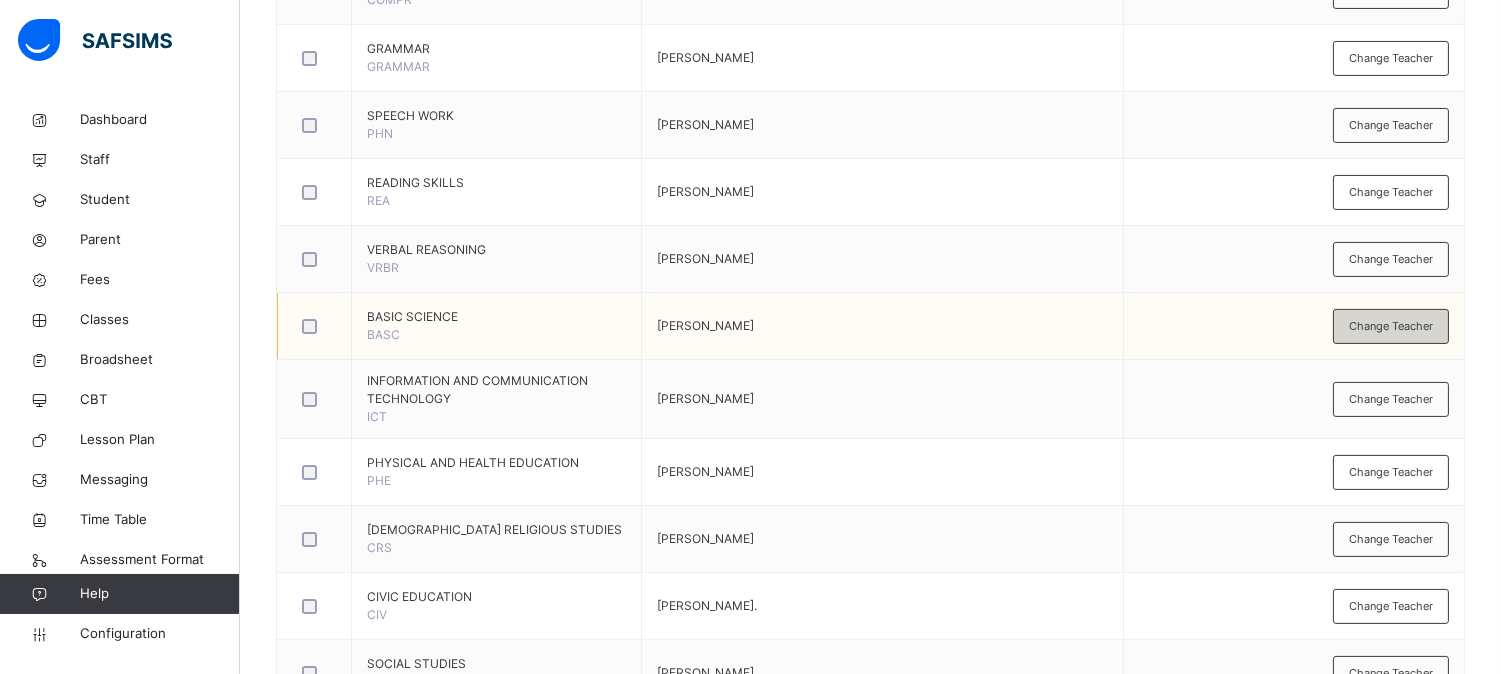 click on "Change Teacher" at bounding box center (1391, 326) 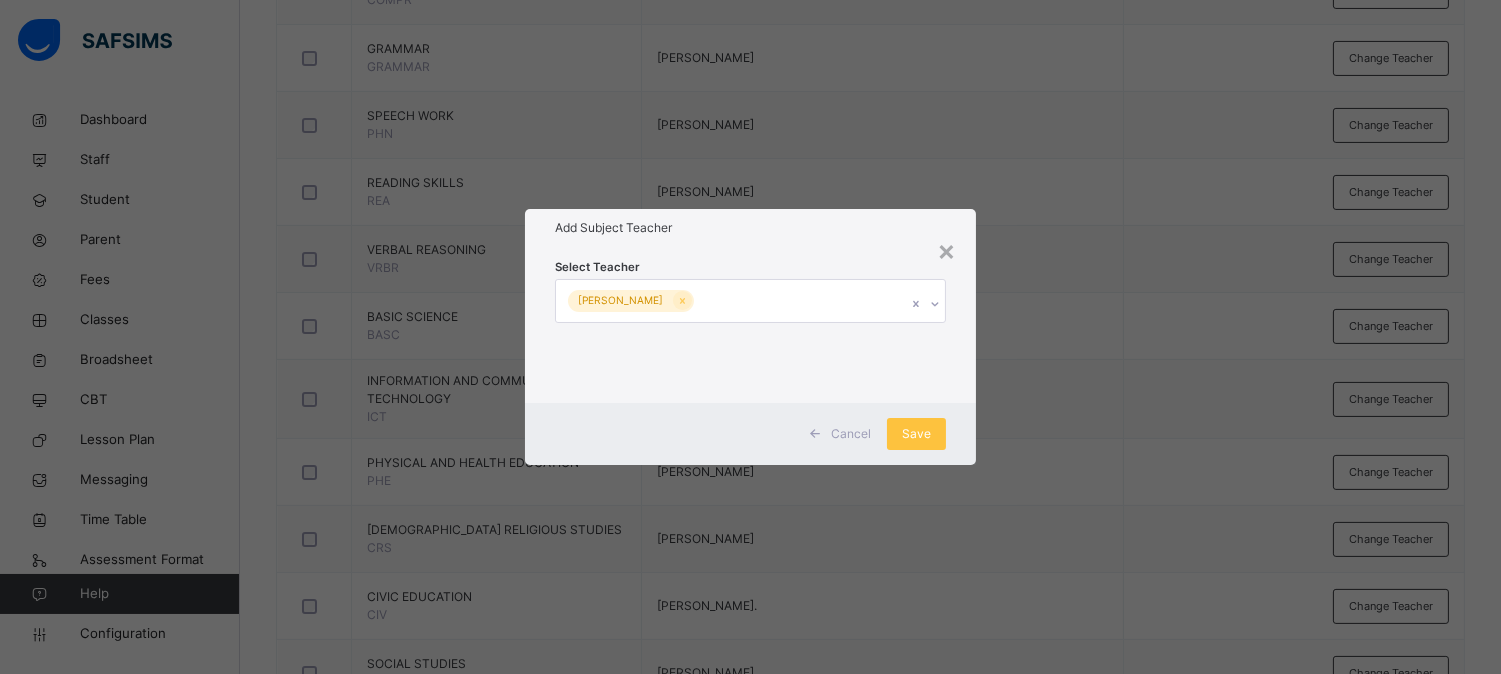 click 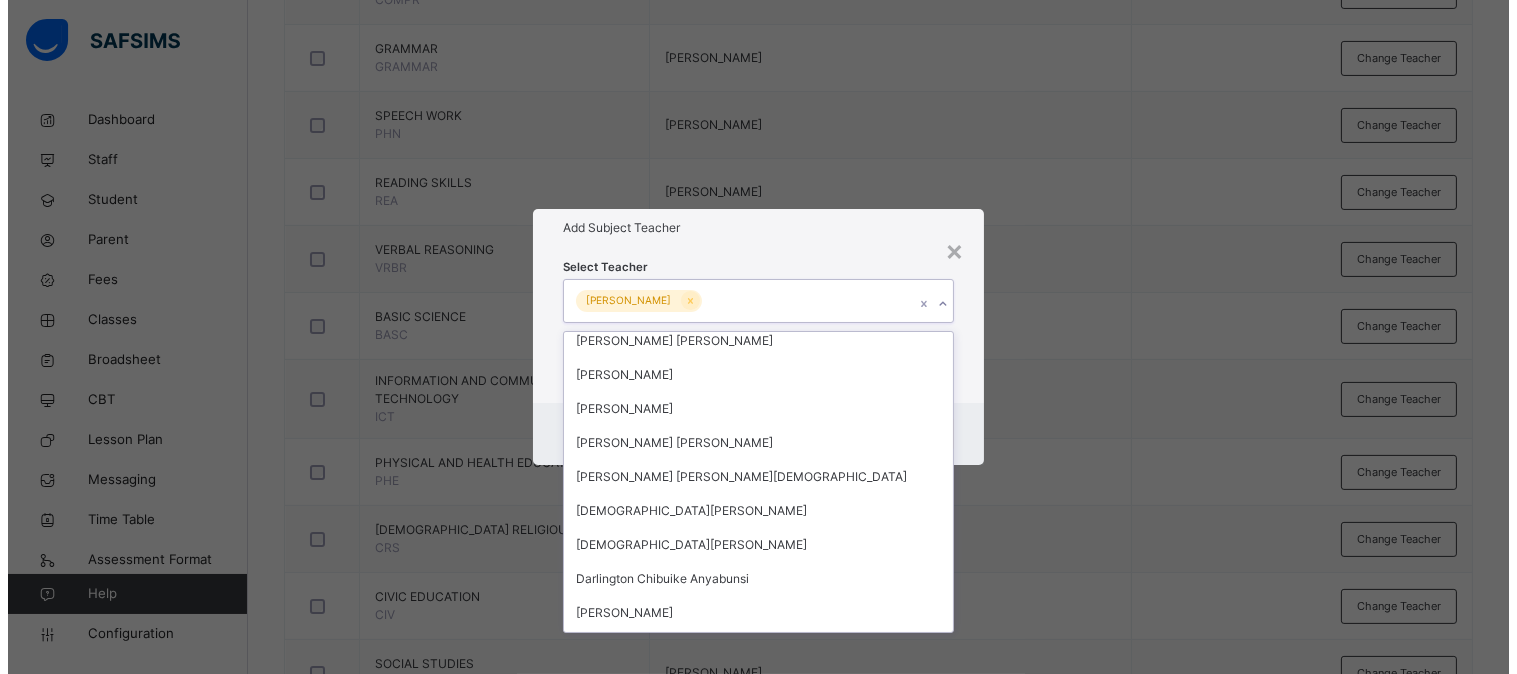 scroll, scrollTop: 758, scrollLeft: 0, axis: vertical 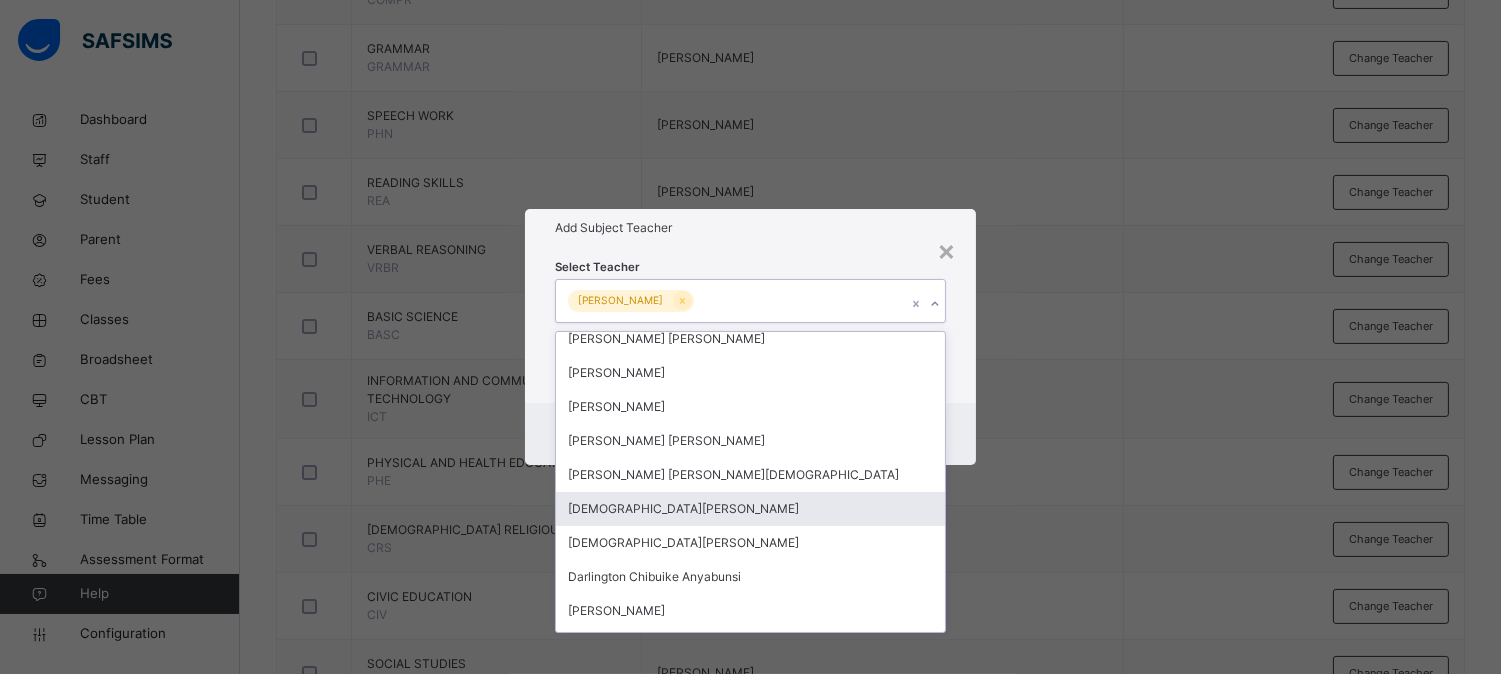 click on "[DEMOGRAPHIC_DATA][PERSON_NAME]" at bounding box center [750, 509] 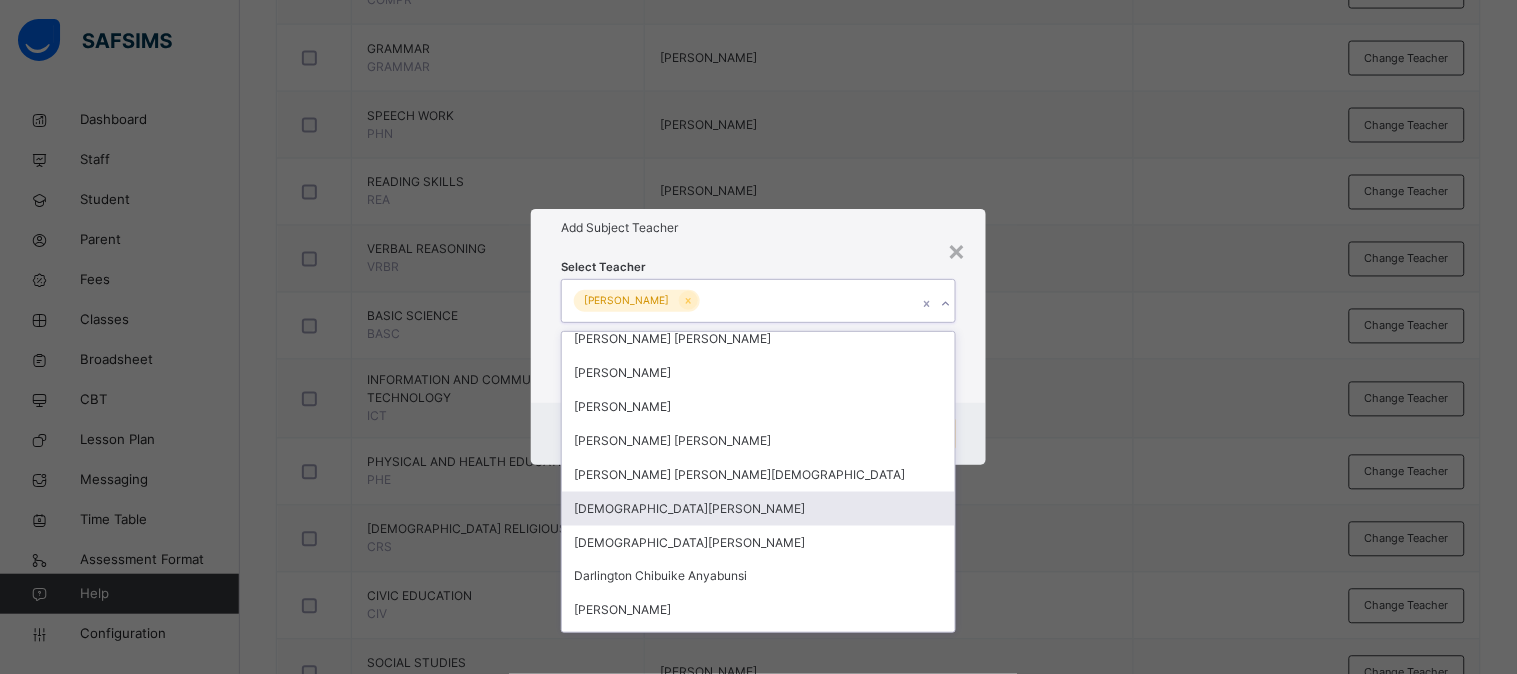 scroll, scrollTop: 752, scrollLeft: 0, axis: vertical 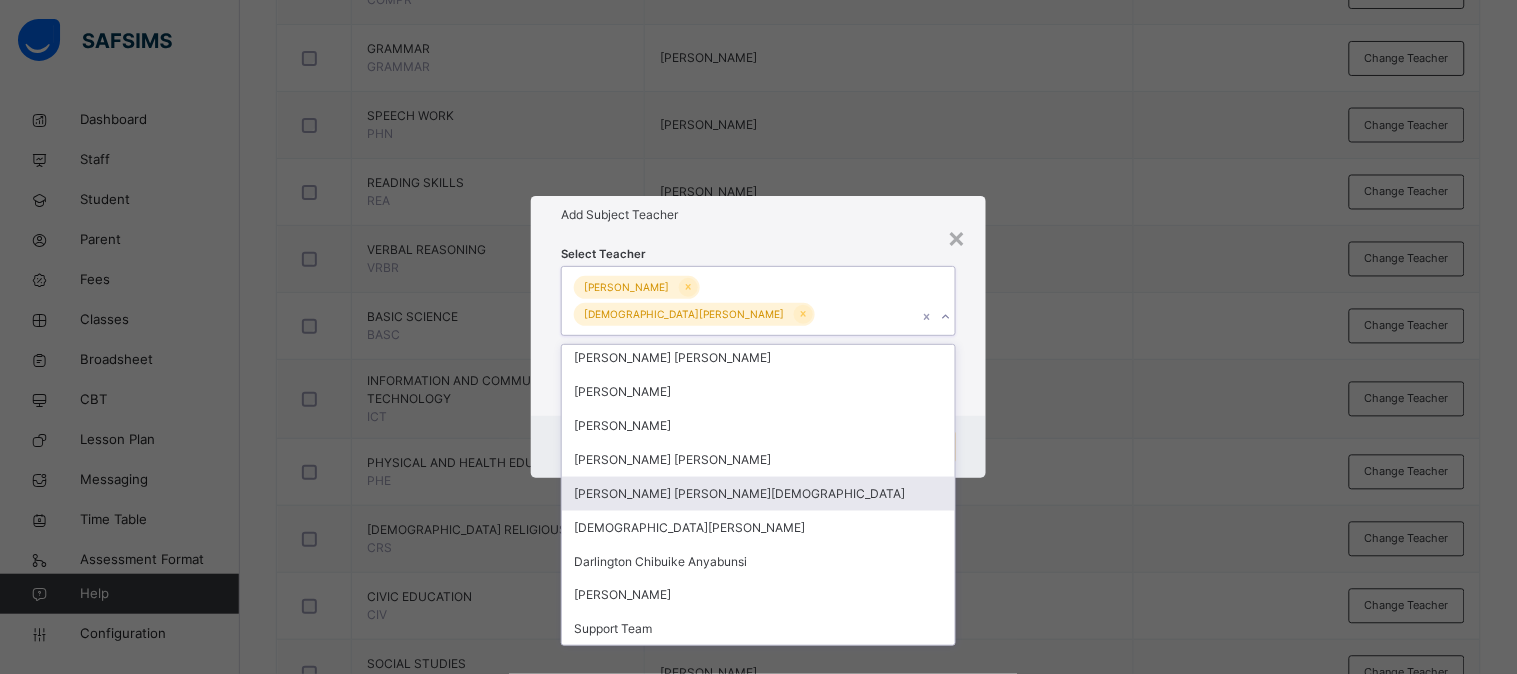 click on "[PERSON_NAME] [PERSON_NAME][DEMOGRAPHIC_DATA]" at bounding box center [758, 494] 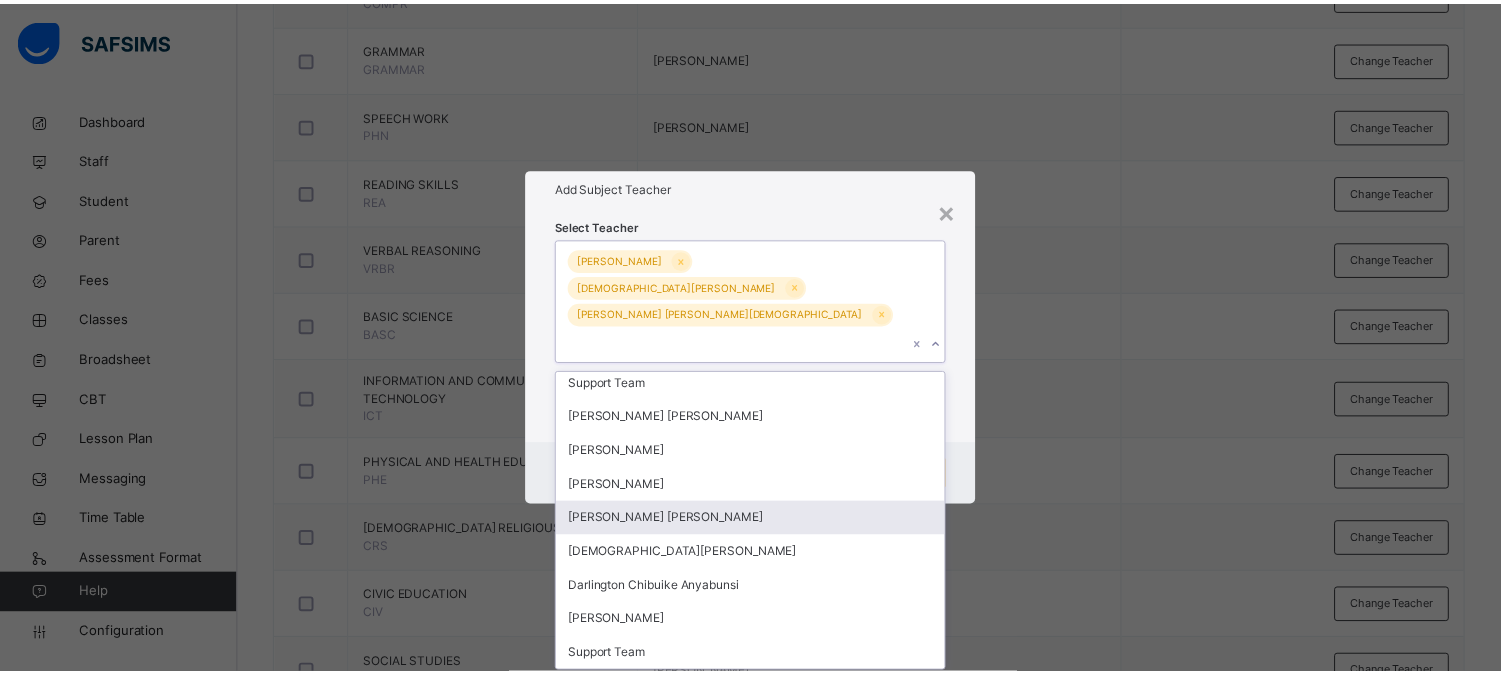 scroll, scrollTop: 718, scrollLeft: 0, axis: vertical 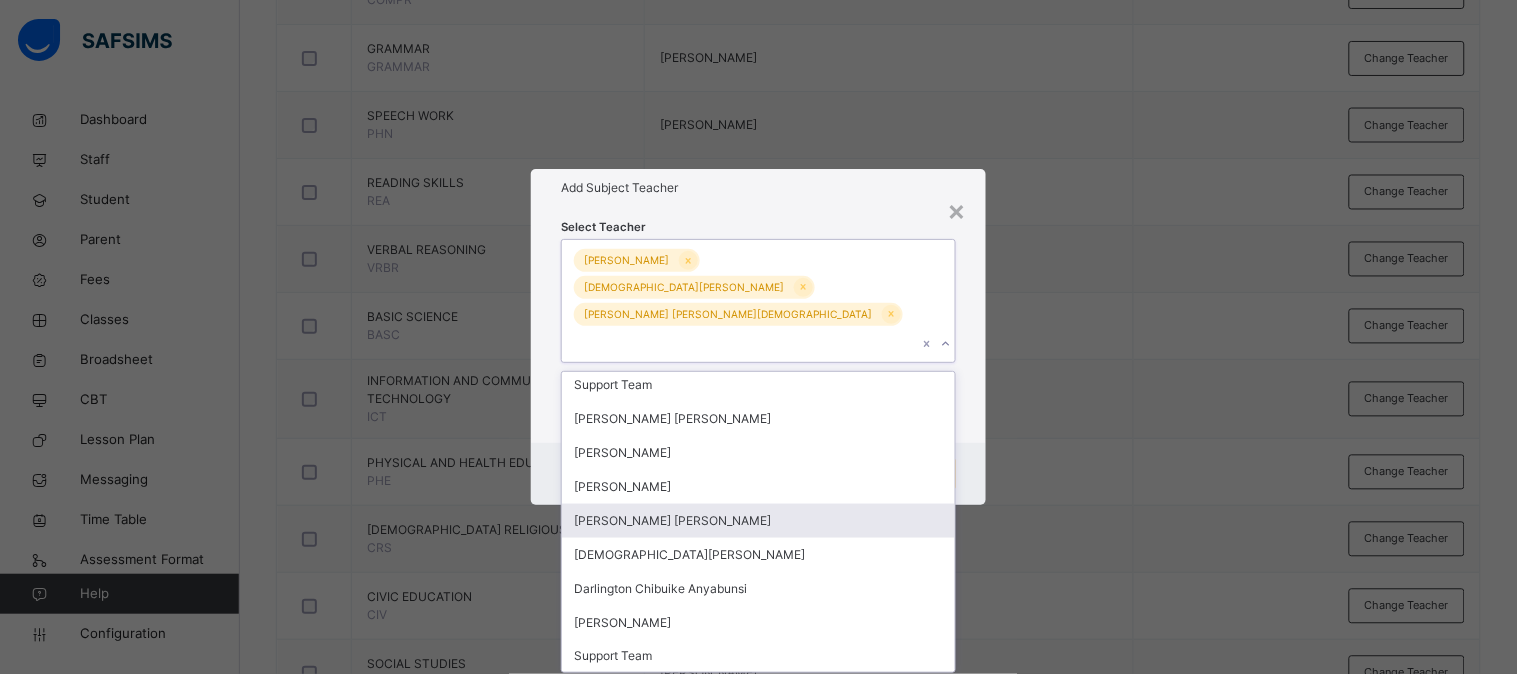 click on "Cancel Save" at bounding box center [758, 474] 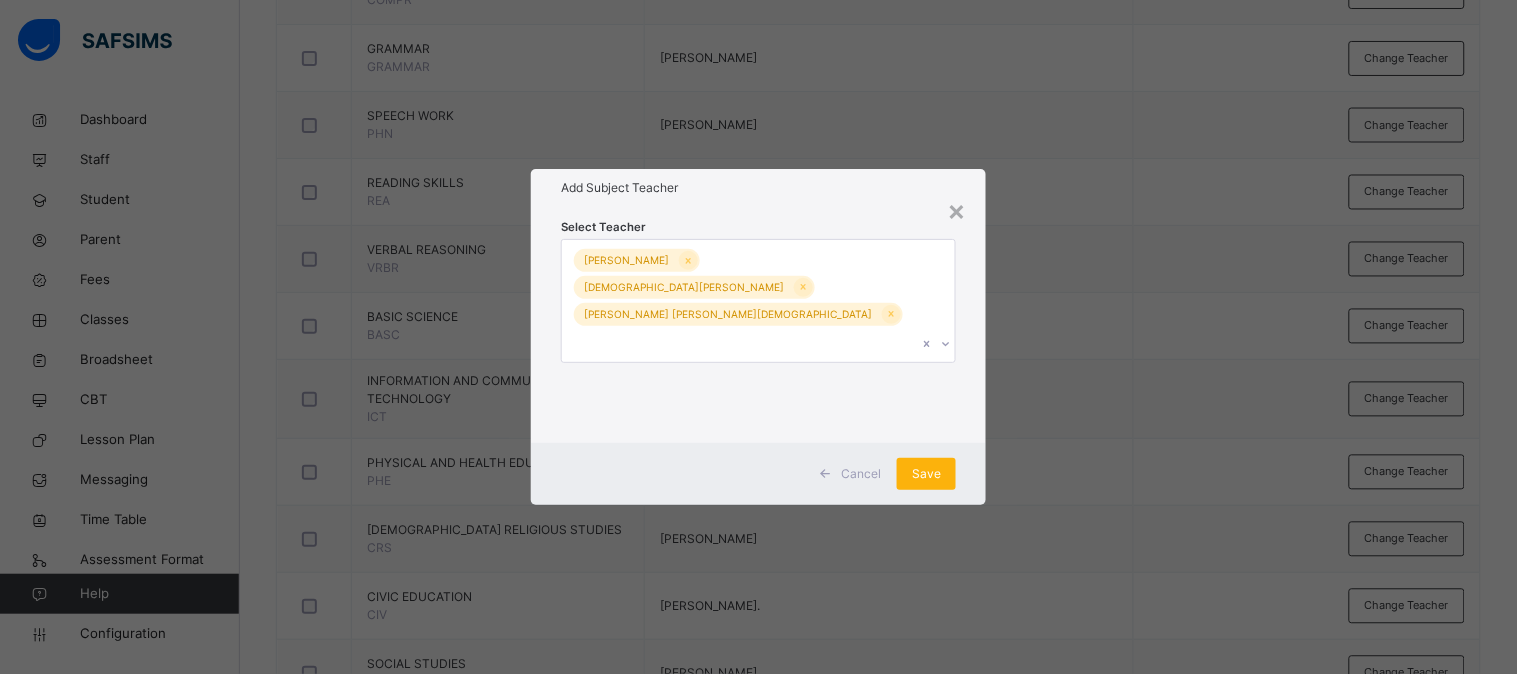 click on "Save" at bounding box center [926, 474] 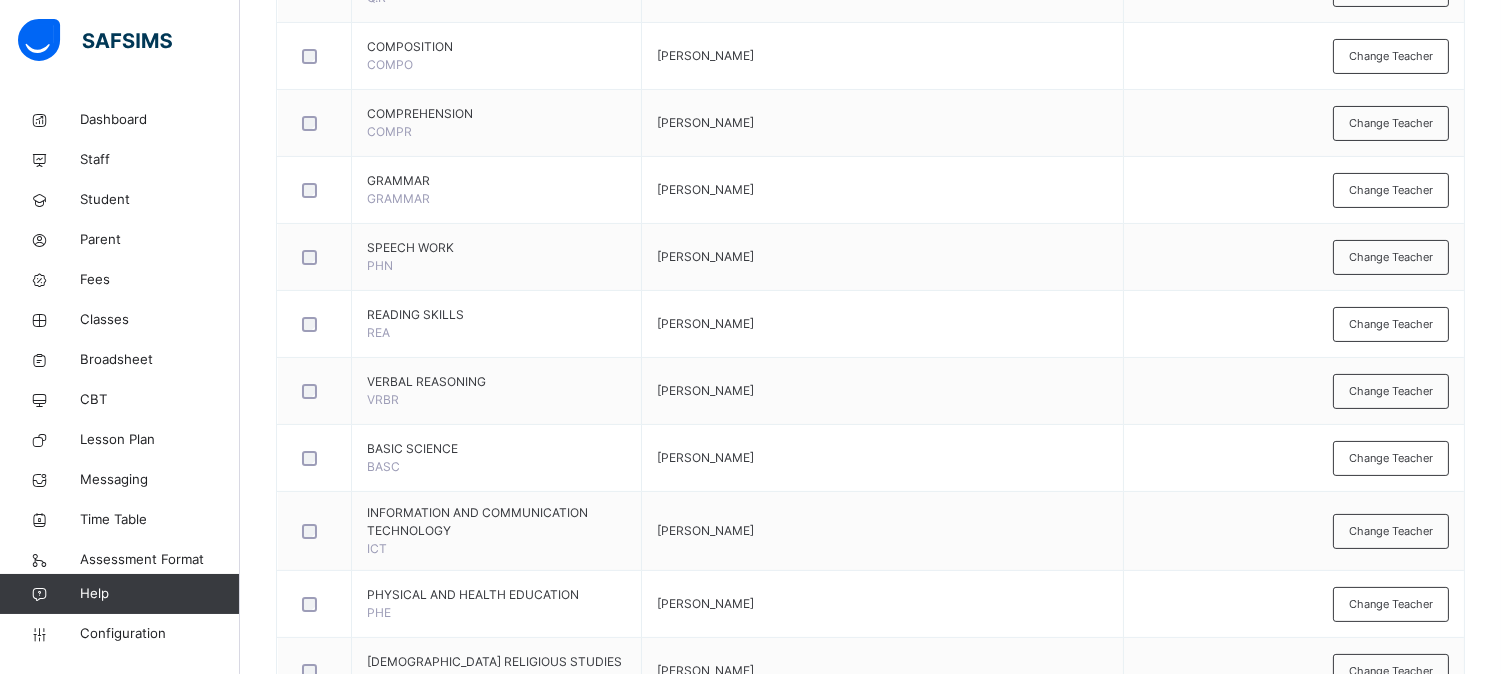 scroll, scrollTop: 685, scrollLeft: 0, axis: vertical 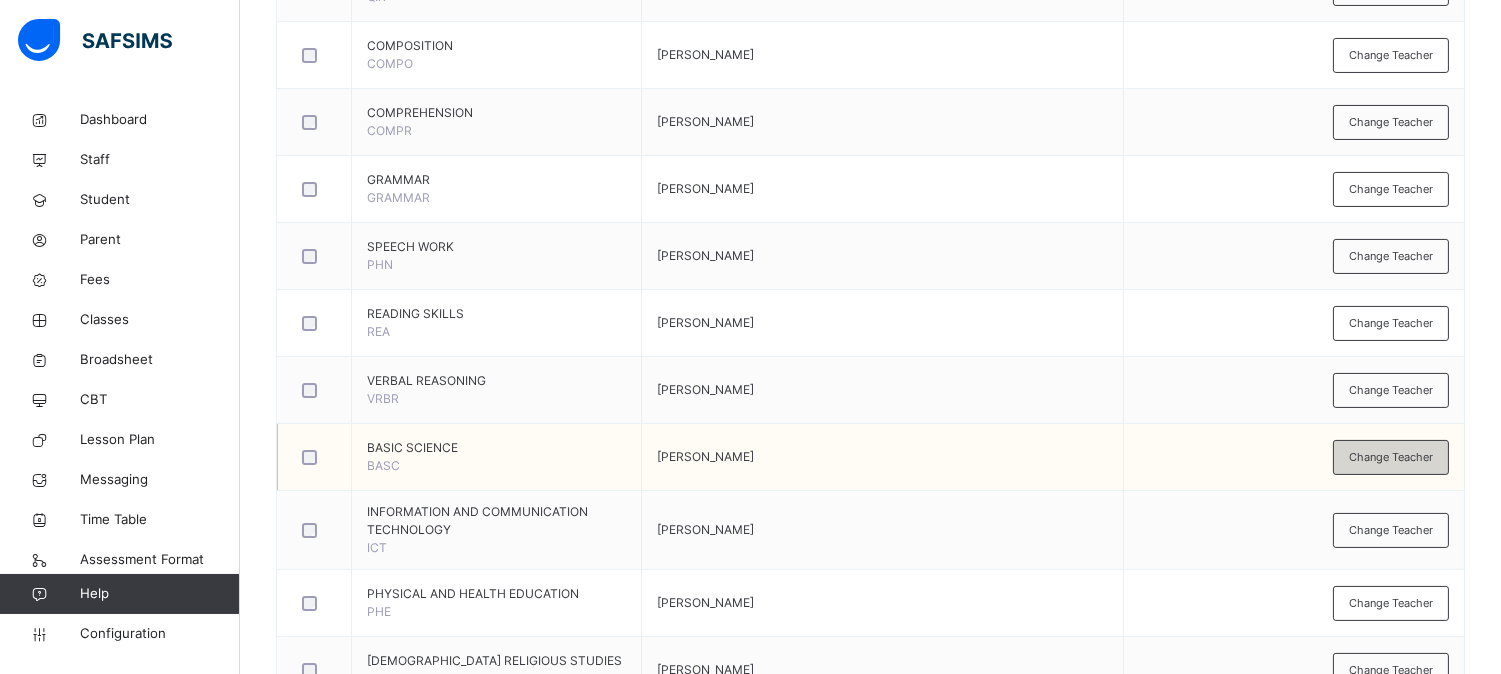 click on "Change Teacher" at bounding box center (1391, 457) 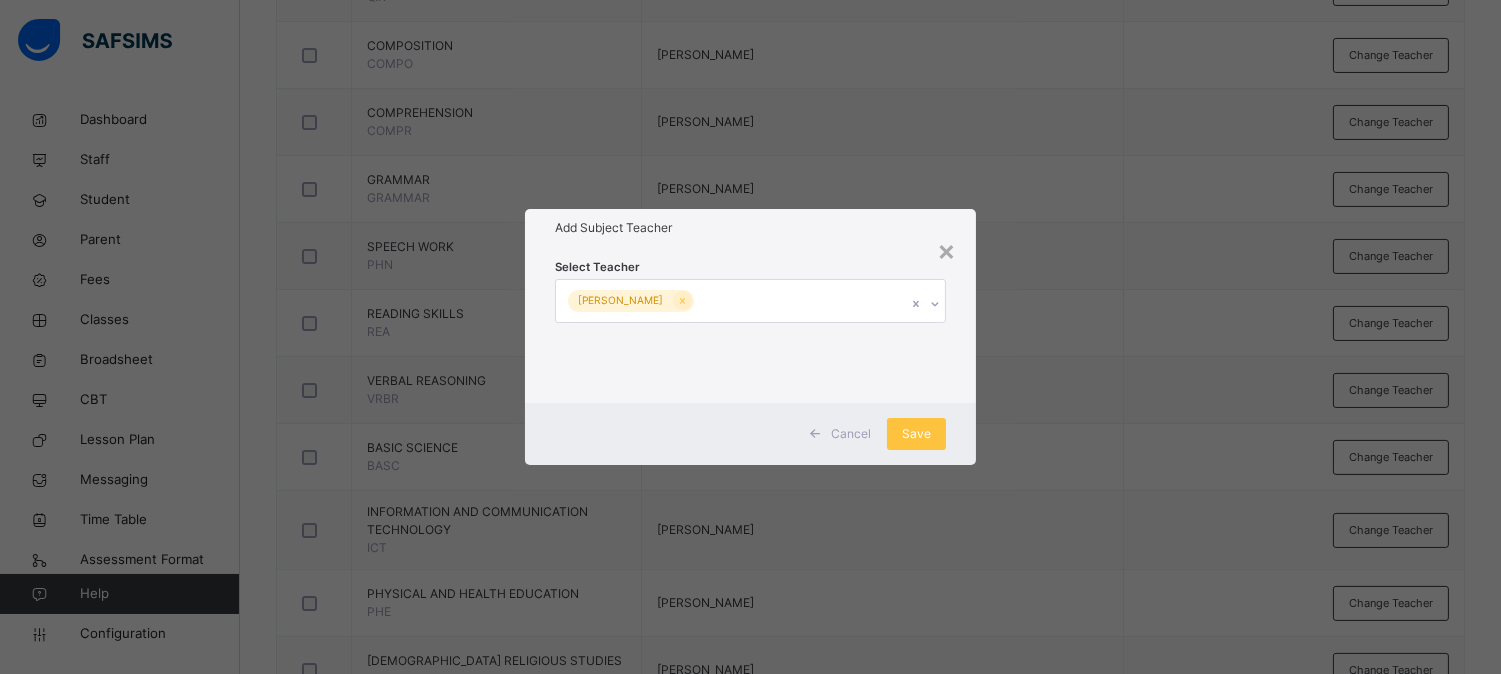click on "× Add Subject Teacher Select Teacher [PERSON_NAME] Cancel Save" at bounding box center [750, 337] 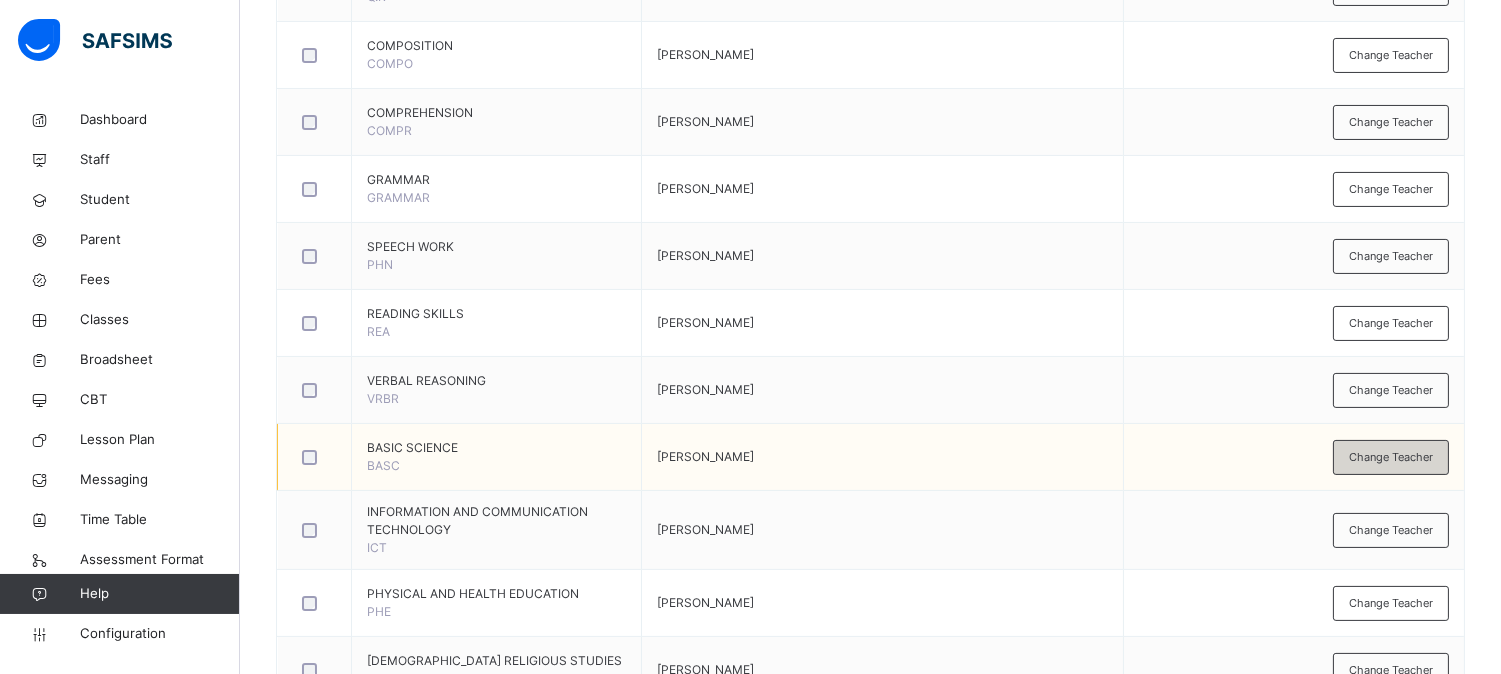 click on "Change Teacher" at bounding box center (1391, 457) 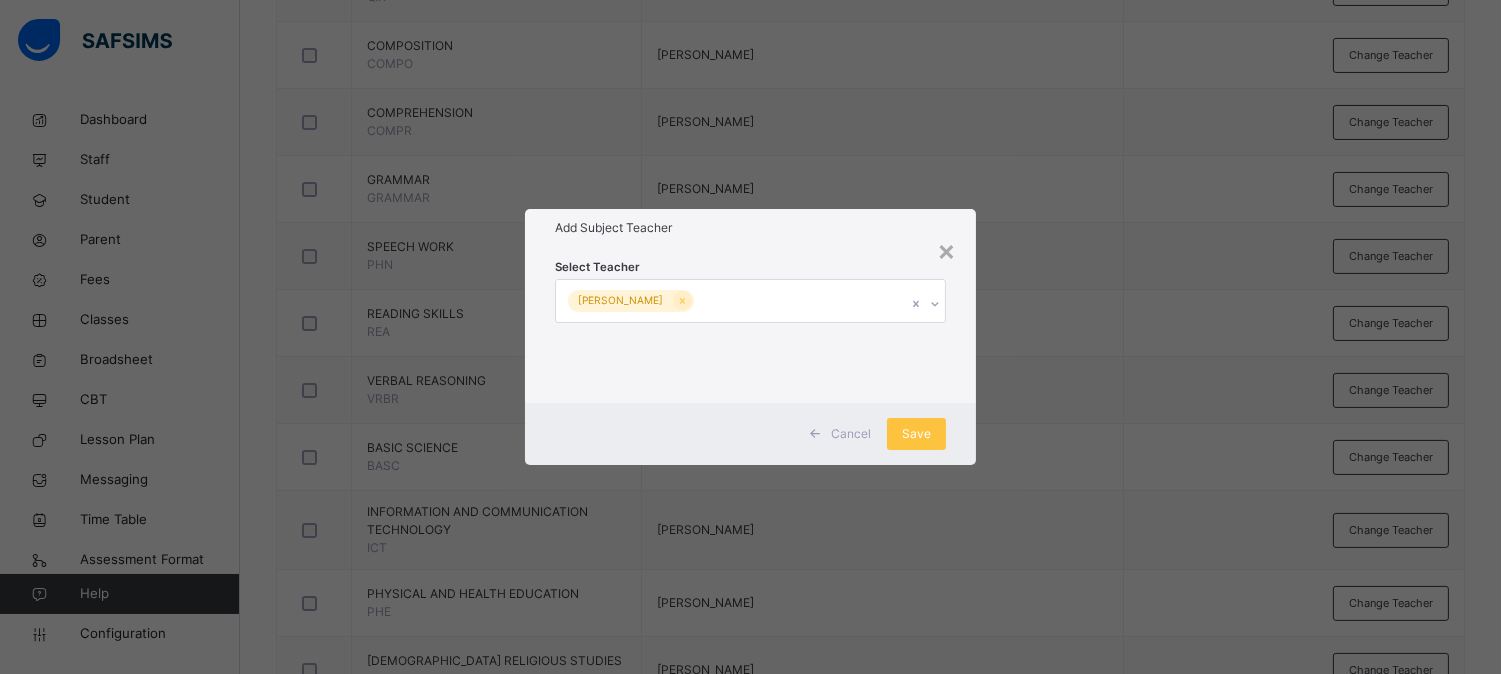 click 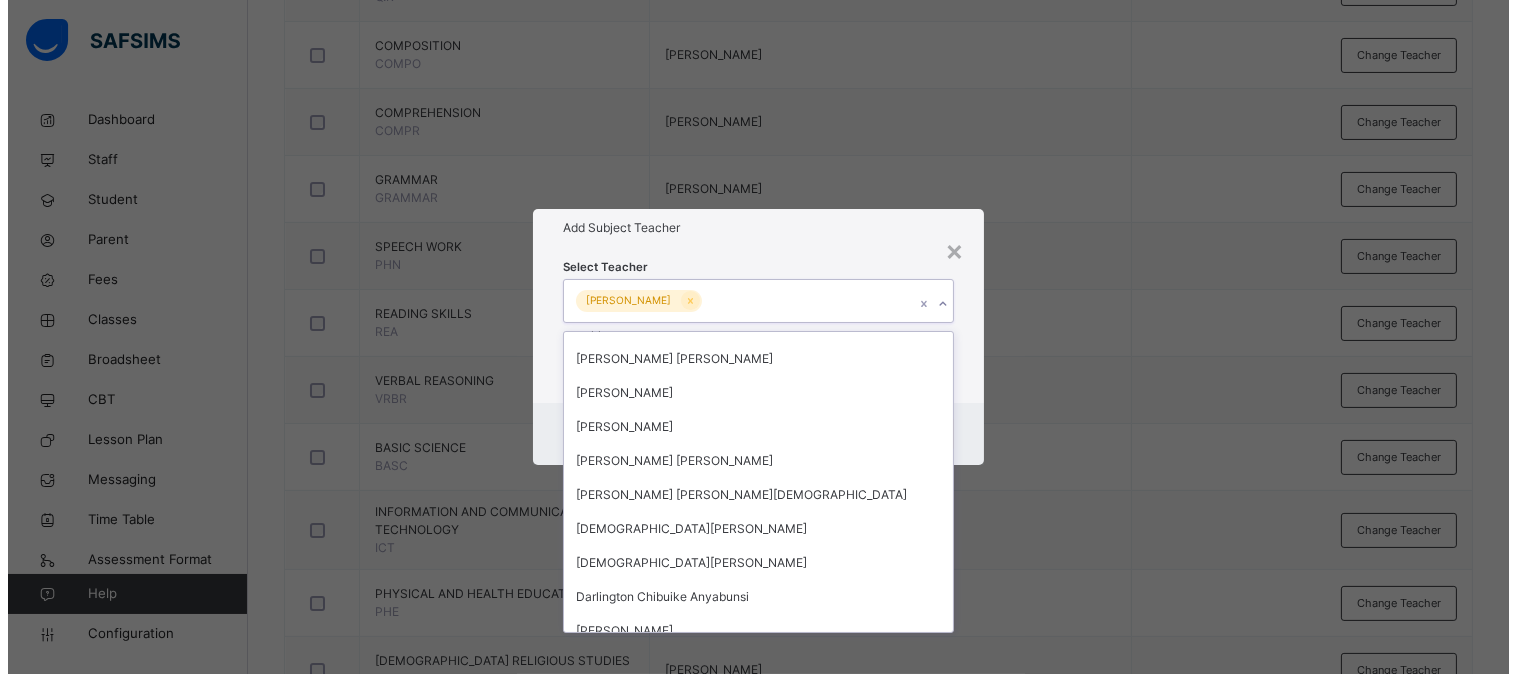 scroll, scrollTop: 786, scrollLeft: 0, axis: vertical 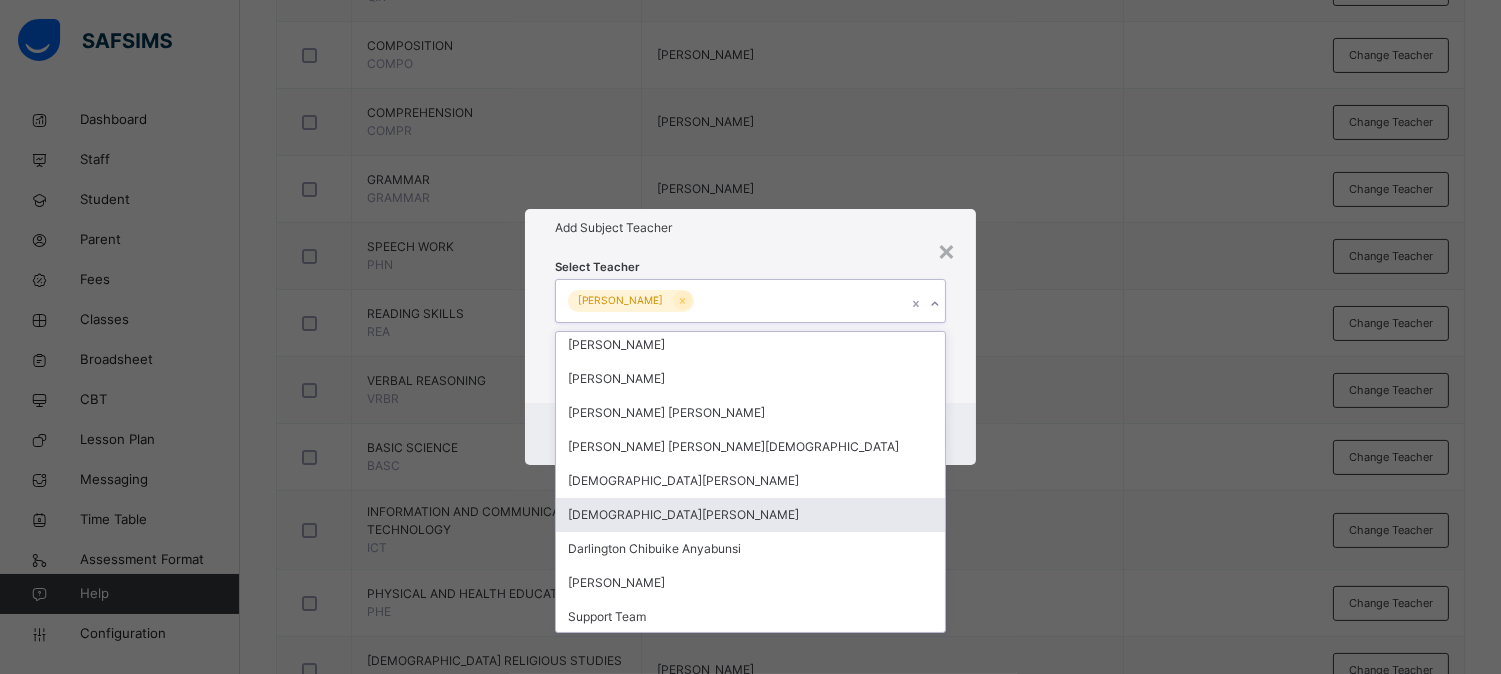 click on "[DEMOGRAPHIC_DATA][PERSON_NAME]" at bounding box center (750, 515) 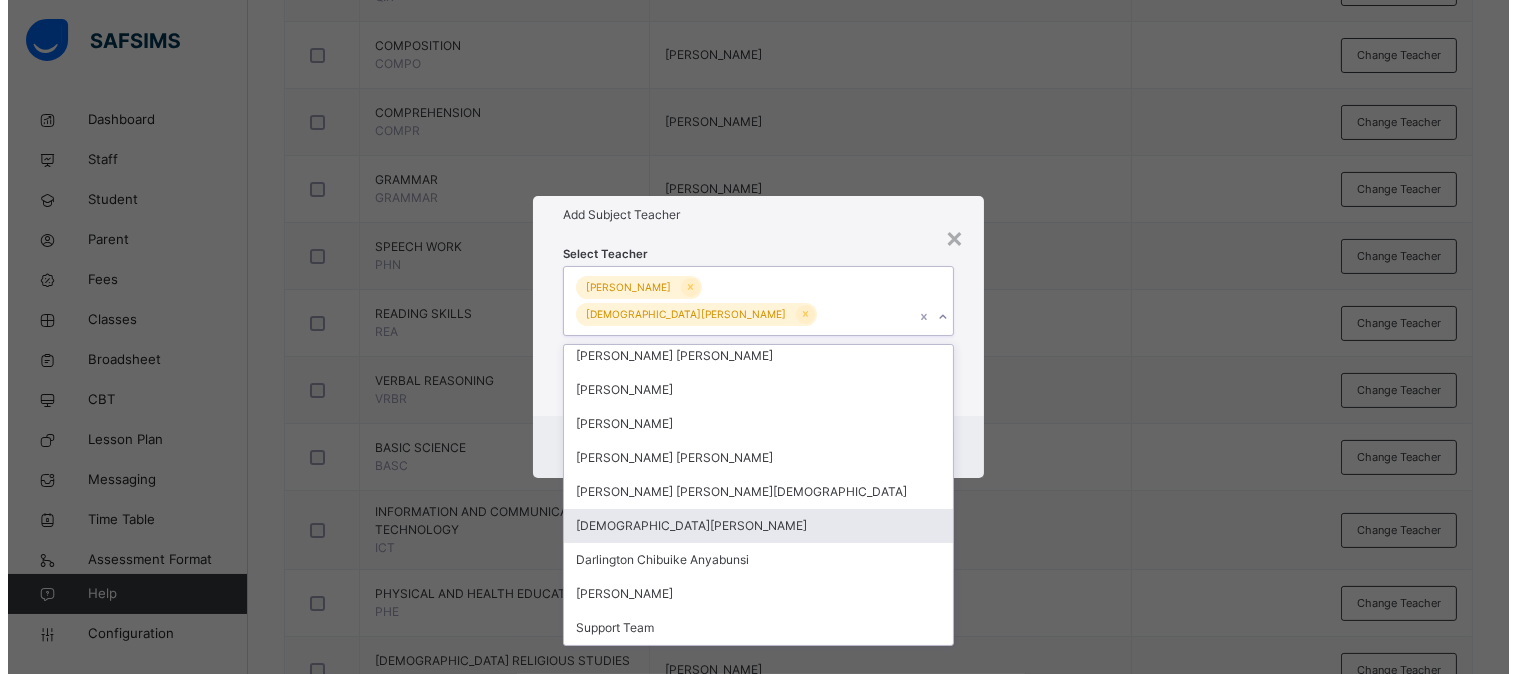 scroll, scrollTop: 752, scrollLeft: 0, axis: vertical 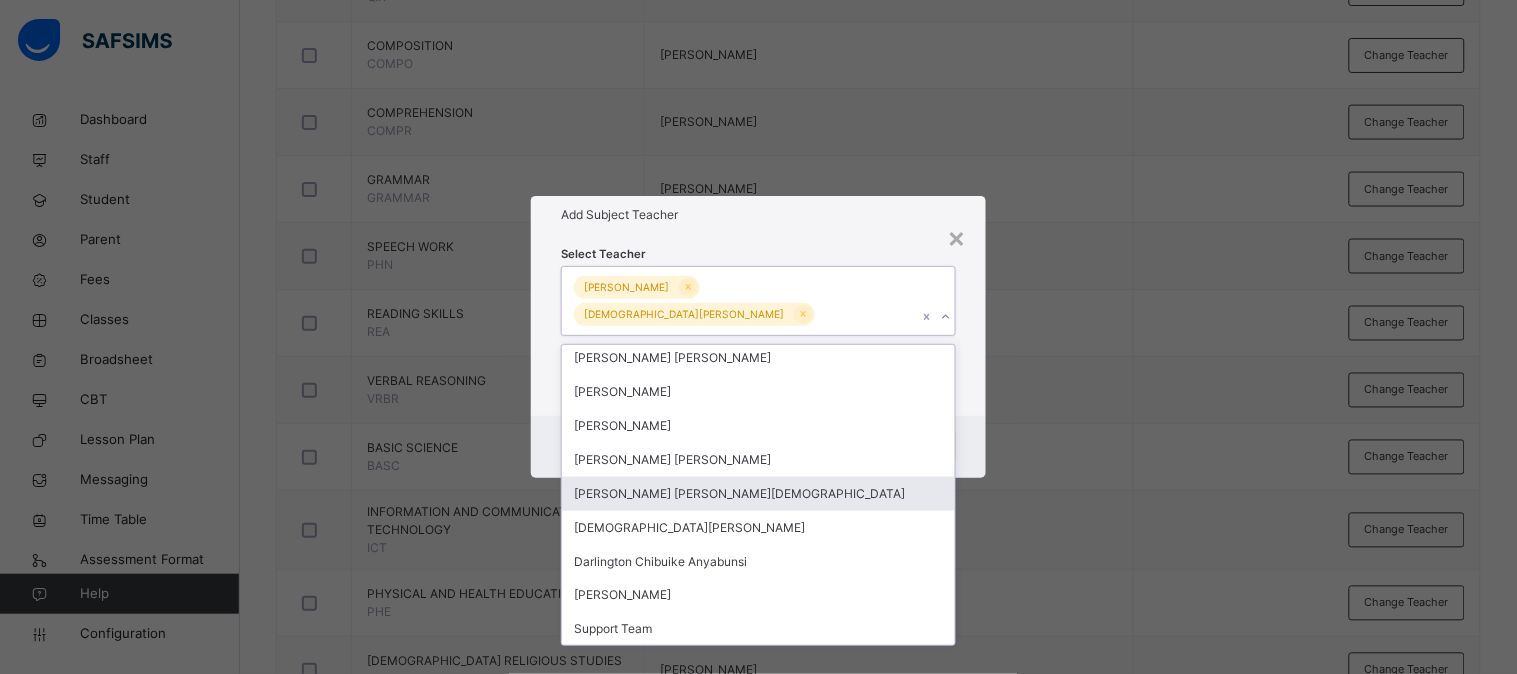 drag, startPoint x: 676, startPoint y: 514, endPoint x: 661, endPoint y: 477, distance: 39.92493 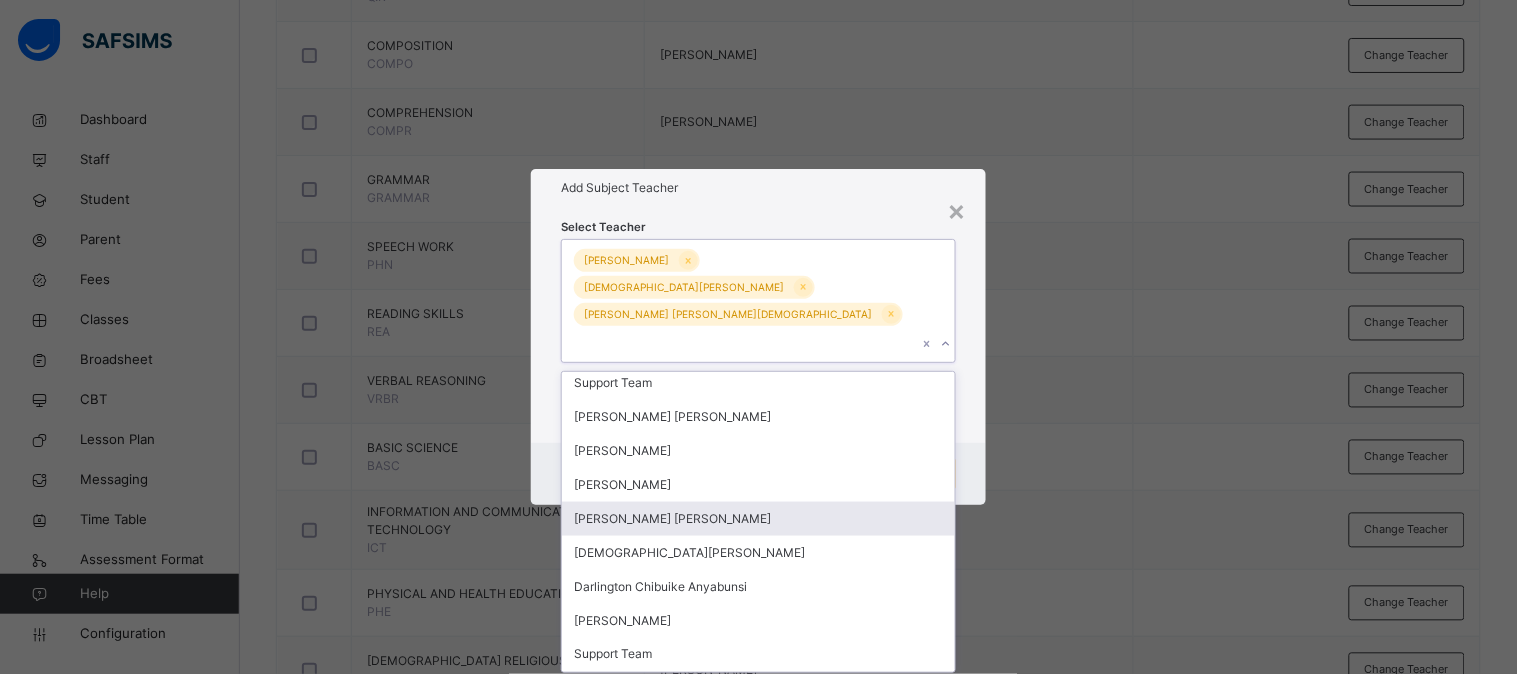 scroll, scrollTop: 718, scrollLeft: 0, axis: vertical 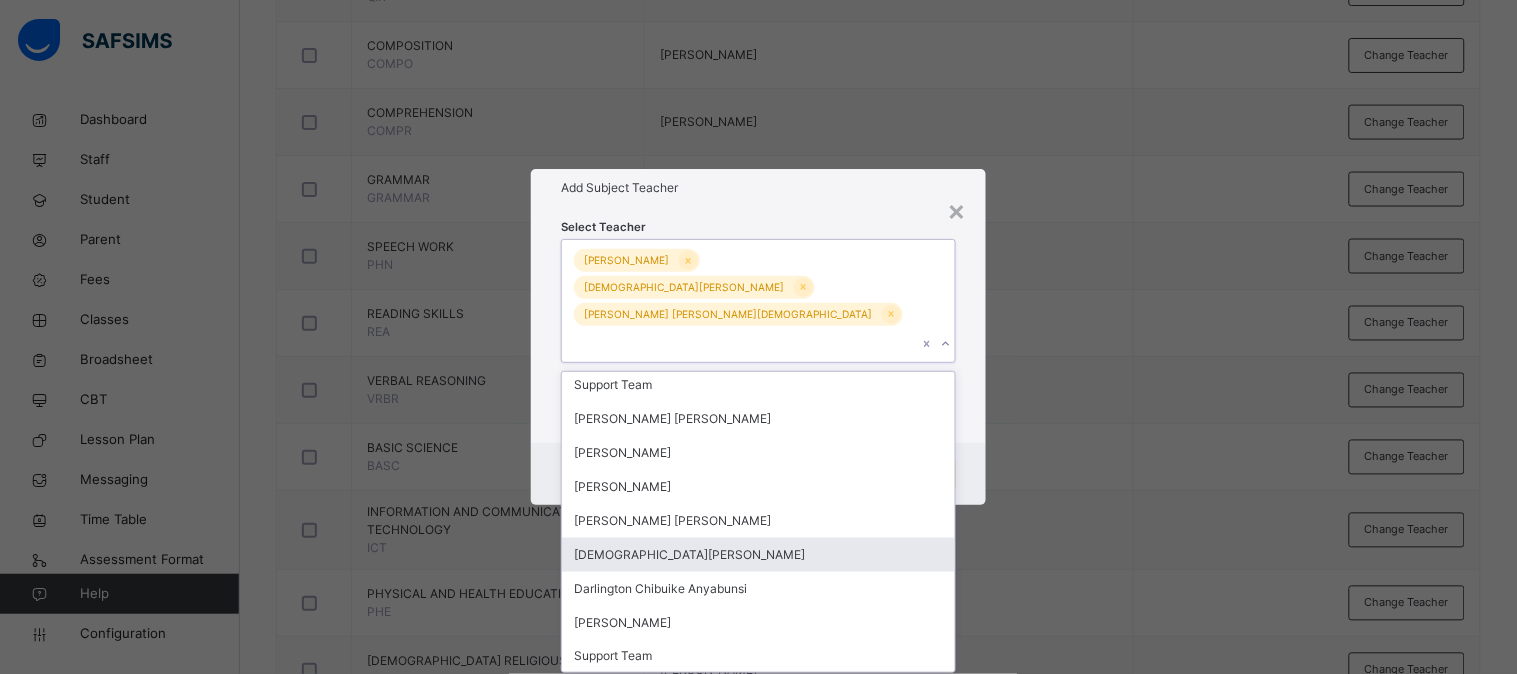 click on "[DEMOGRAPHIC_DATA][PERSON_NAME]" at bounding box center (758, 555) 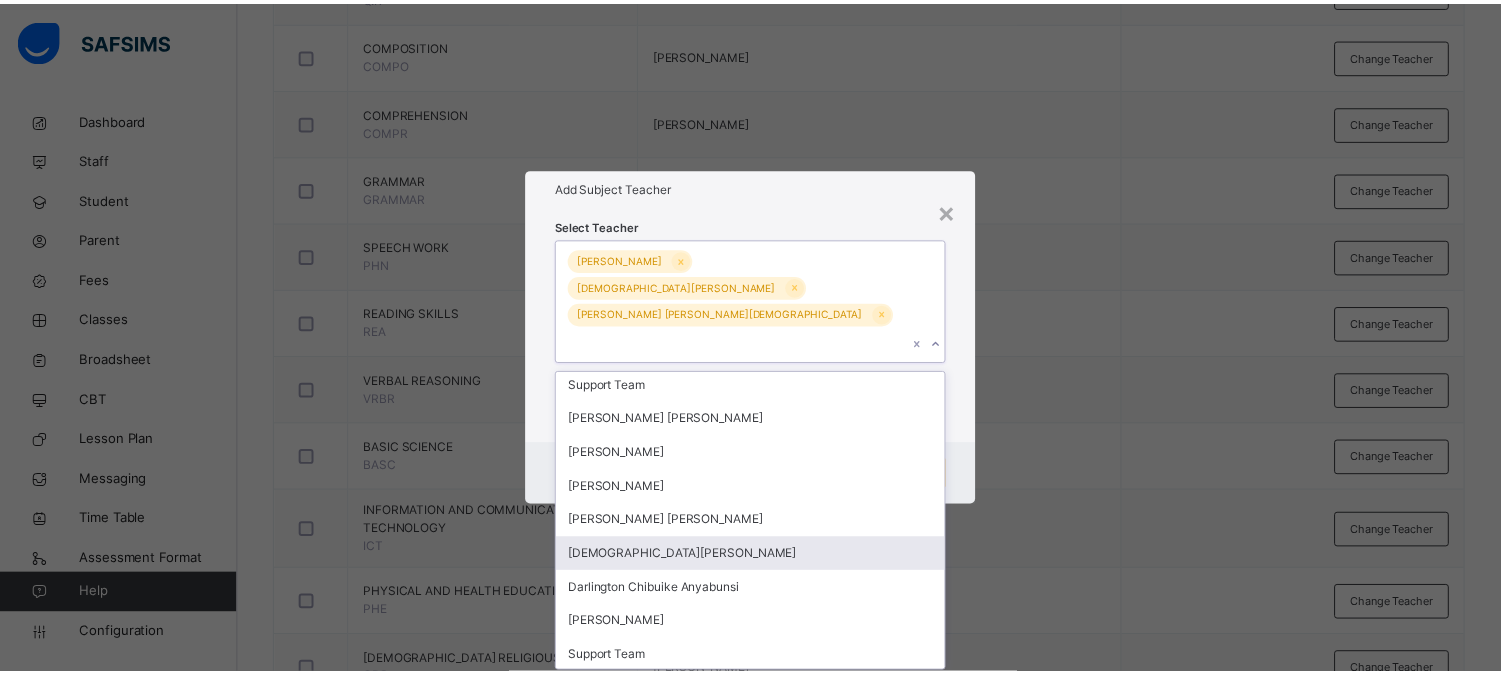 scroll, scrollTop: 684, scrollLeft: 0, axis: vertical 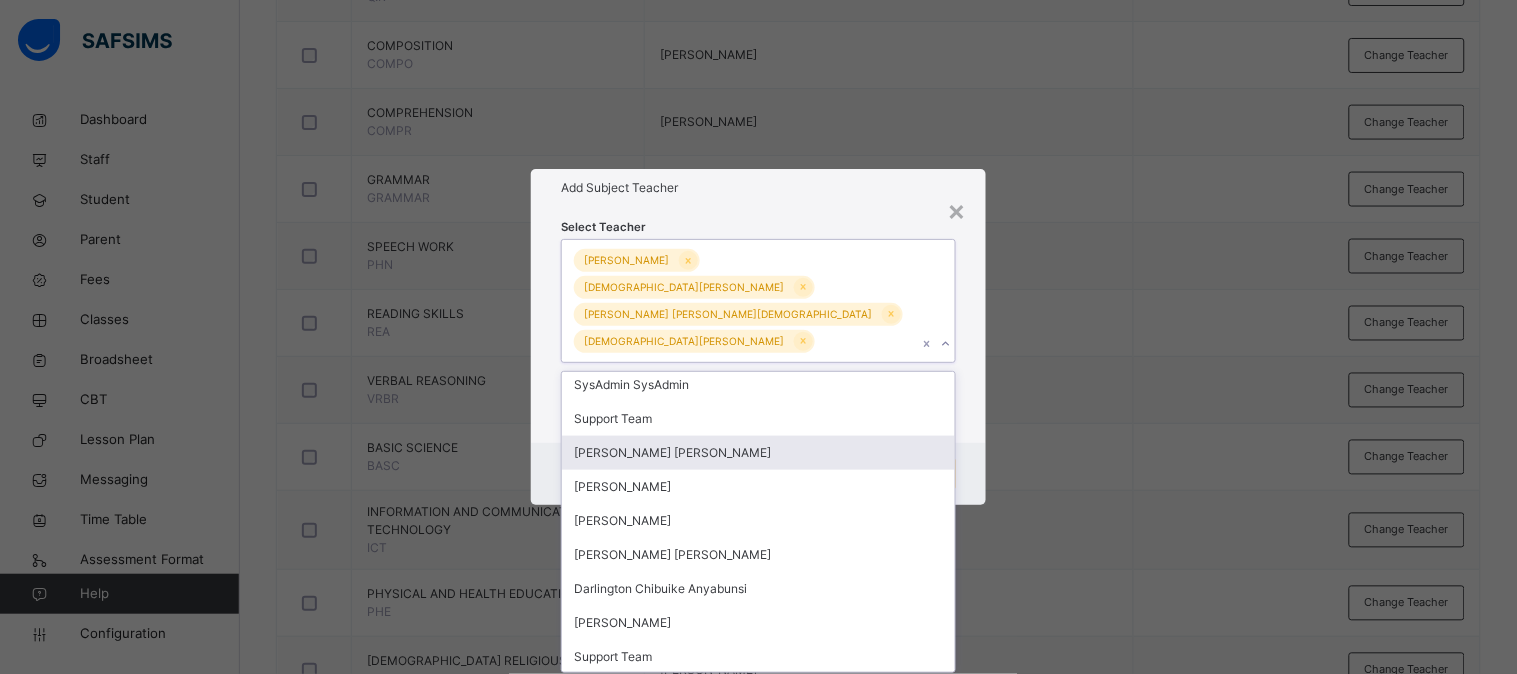 click on "Select Teacher   option [DEMOGRAPHIC_DATA][PERSON_NAME], selected.    option [PERSON_NAME]  [PERSON_NAME] focused, 24 of 33. 29 results available. Use Up and Down to choose options, press Enter to select the currently focused option, press Escape to exit the menu, press Tab to select the option and exit the menu. Arinze [PERSON_NAME] [PERSON_NAME] [PERSON_NAME] [PERSON_NAME] Chidera  Blessedmartin [PERSON_NAME]. [PERSON_NAME] [PERSON_NAME]  [PERSON_NAME] [PERSON_NAME] [PERSON_NAME] [PERSON_NAME] Okuta Chibuzor [PERSON_NAME] [PERSON_NAME] [PERSON_NAME] [PERSON_NAME] [PERSON_NAME] [PERSON_NAME] [PERSON_NAME] Eze [PERSON_NAME] TechSupport  Support DemoTeacher  Nduka [PERSON_NAME]	 Records Office  & Admin SysAdmin  SysAdmin Support  Team [PERSON_NAME]  [PERSON_NAME]-[PERSON_NAME] [PERSON_NAME] [PERSON_NAME] [PERSON_NAME] [PERSON_NAME] Anyabunsi [PERSON_NAME] Support  Team" at bounding box center [758, 325] 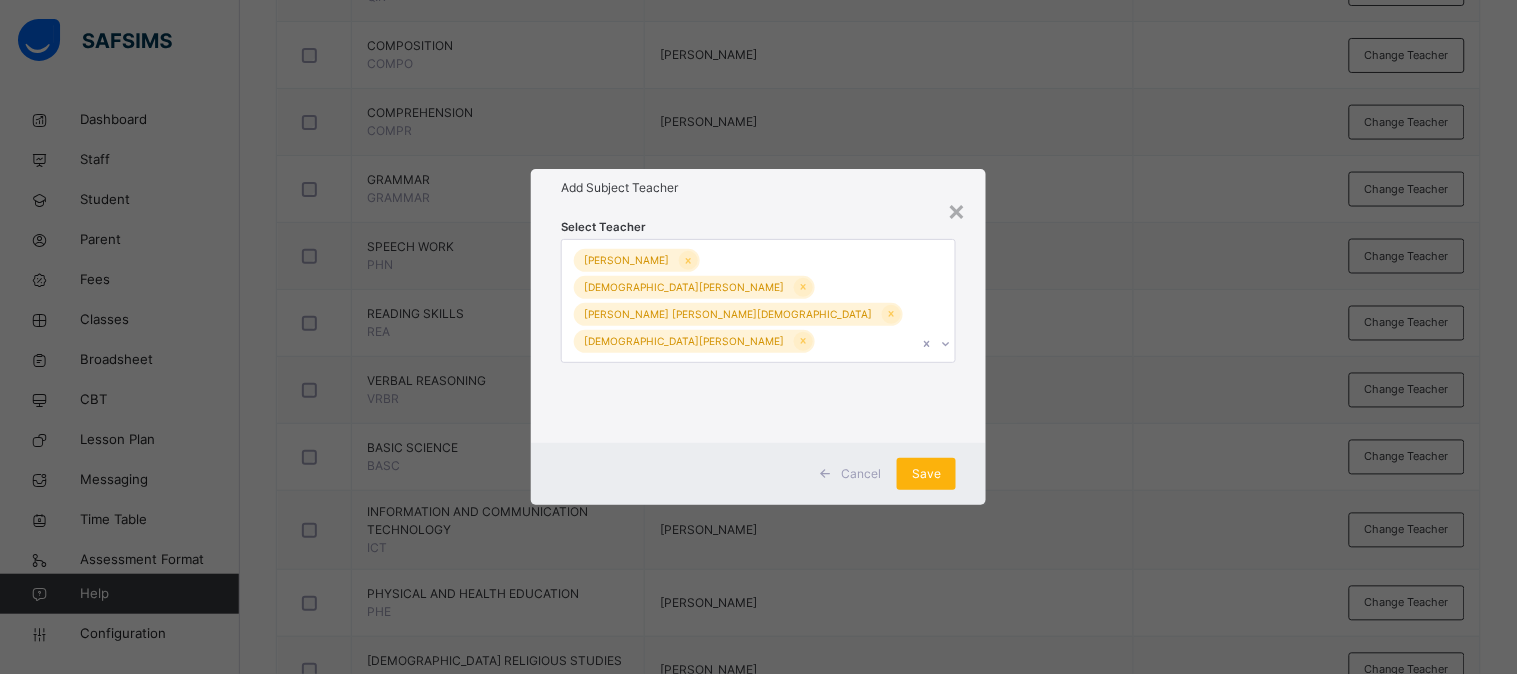 click on "Save" at bounding box center (926, 474) 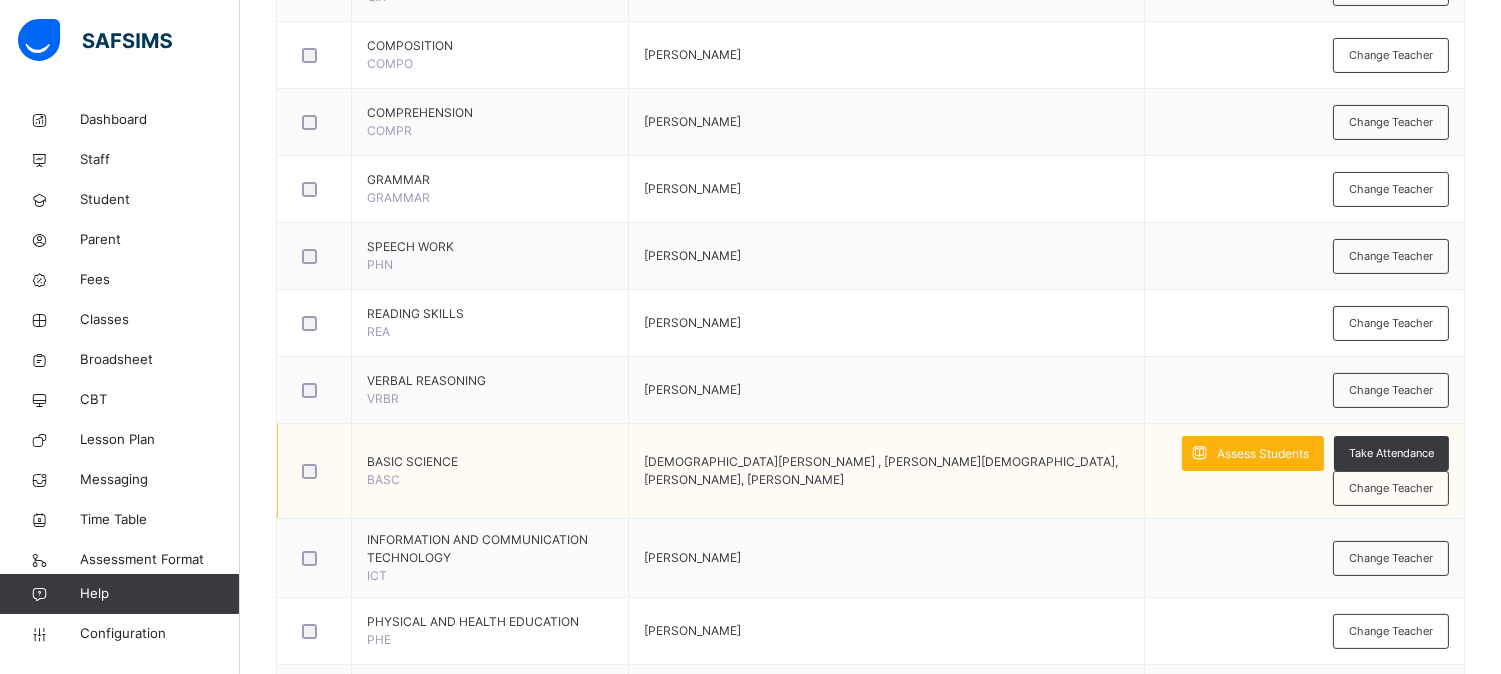 click on "Assess Students" at bounding box center (1263, 454) 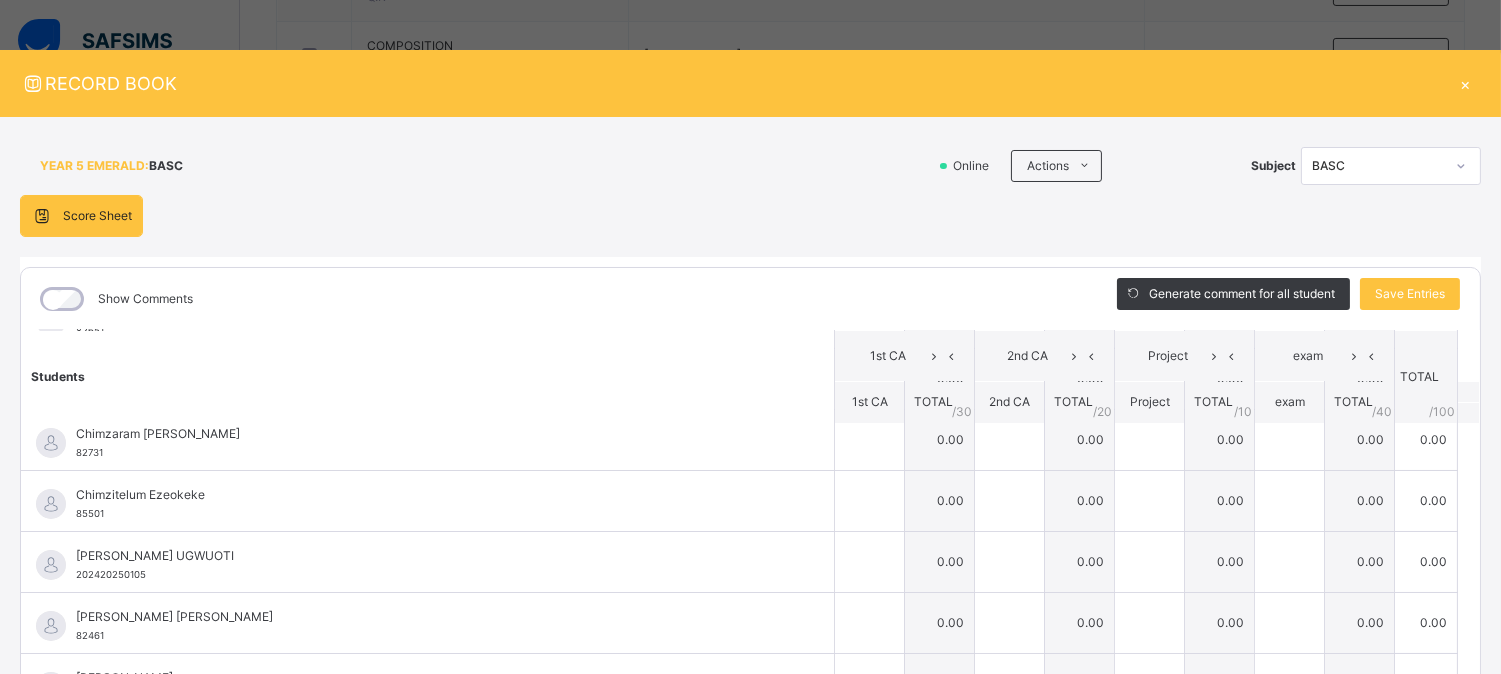 scroll, scrollTop: 570, scrollLeft: 0, axis: vertical 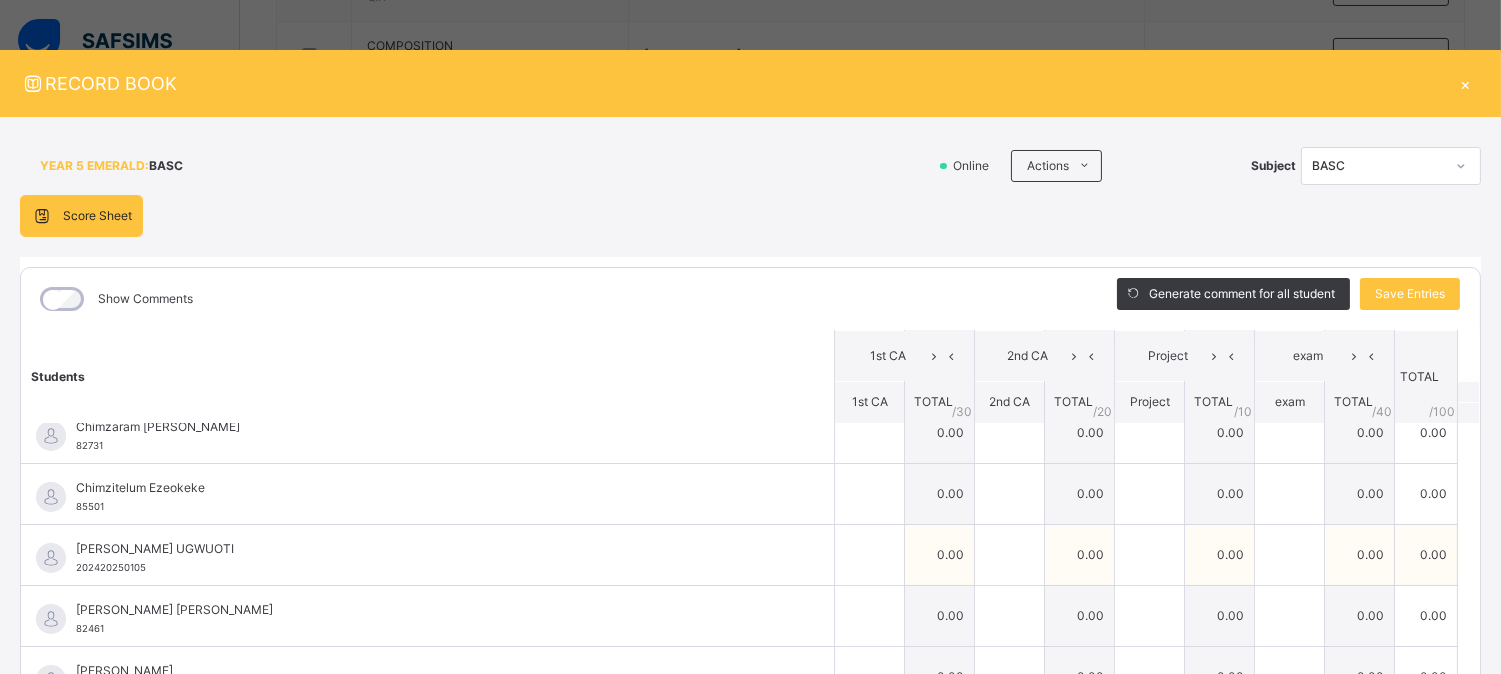 click on "0.00" at bounding box center [940, 554] 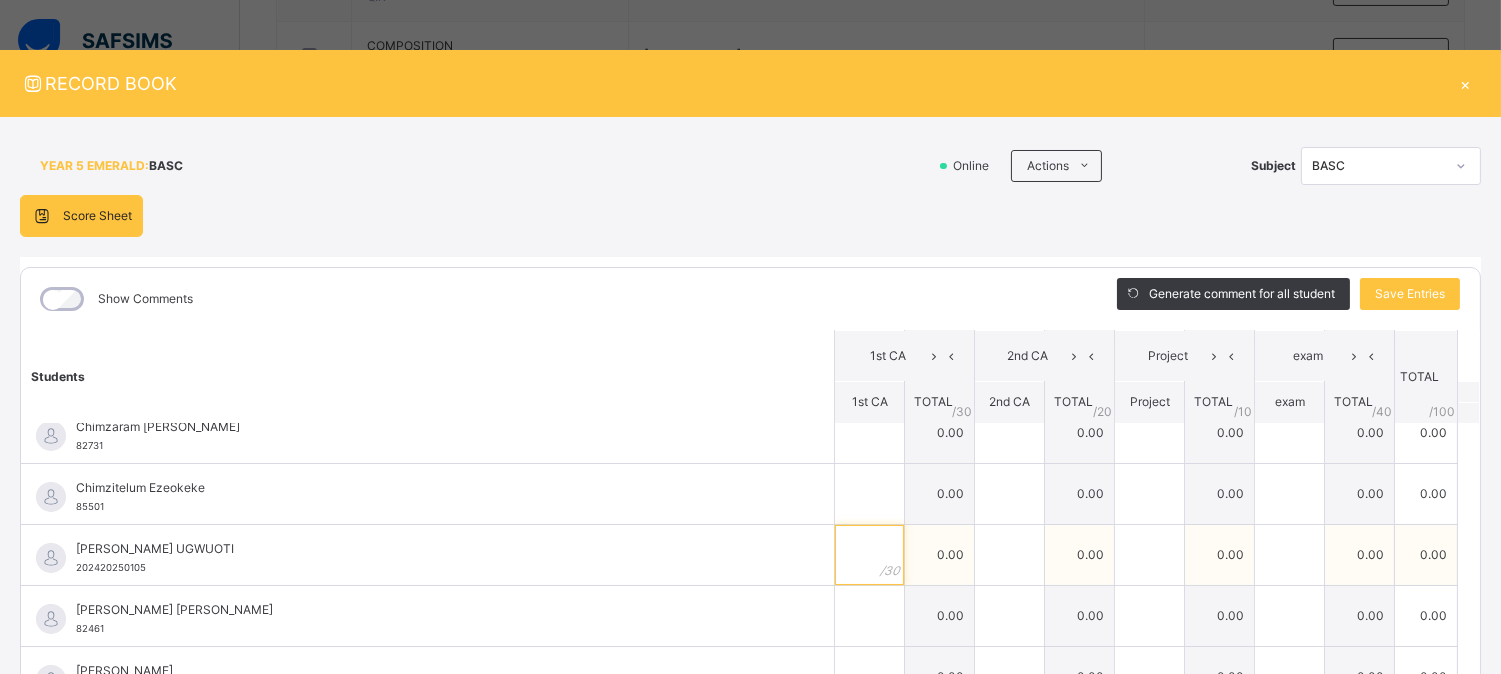 click at bounding box center (869, 555) 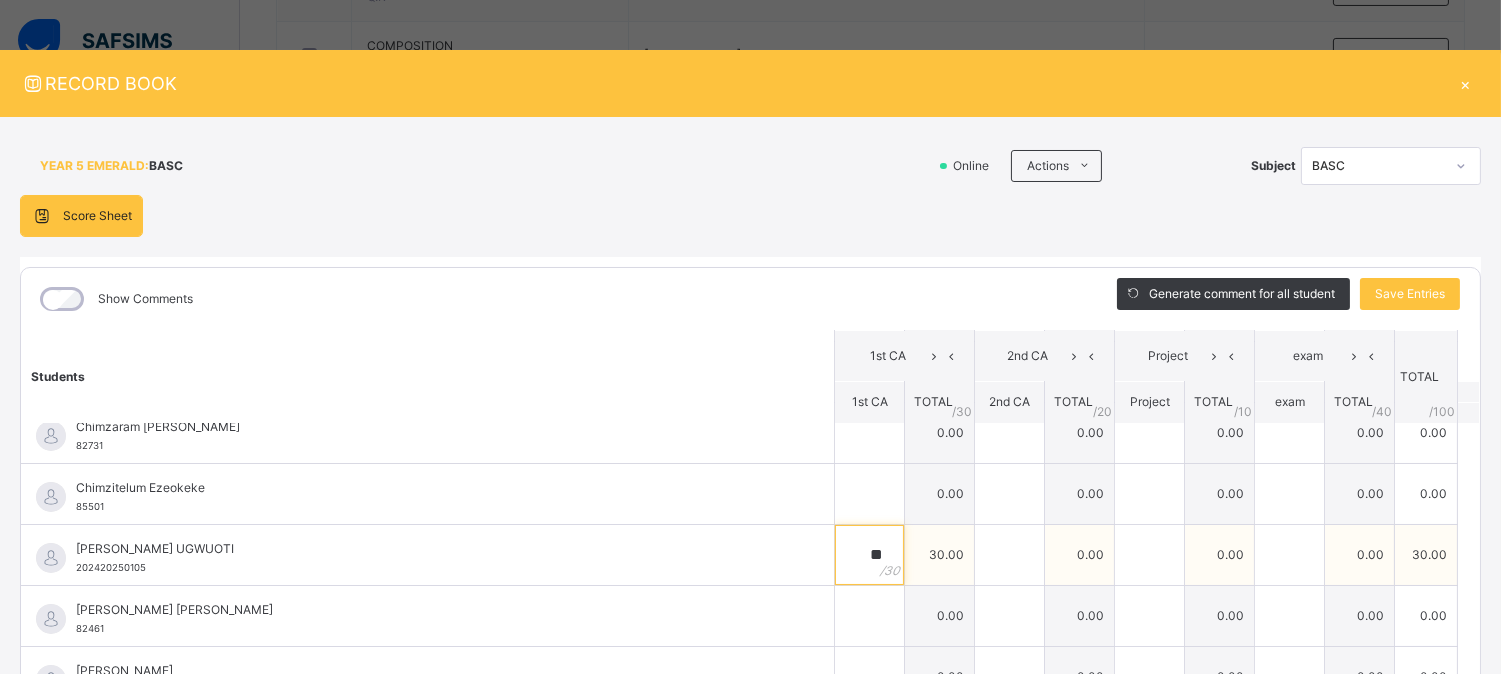 type on "**" 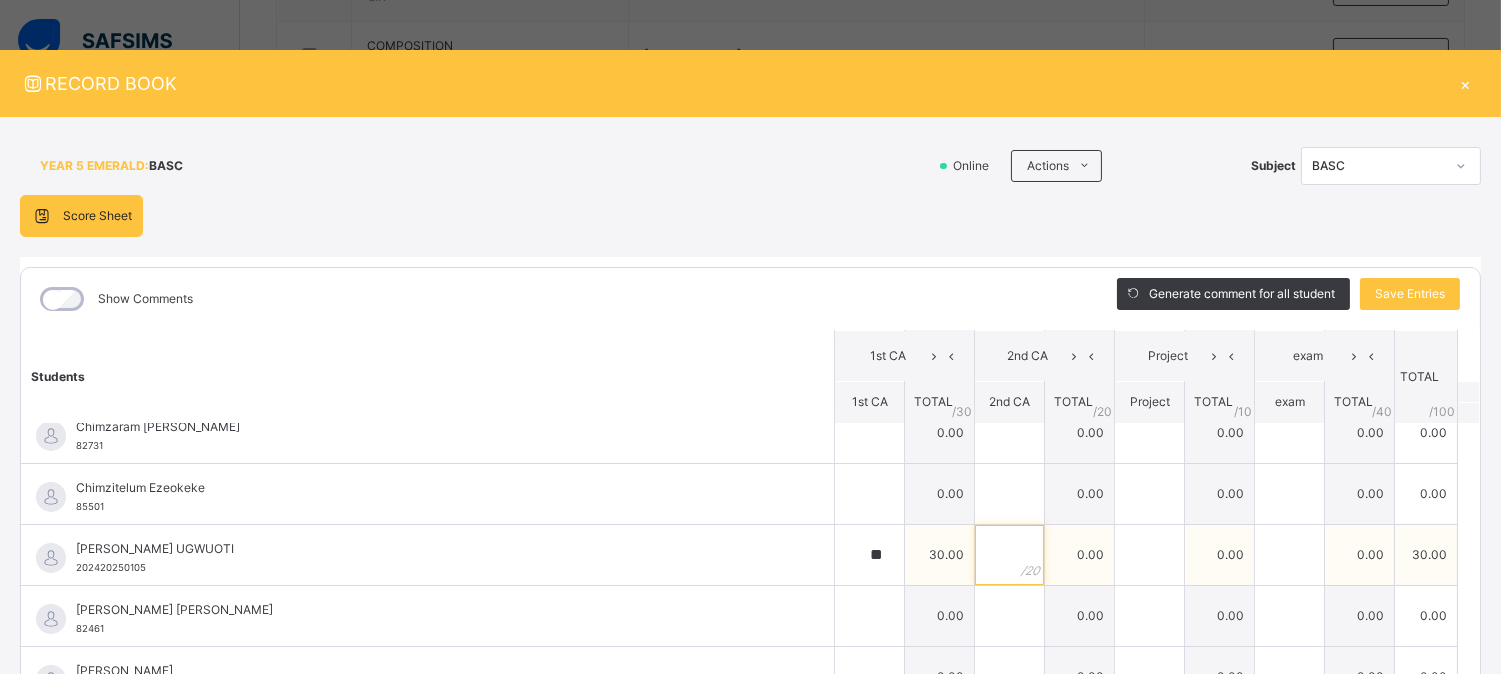 click at bounding box center [1009, 555] 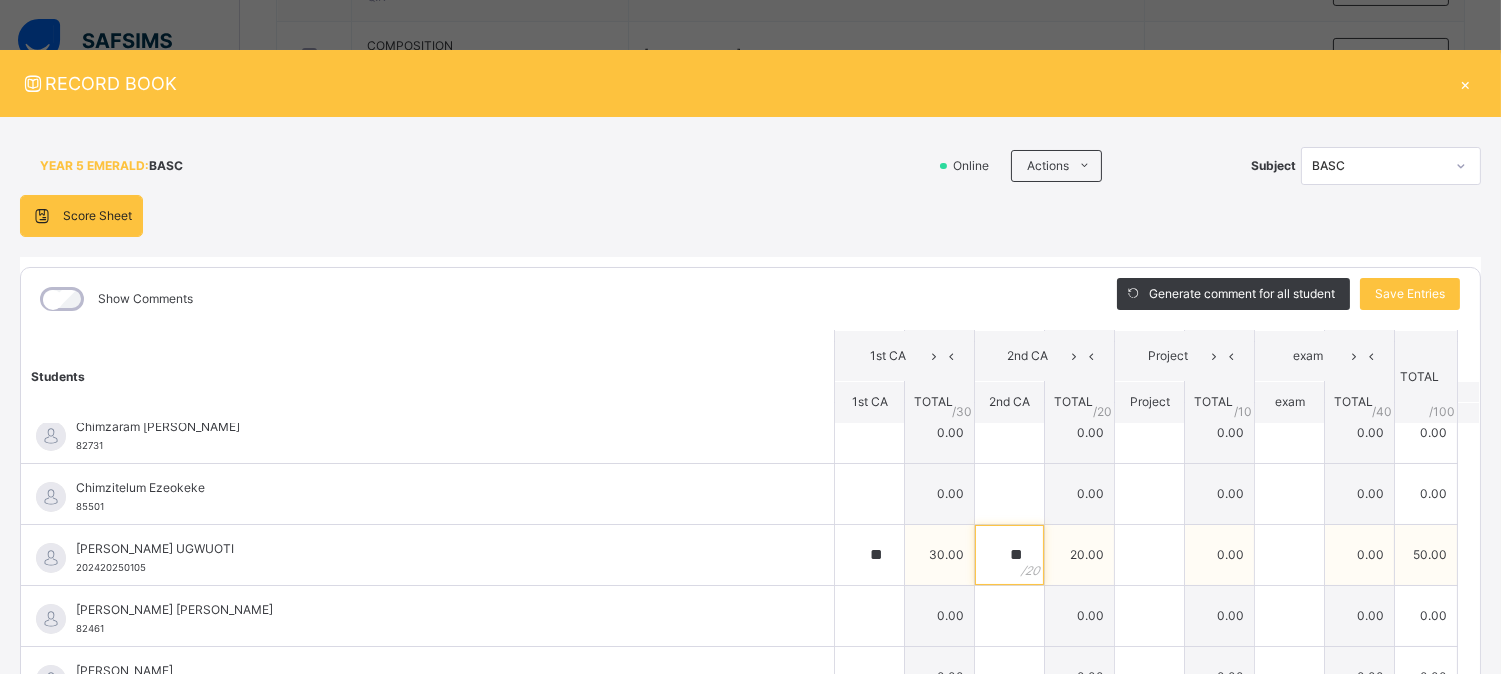 type on "**" 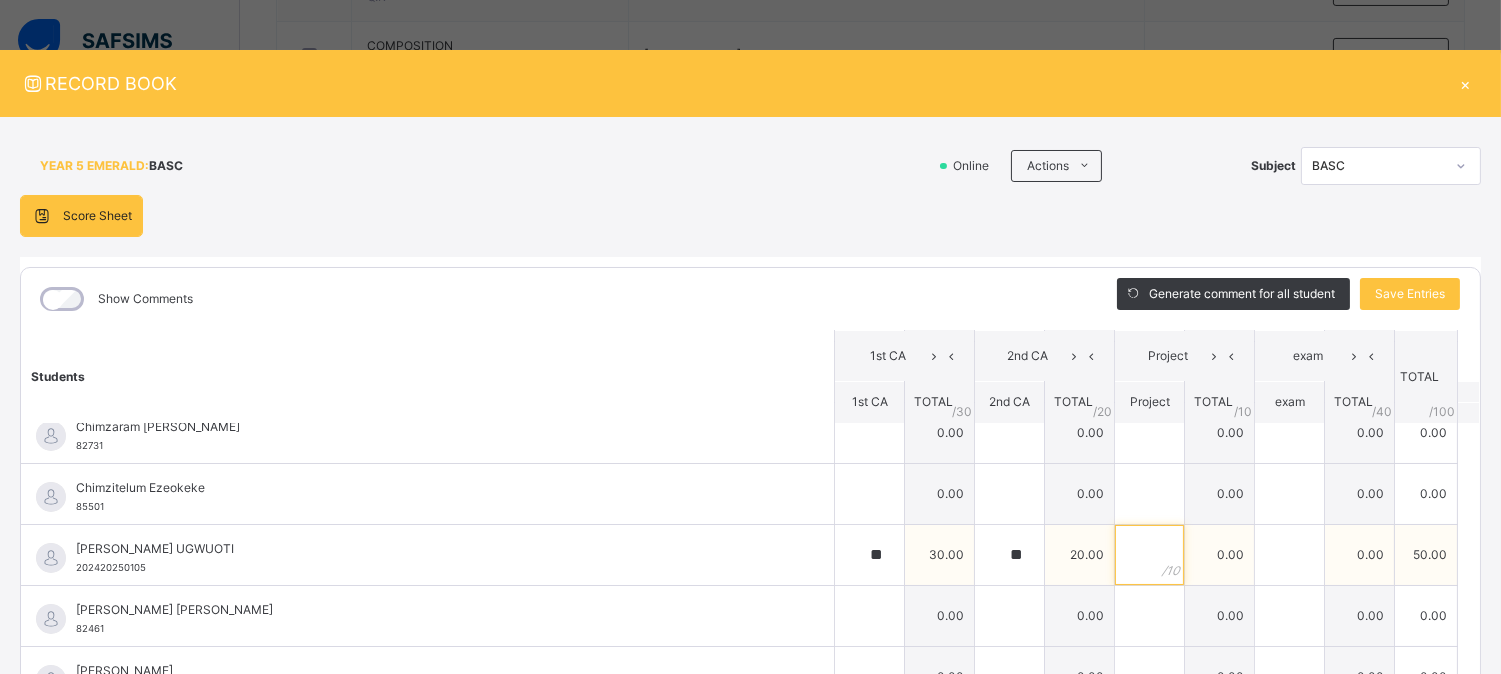 click at bounding box center (1149, 555) 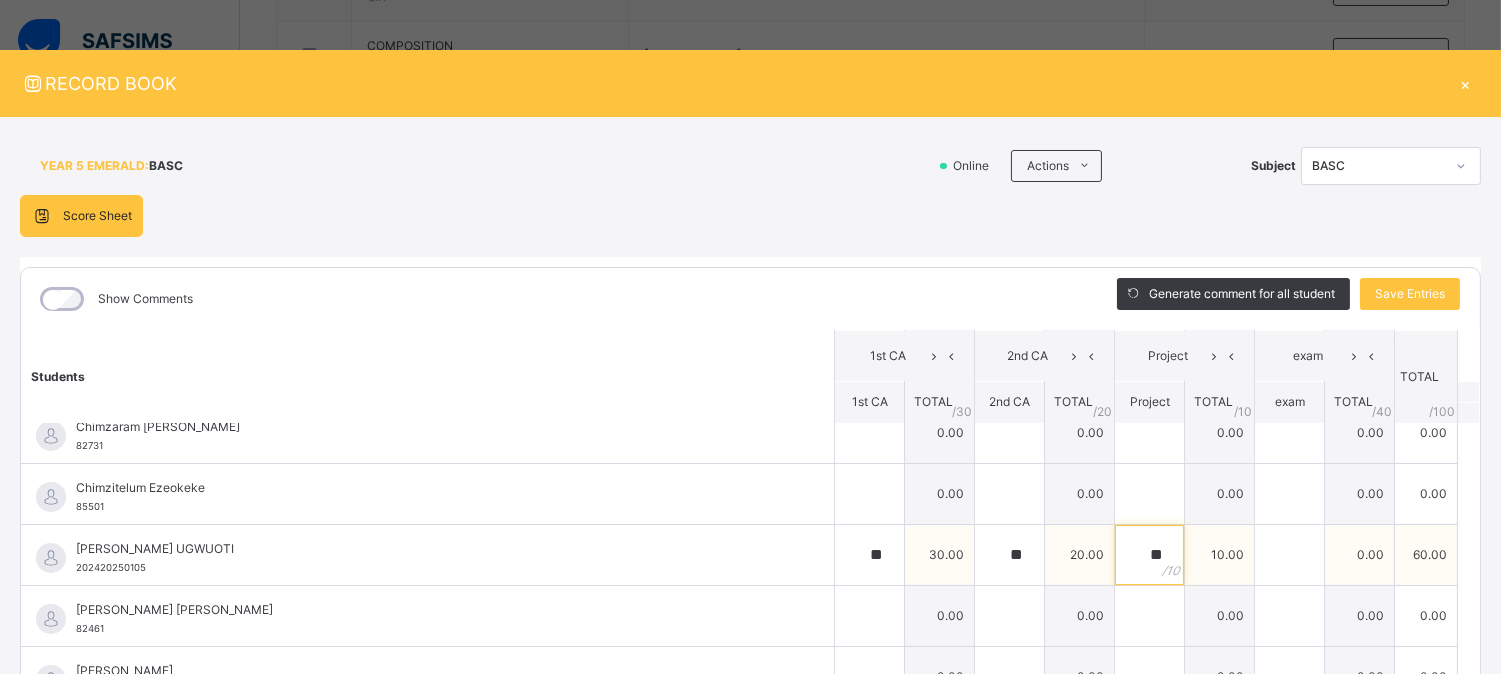 type on "**" 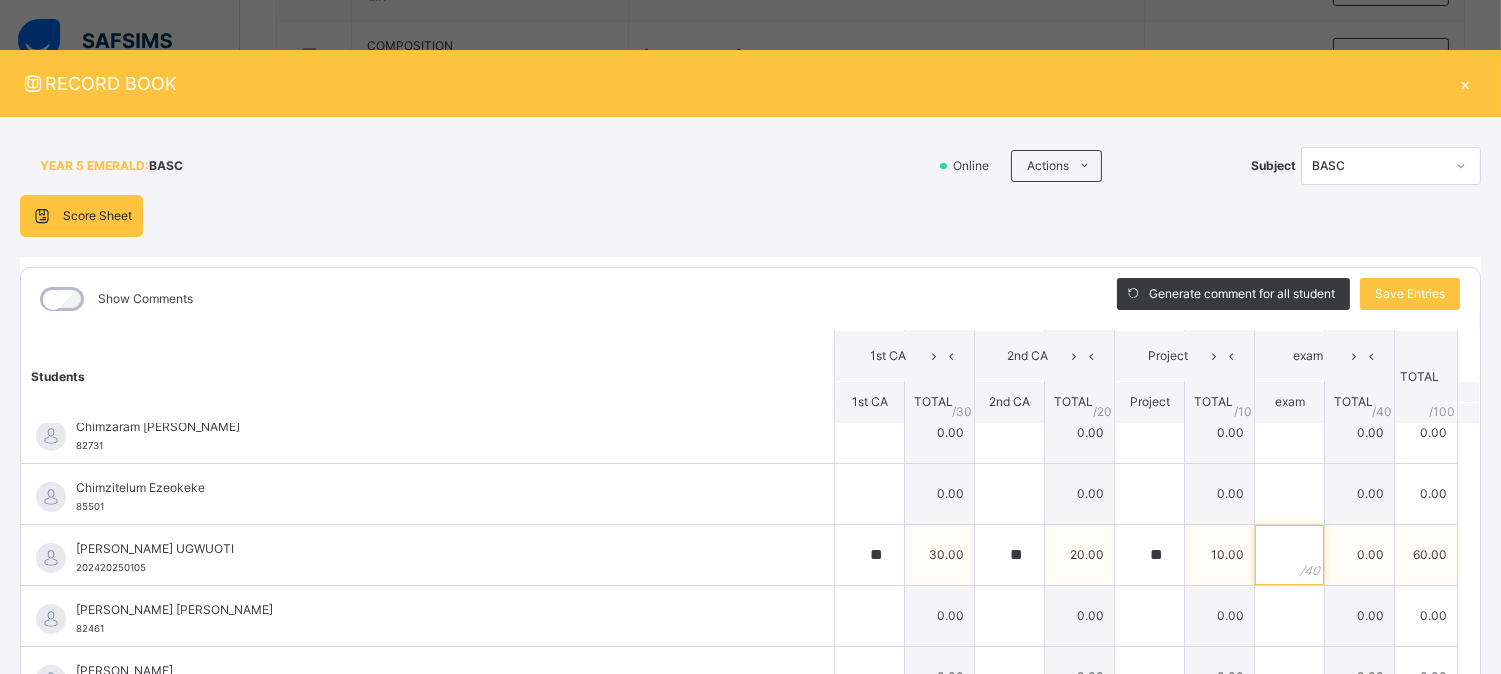 click at bounding box center (1289, 555) 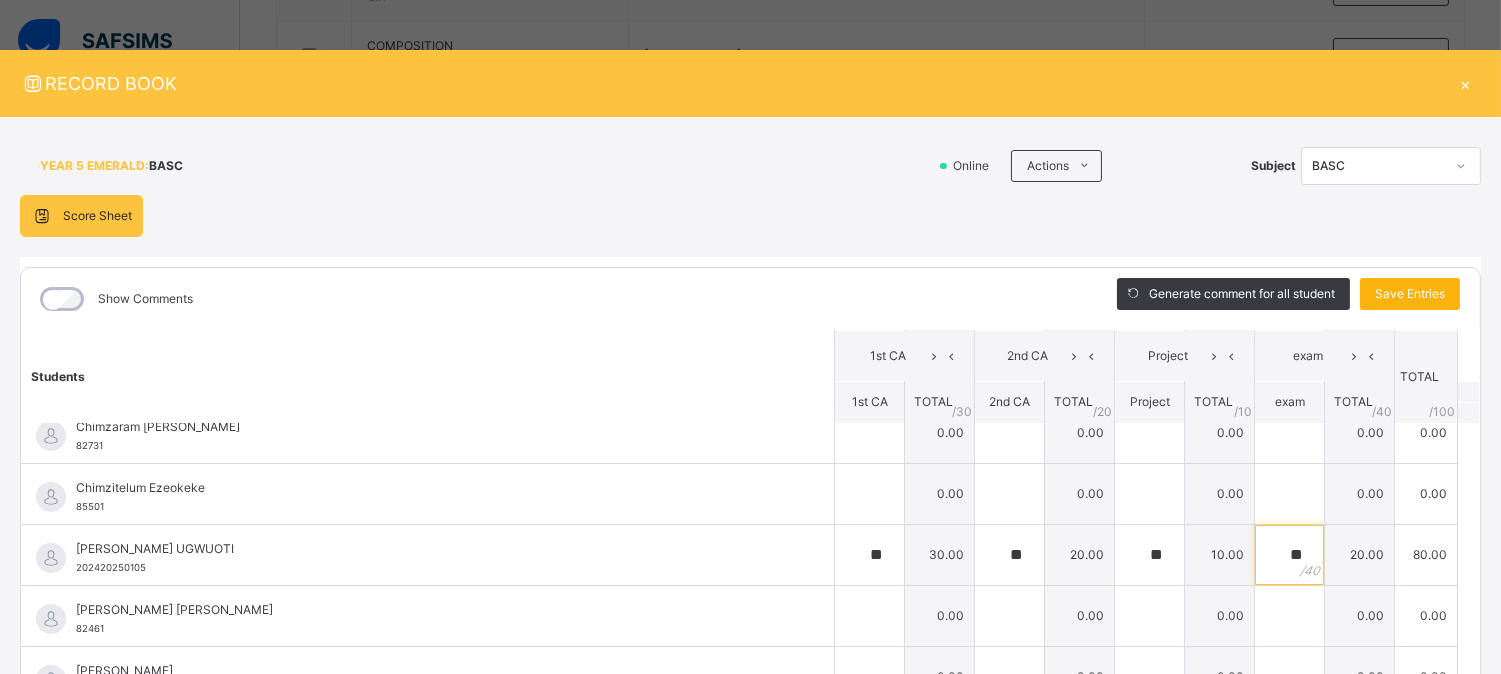 type on "**" 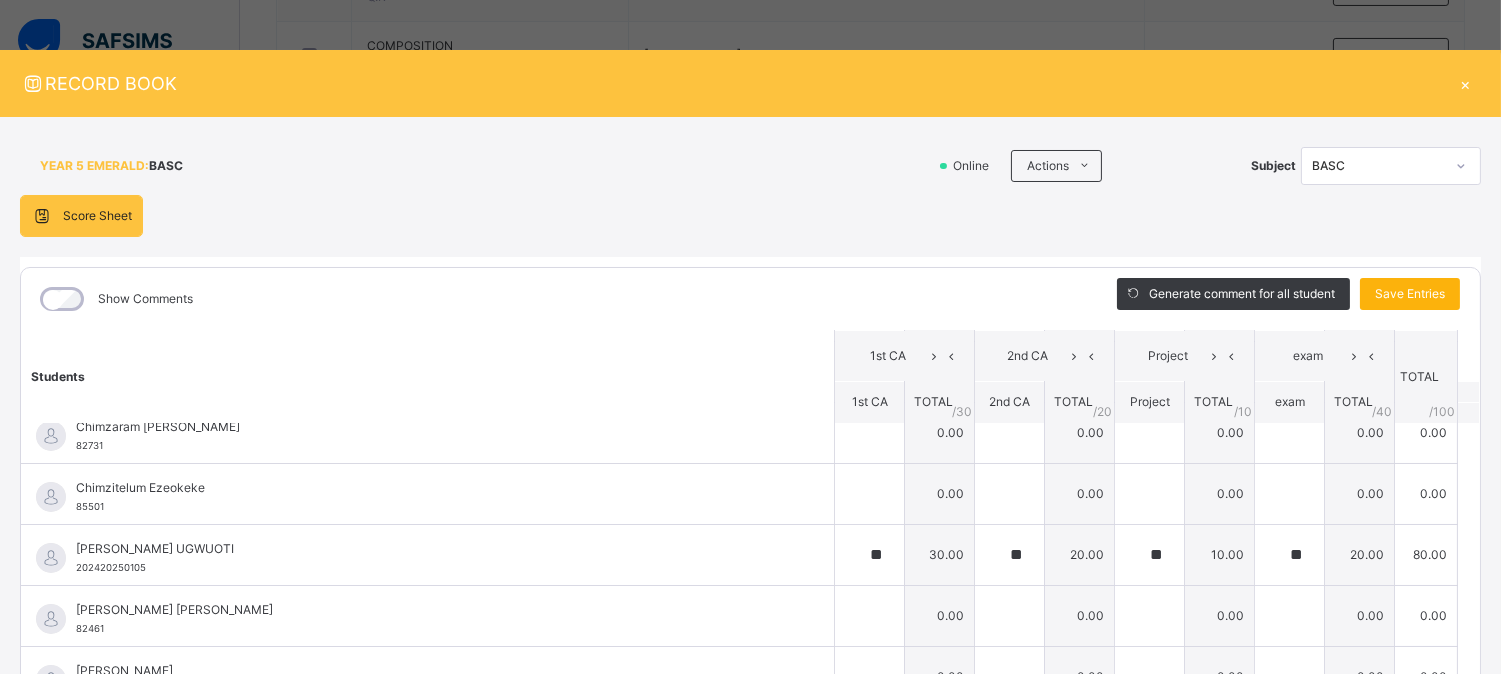 click on "Save Entries" at bounding box center [1410, 294] 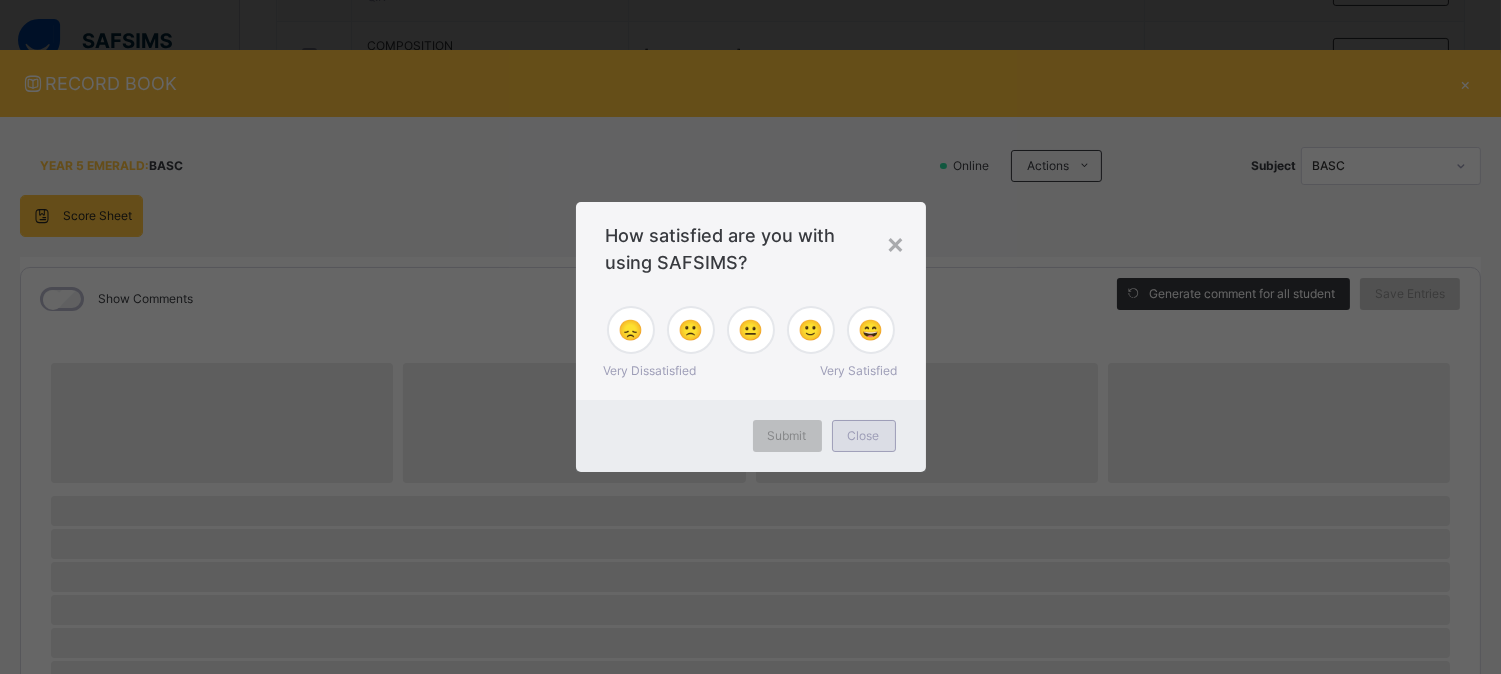 click on "Close" at bounding box center (864, 436) 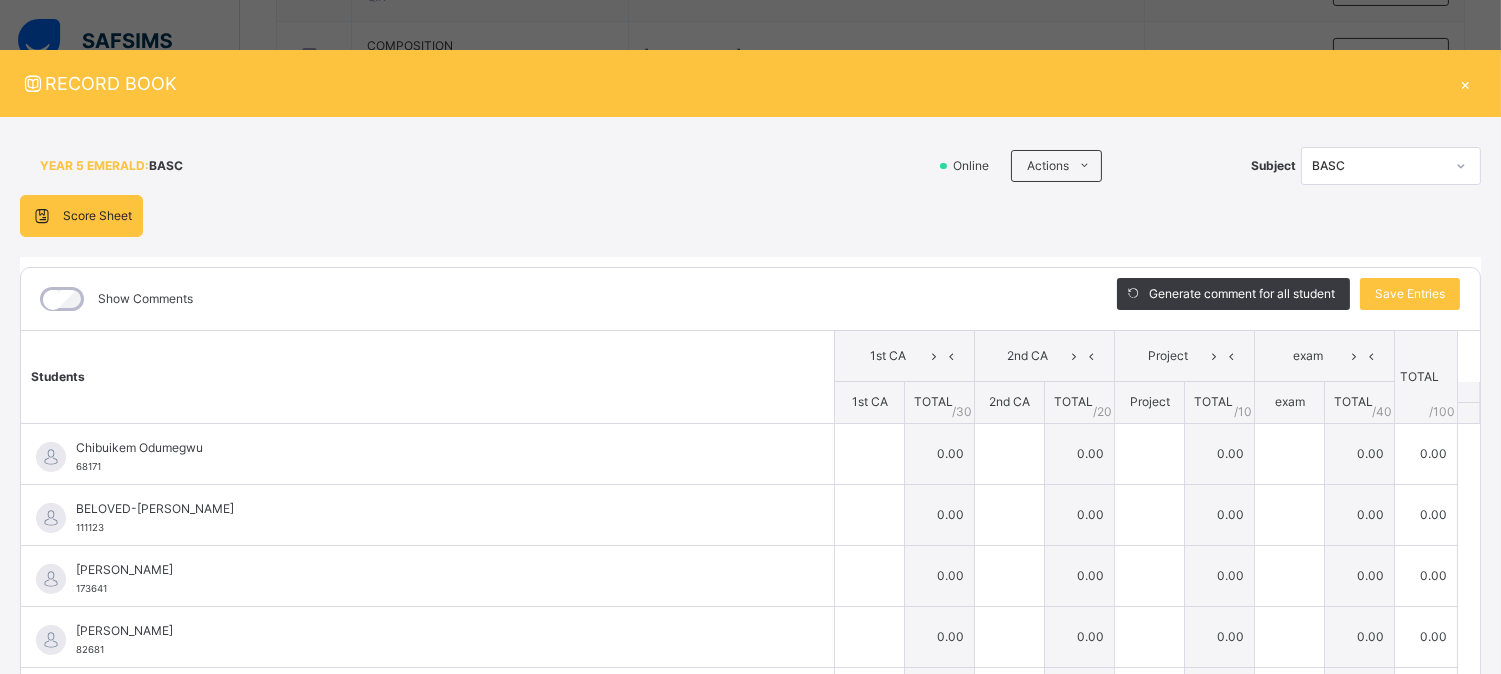 type on "**" 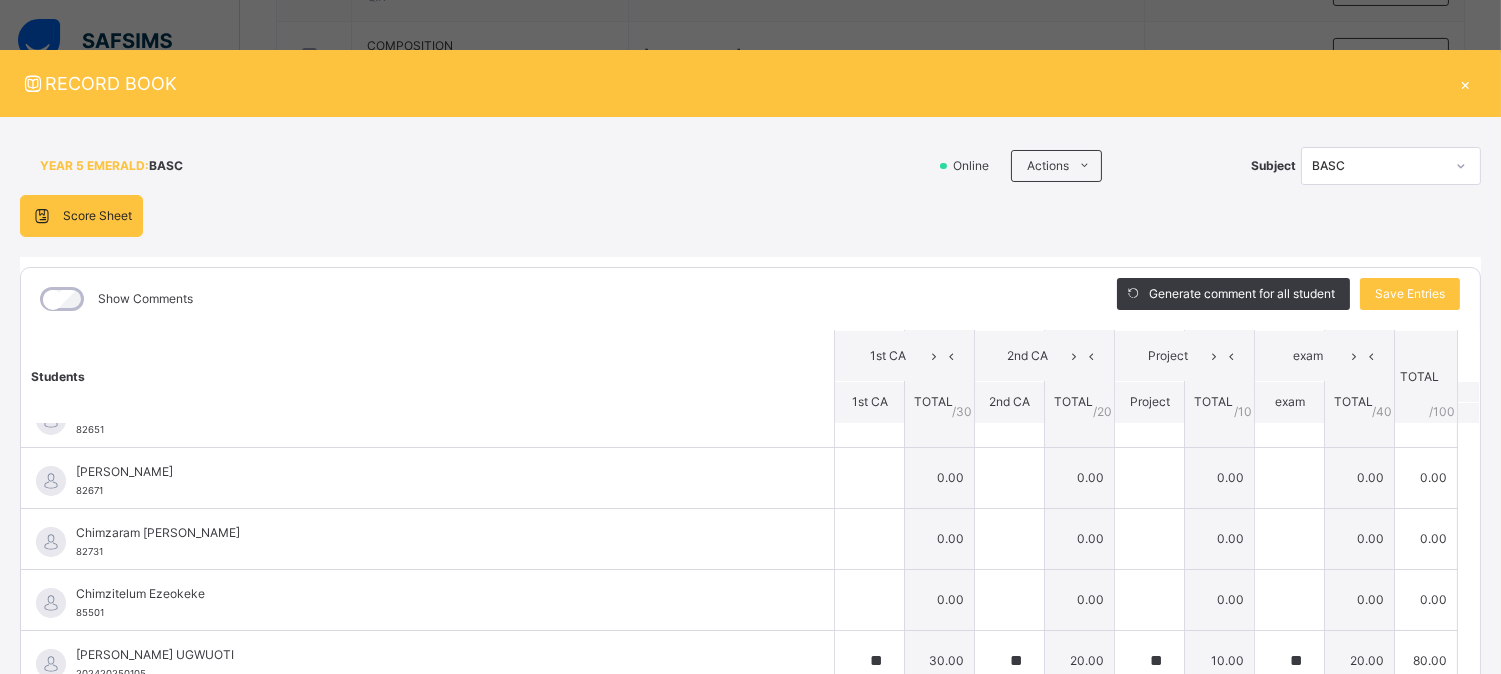 scroll, scrollTop: 464, scrollLeft: 0, axis: vertical 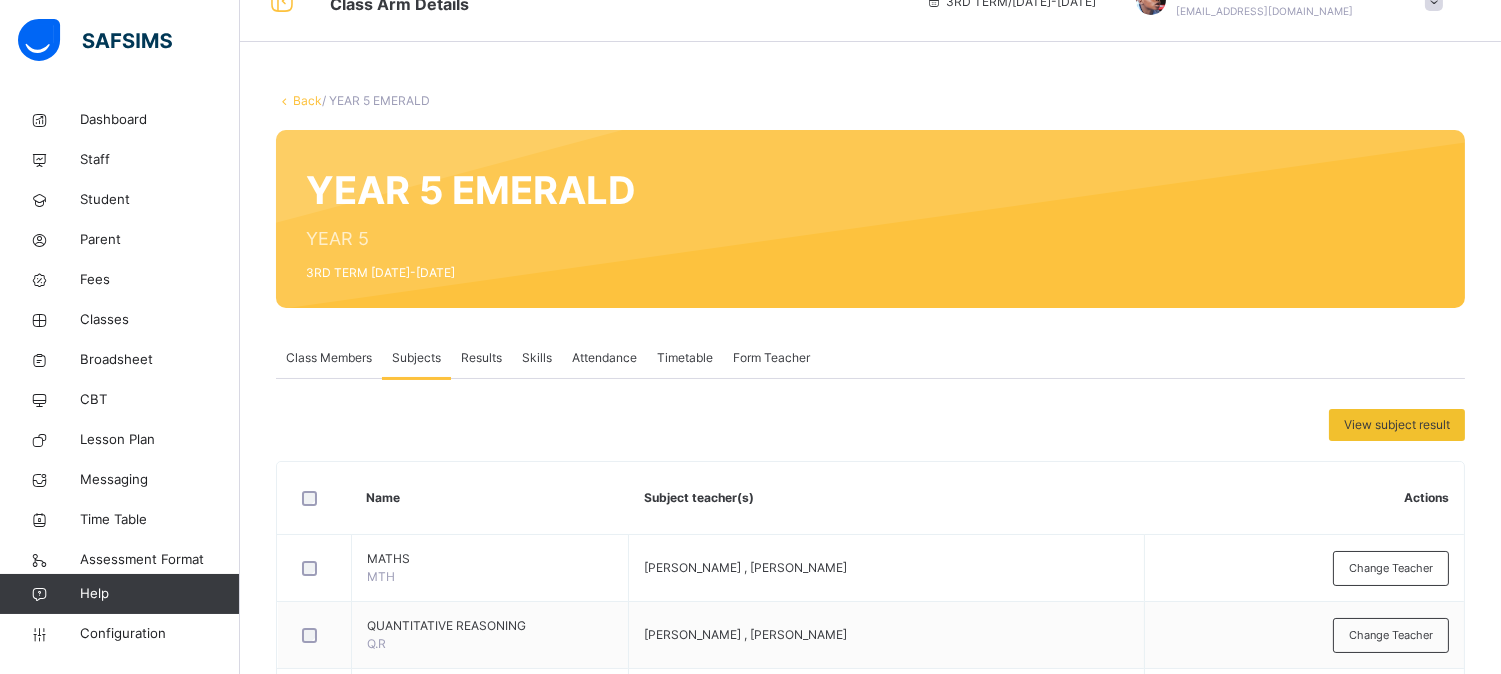 click on "Results" at bounding box center [481, 358] 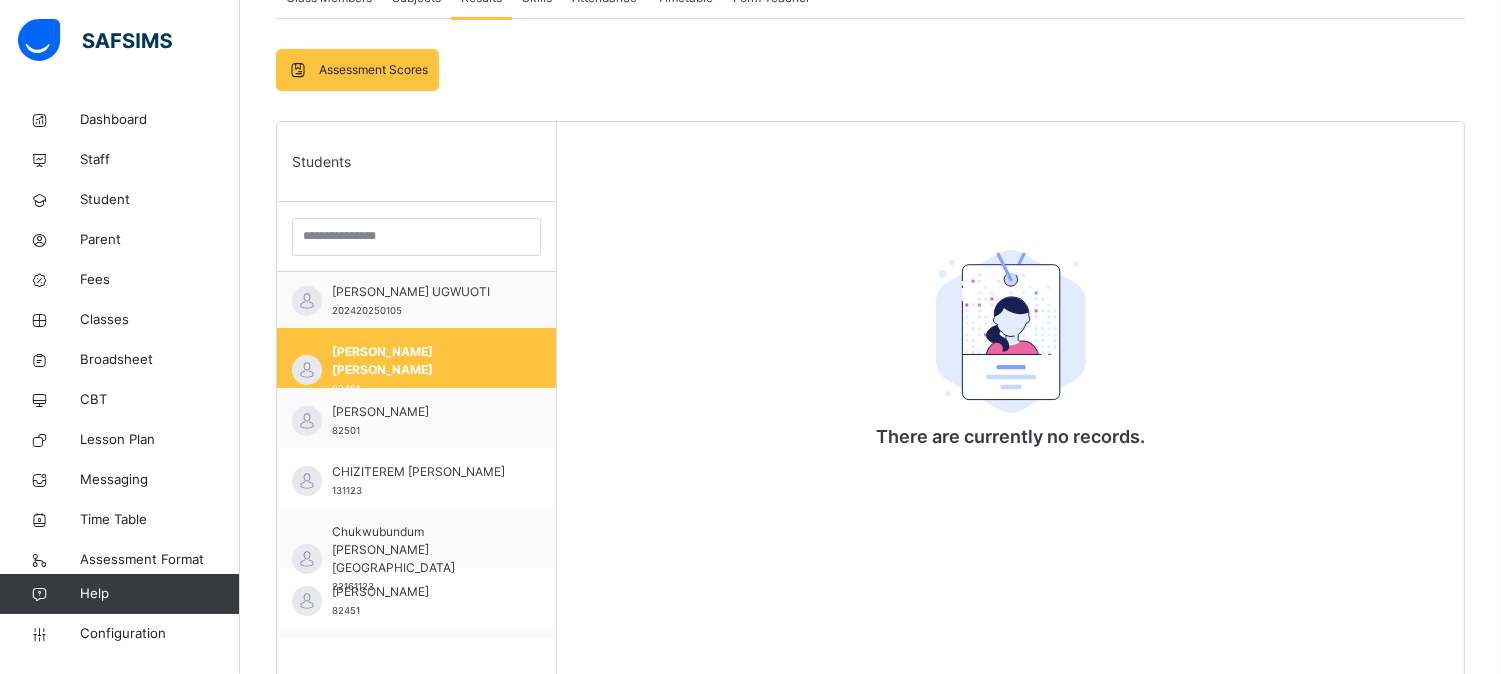 scroll, scrollTop: 403, scrollLeft: 0, axis: vertical 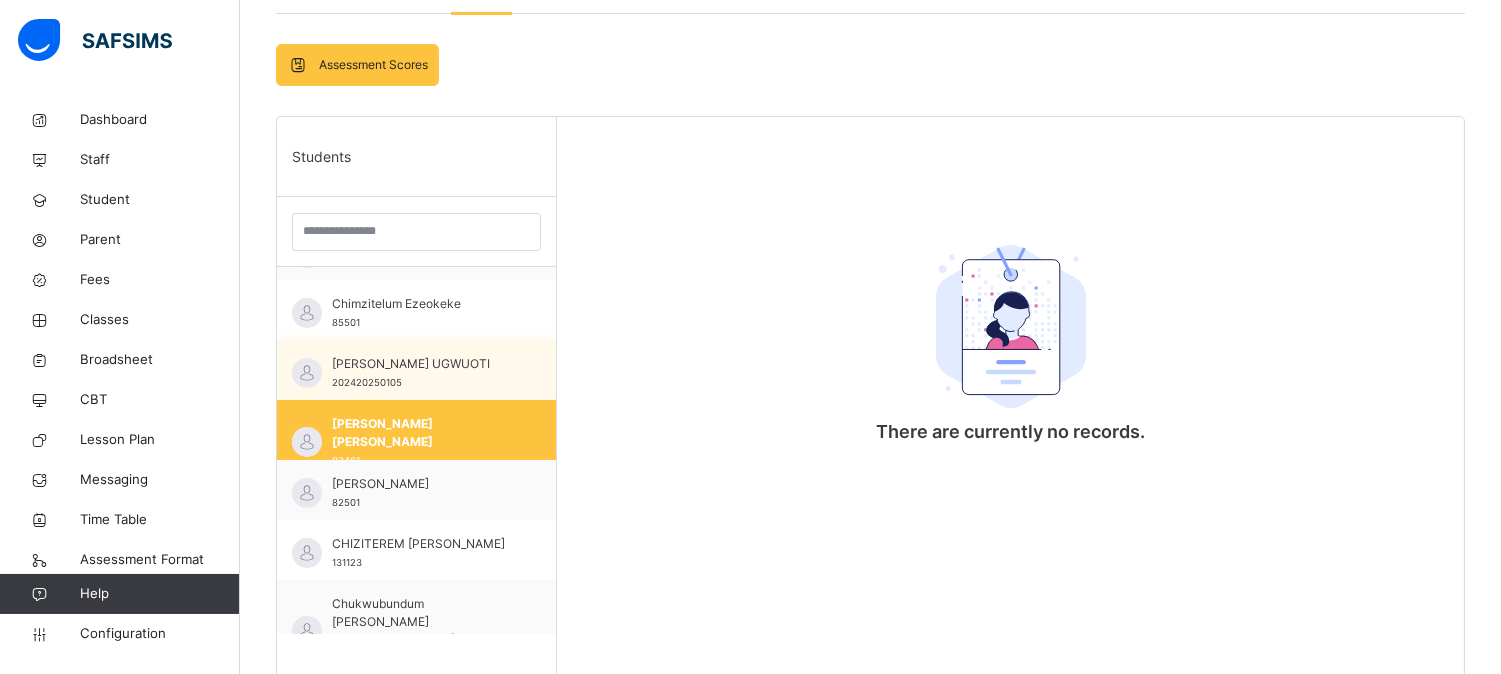 click on "[PERSON_NAME]  UGWUOTI" at bounding box center [421, 364] 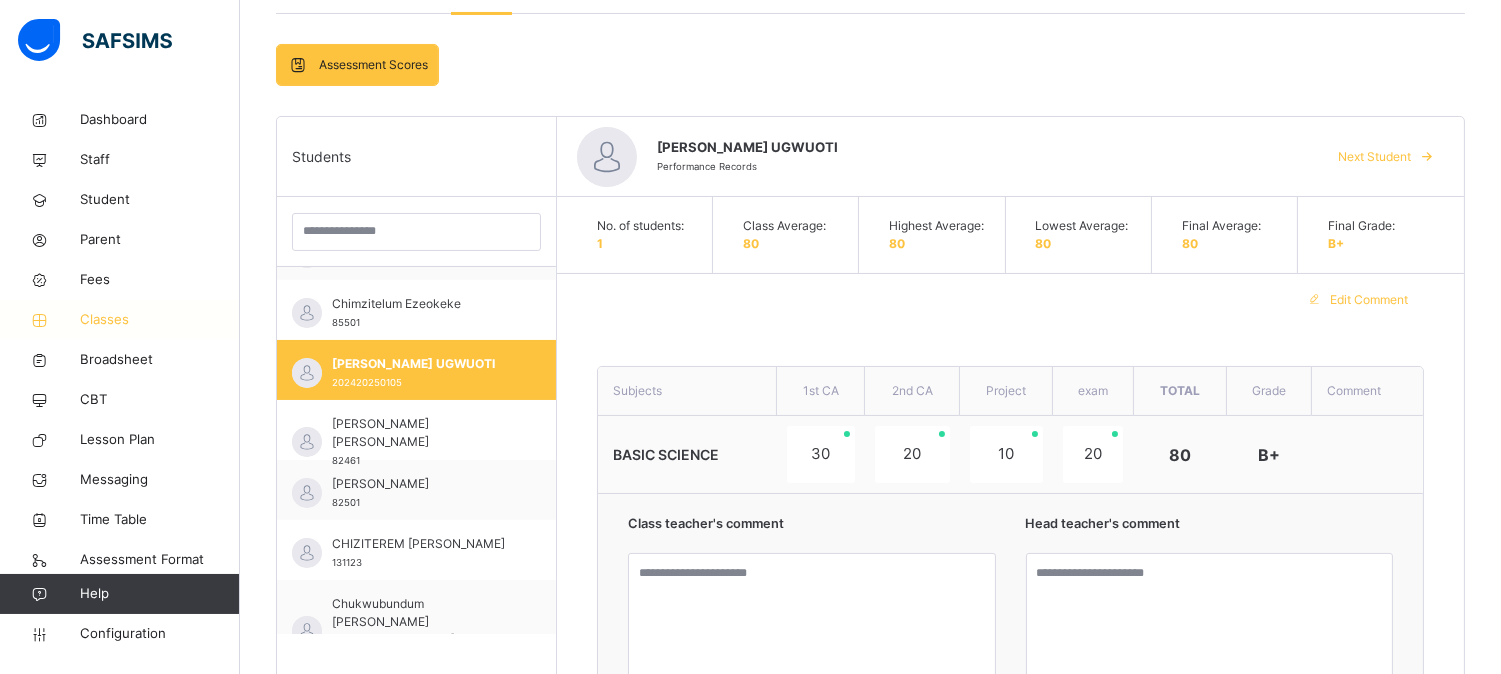 click on "Classes" at bounding box center (160, 320) 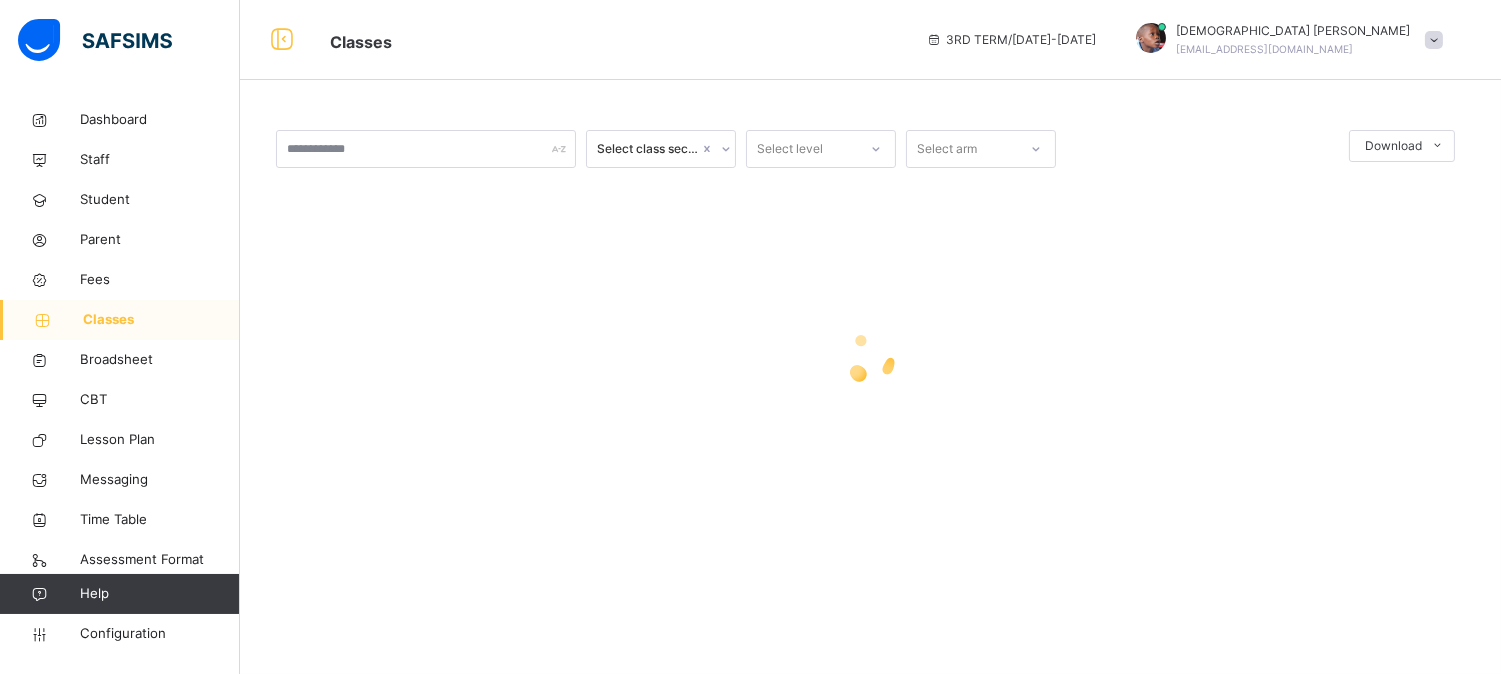 scroll, scrollTop: 0, scrollLeft: 0, axis: both 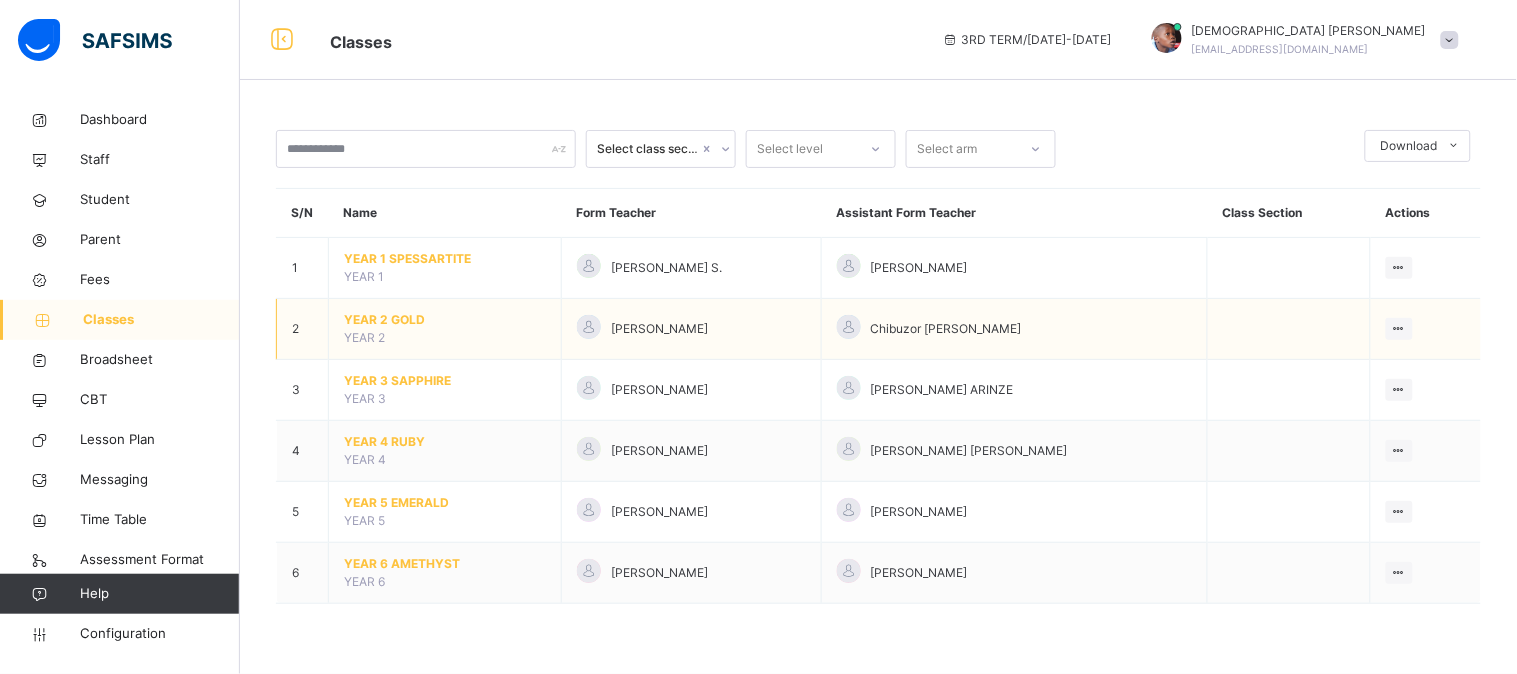 click on "YEAR 2   GOLD" at bounding box center (445, 320) 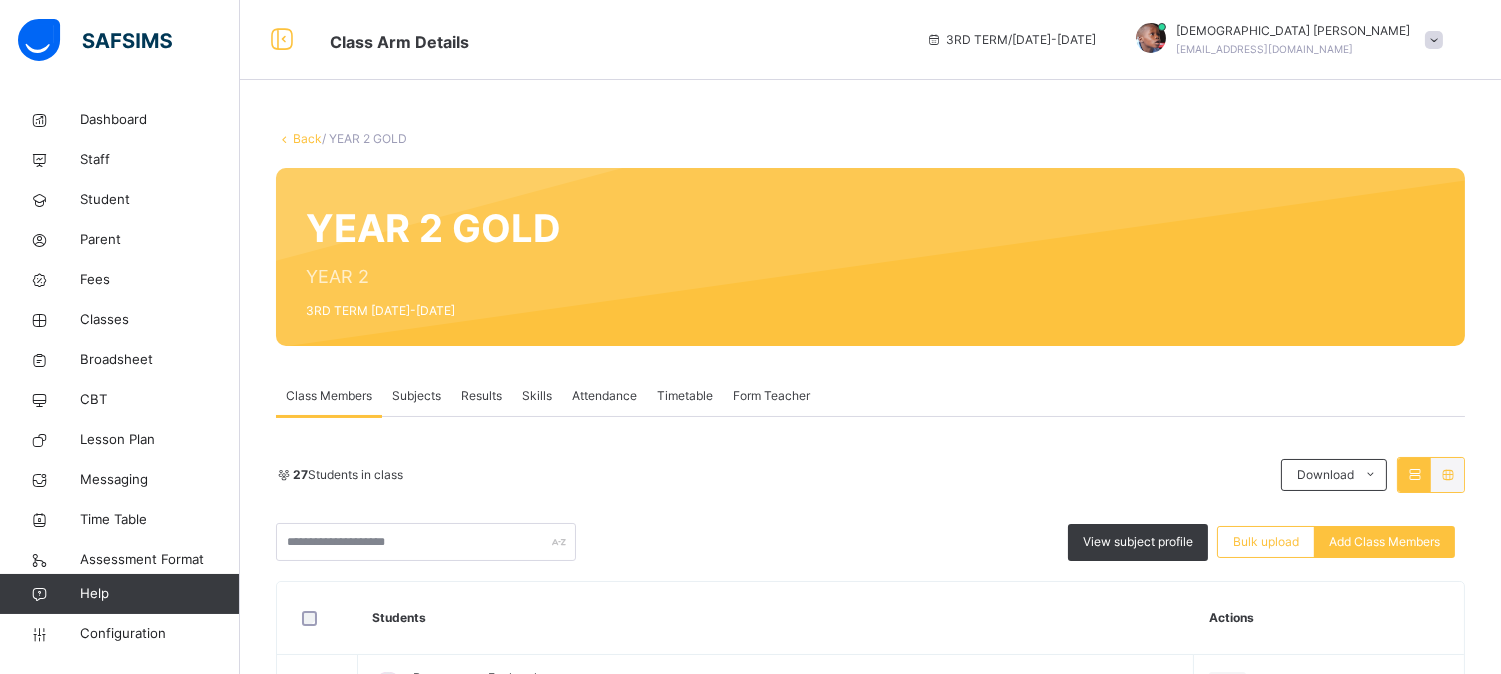 scroll, scrollTop: 185, scrollLeft: 0, axis: vertical 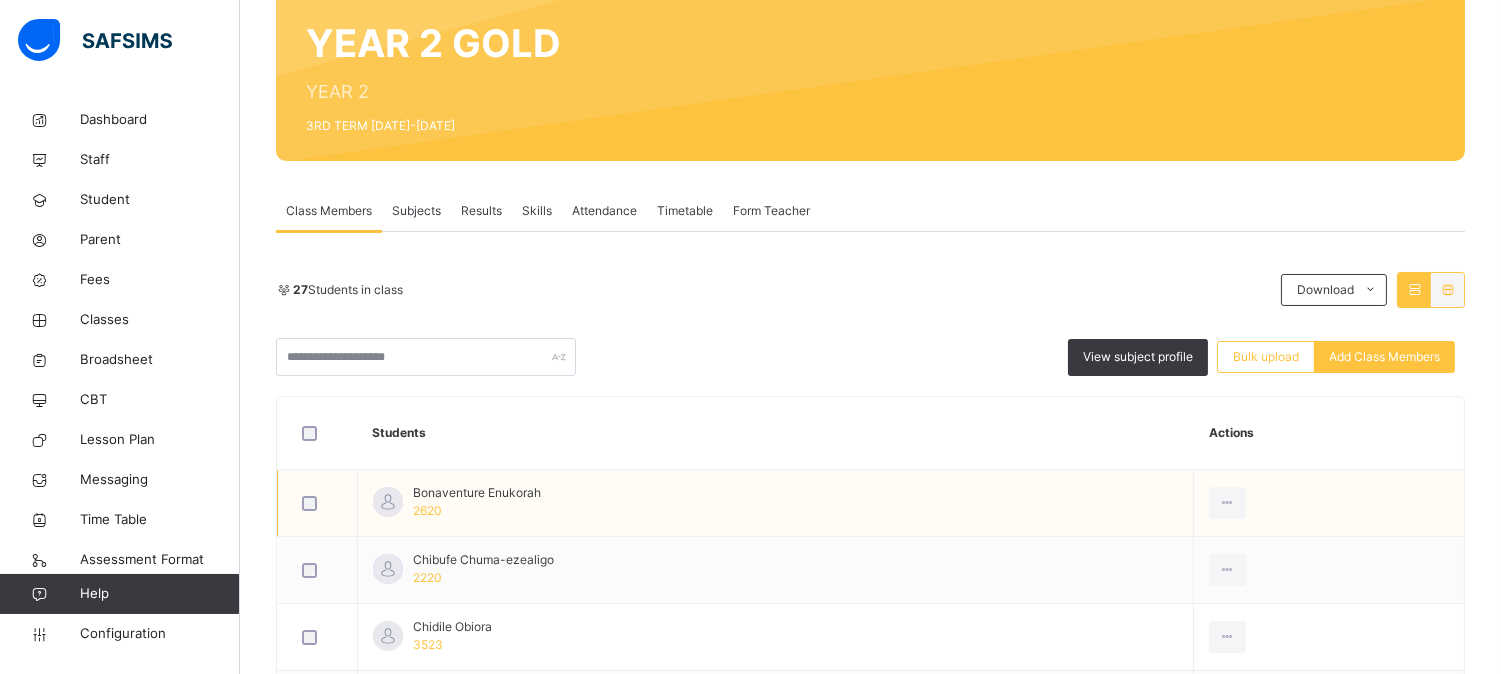 click on "Bonaventure	  Enukorah" at bounding box center (477, 493) 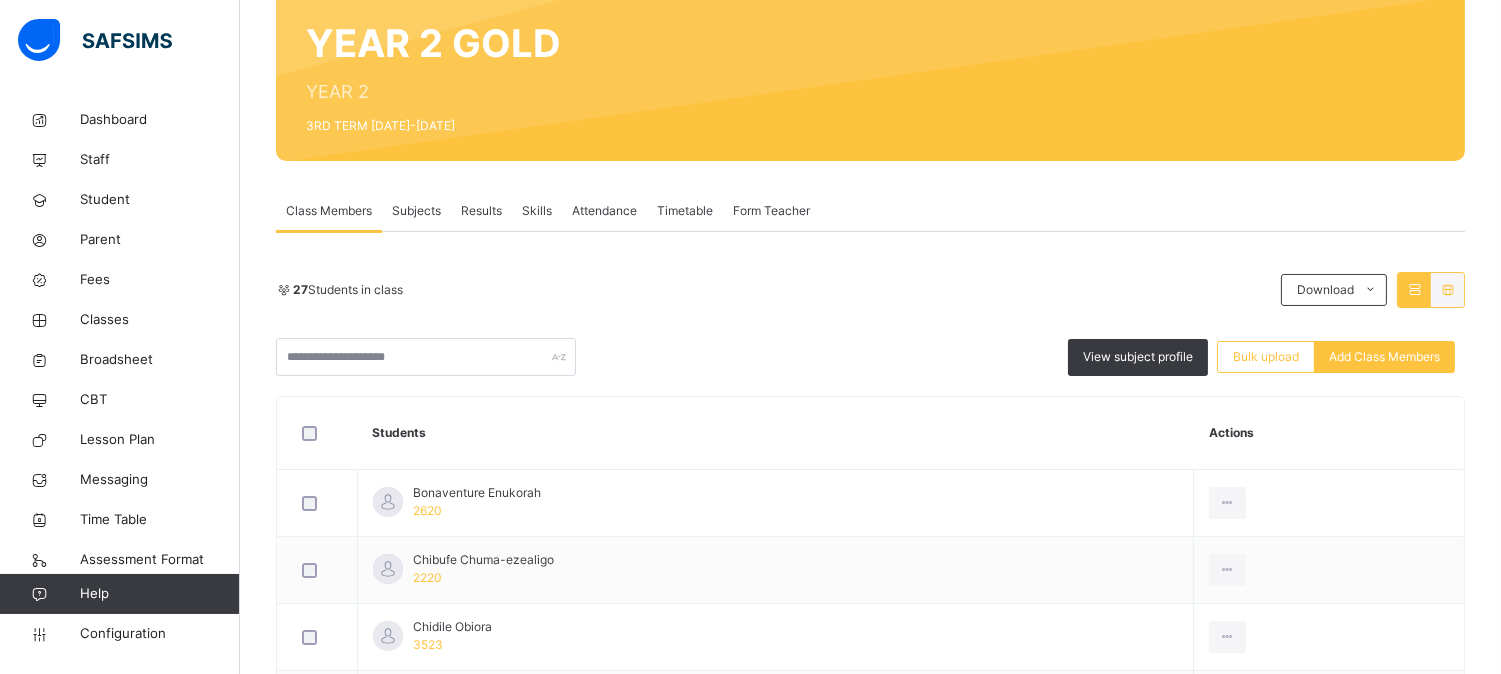 click on "Results" at bounding box center [481, 211] 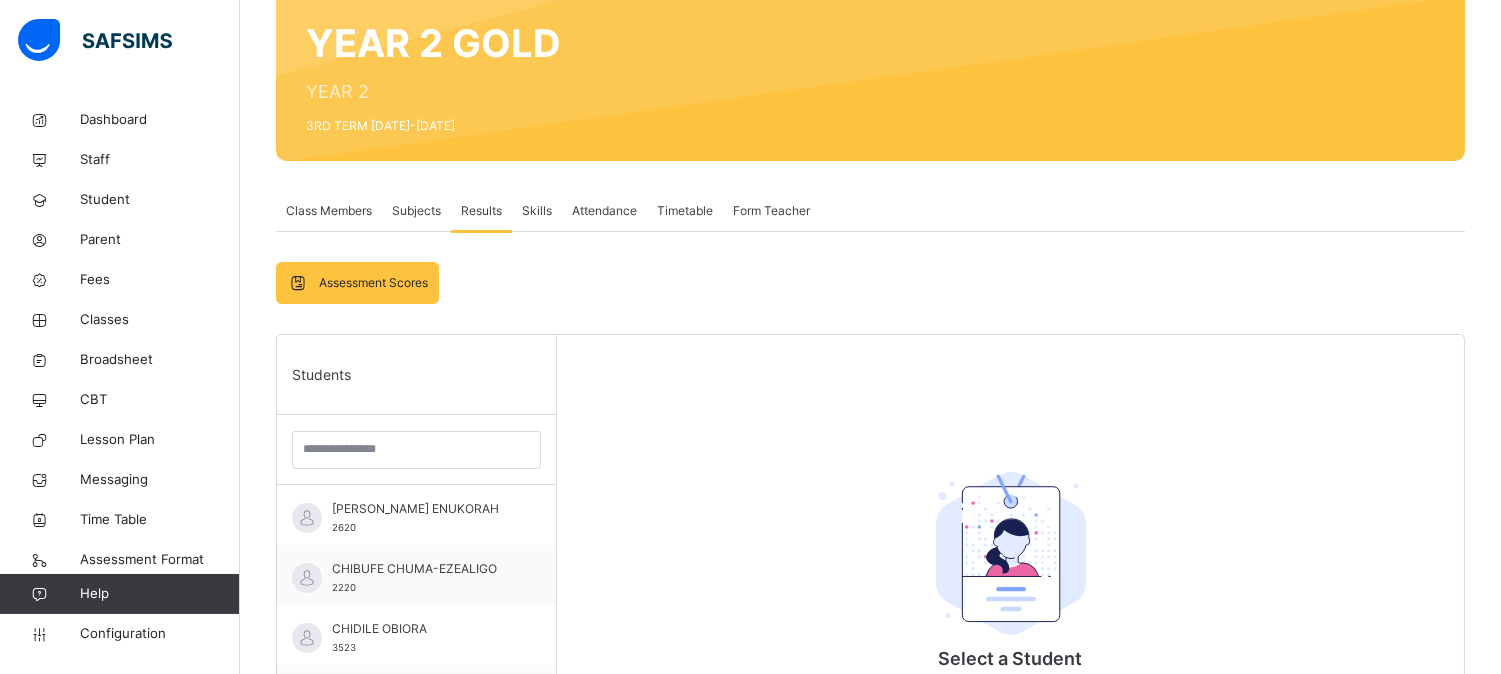 click on "[PERSON_NAME]	  ENUKORAH" at bounding box center (421, 509) 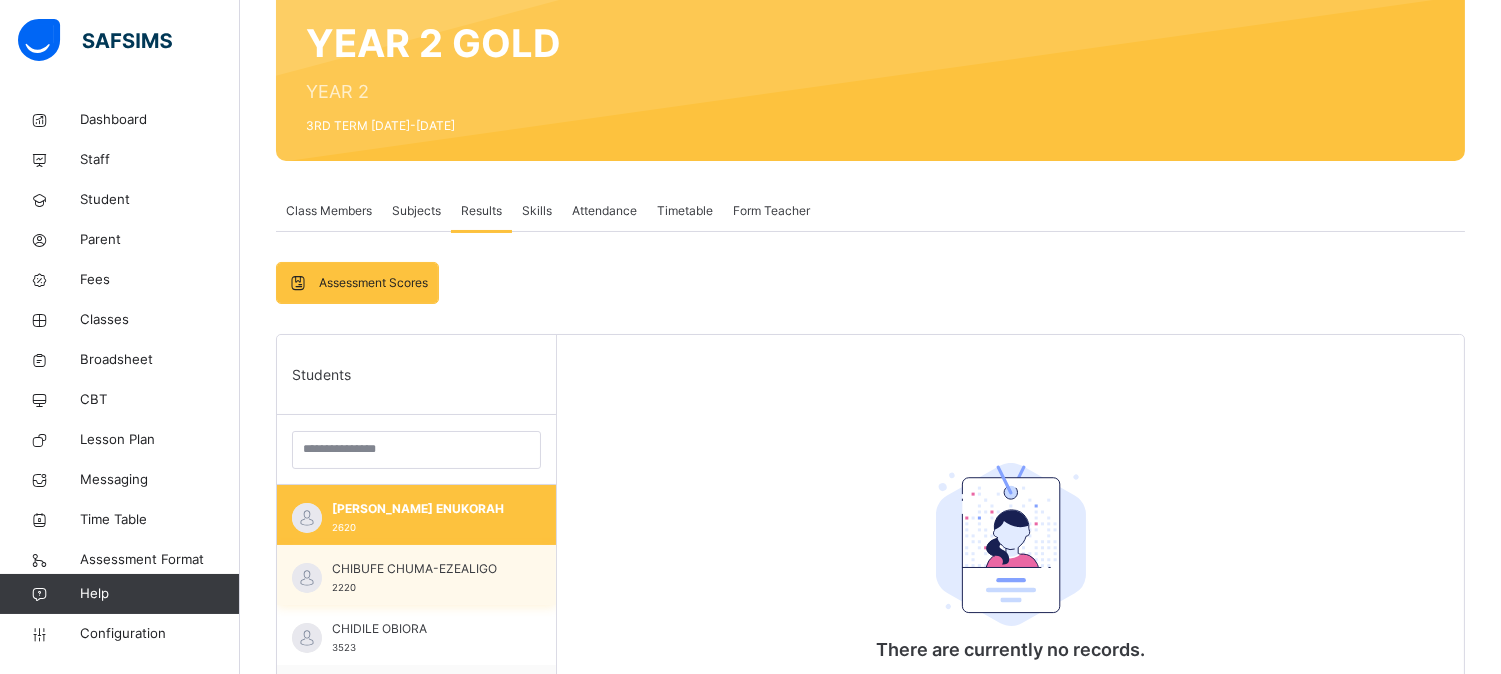 click on "CHIBUFE	  CHUMA-EZEALIGO" at bounding box center [421, 569] 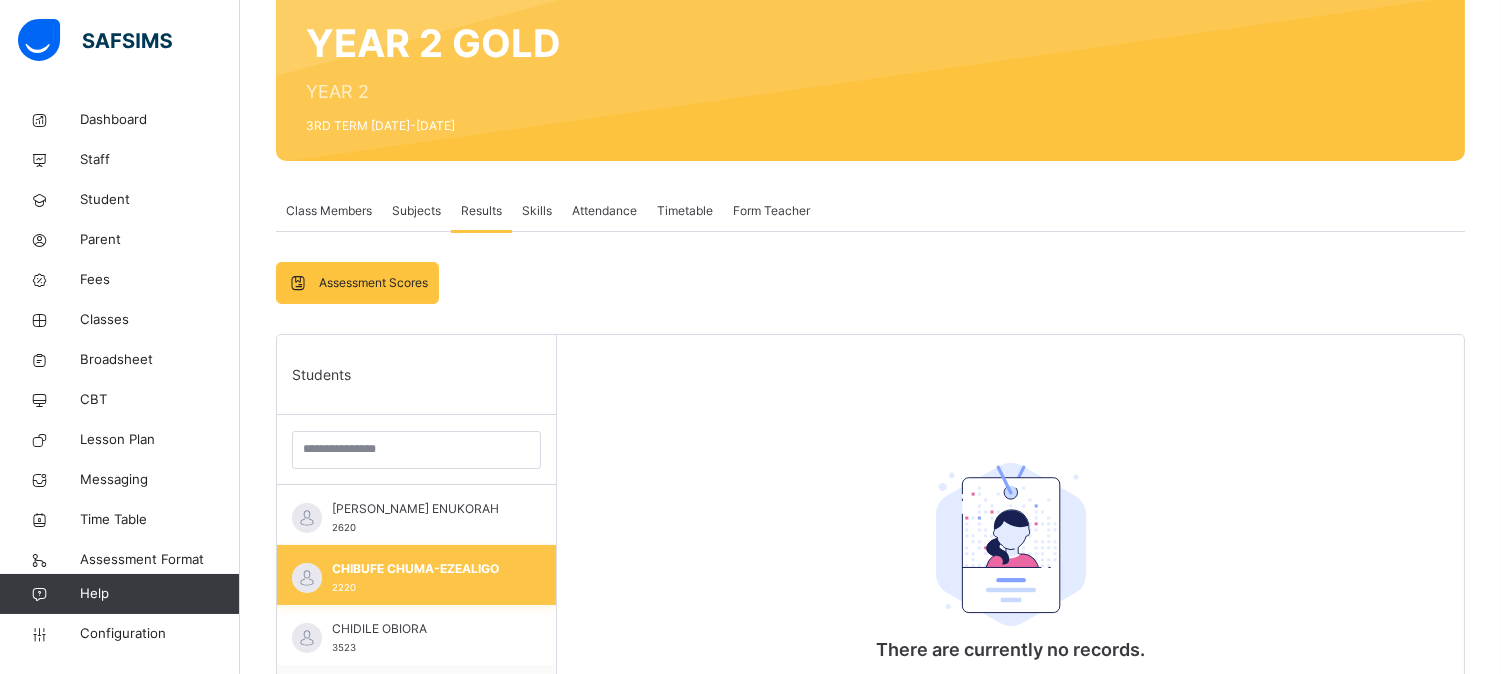 scroll, scrollTop: 257, scrollLeft: 0, axis: vertical 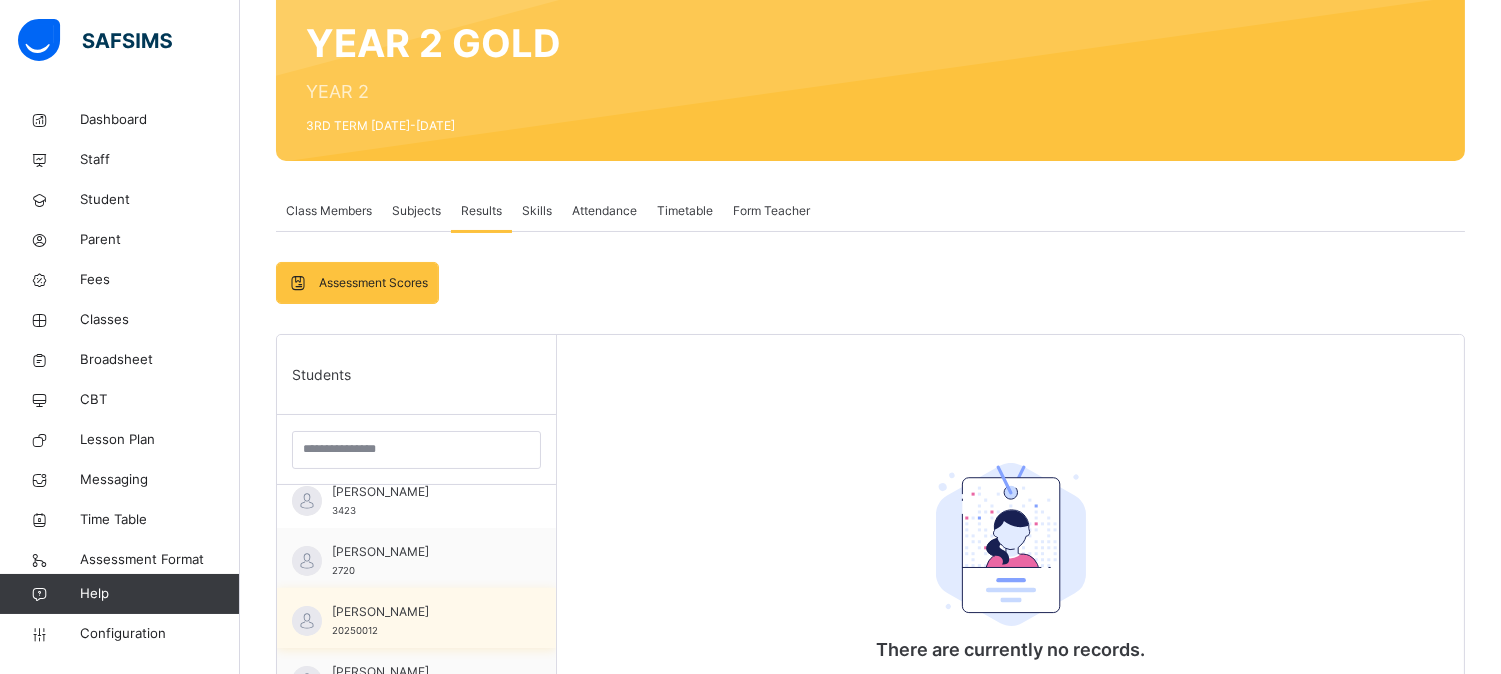 click on "[PERSON_NAME]" at bounding box center (421, 612) 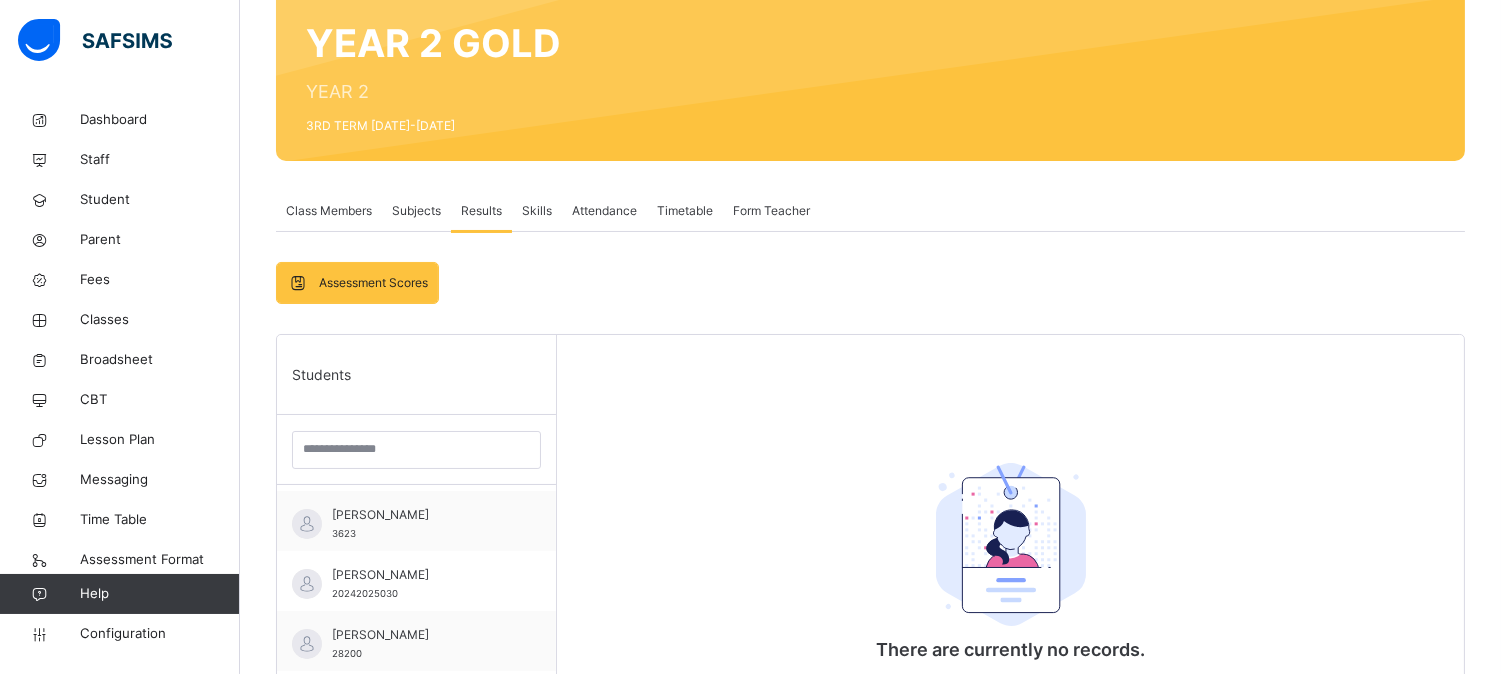 scroll, scrollTop: 541, scrollLeft: 0, axis: vertical 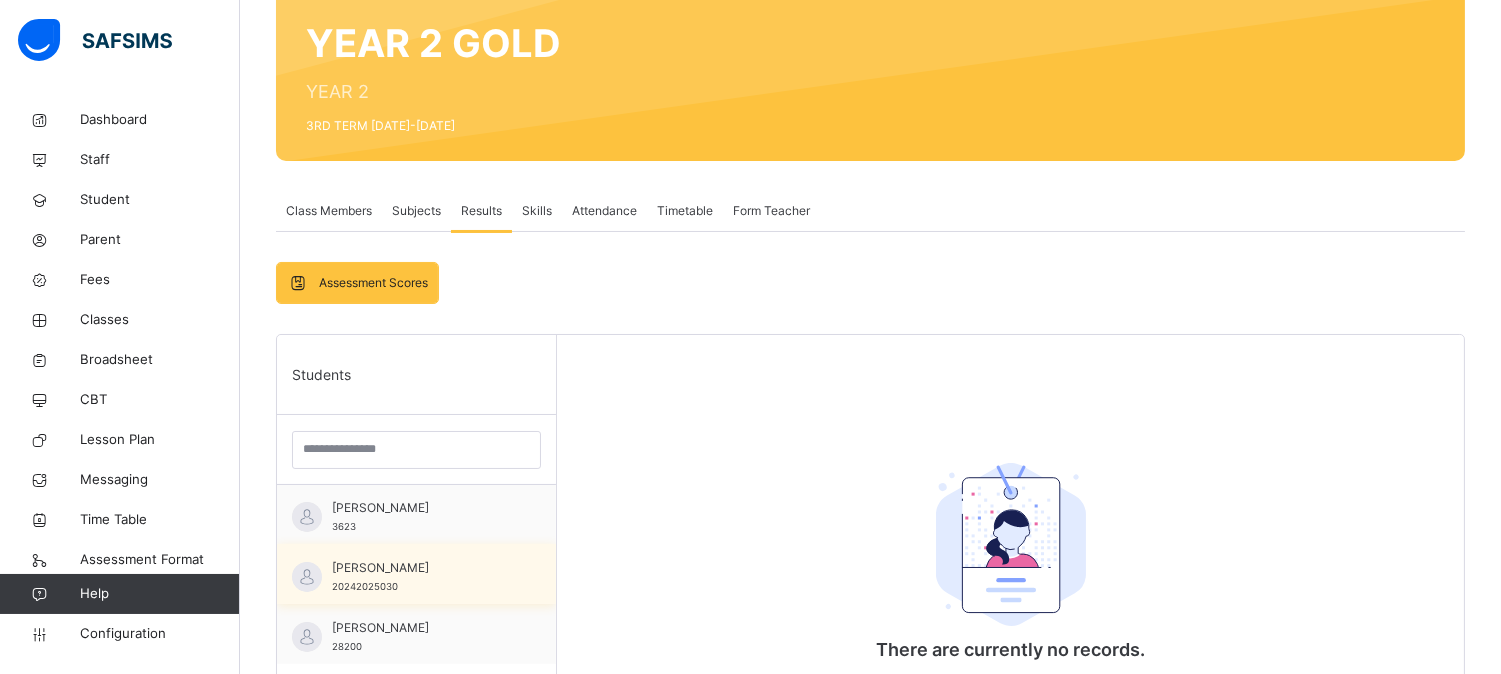 click on "[PERSON_NAME]" at bounding box center (421, 568) 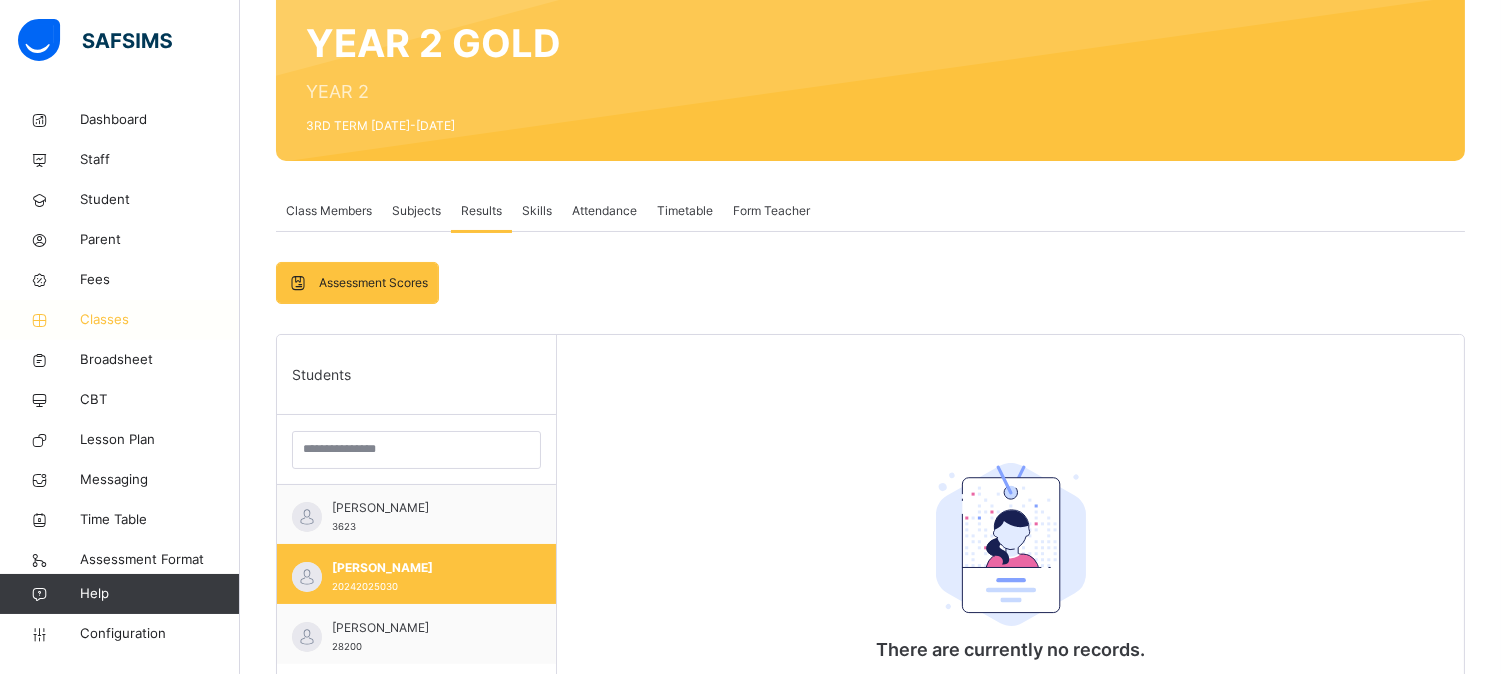 click on "Classes" at bounding box center [160, 320] 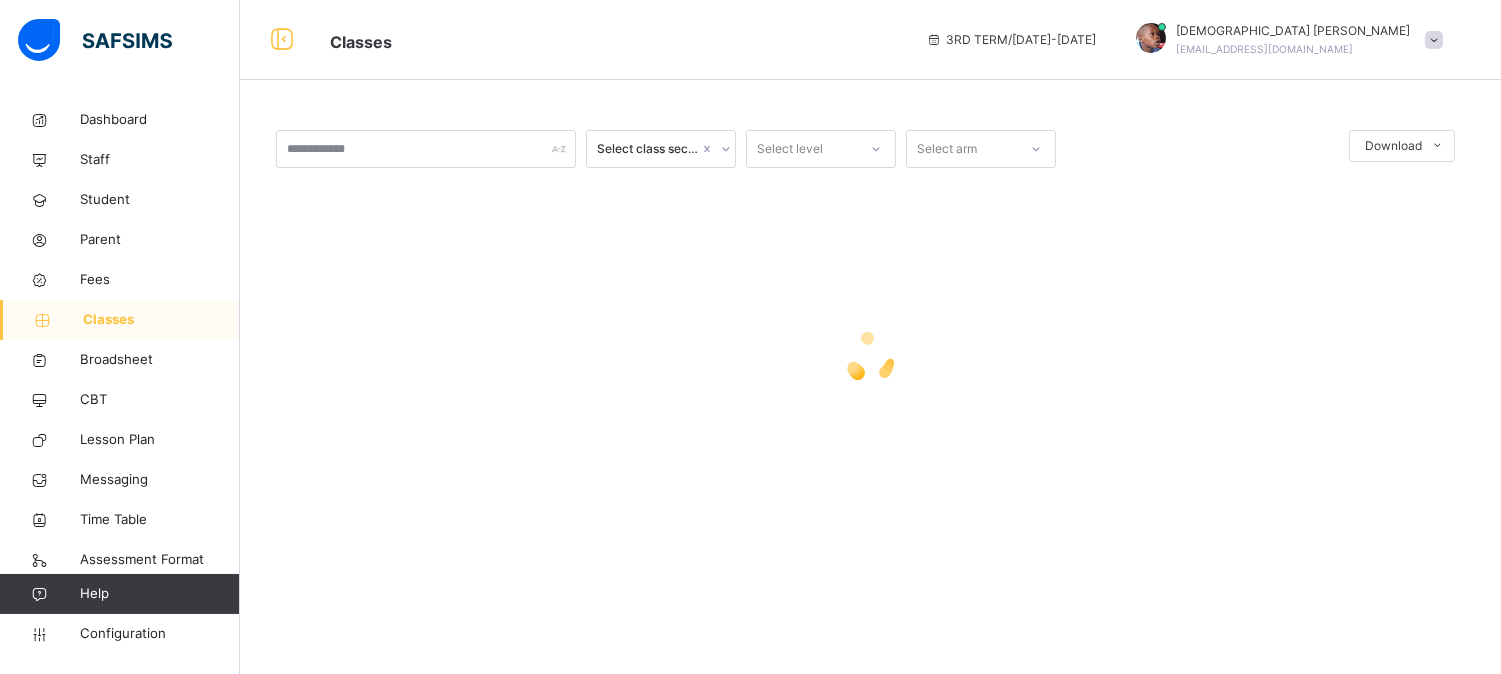 scroll, scrollTop: 0, scrollLeft: 0, axis: both 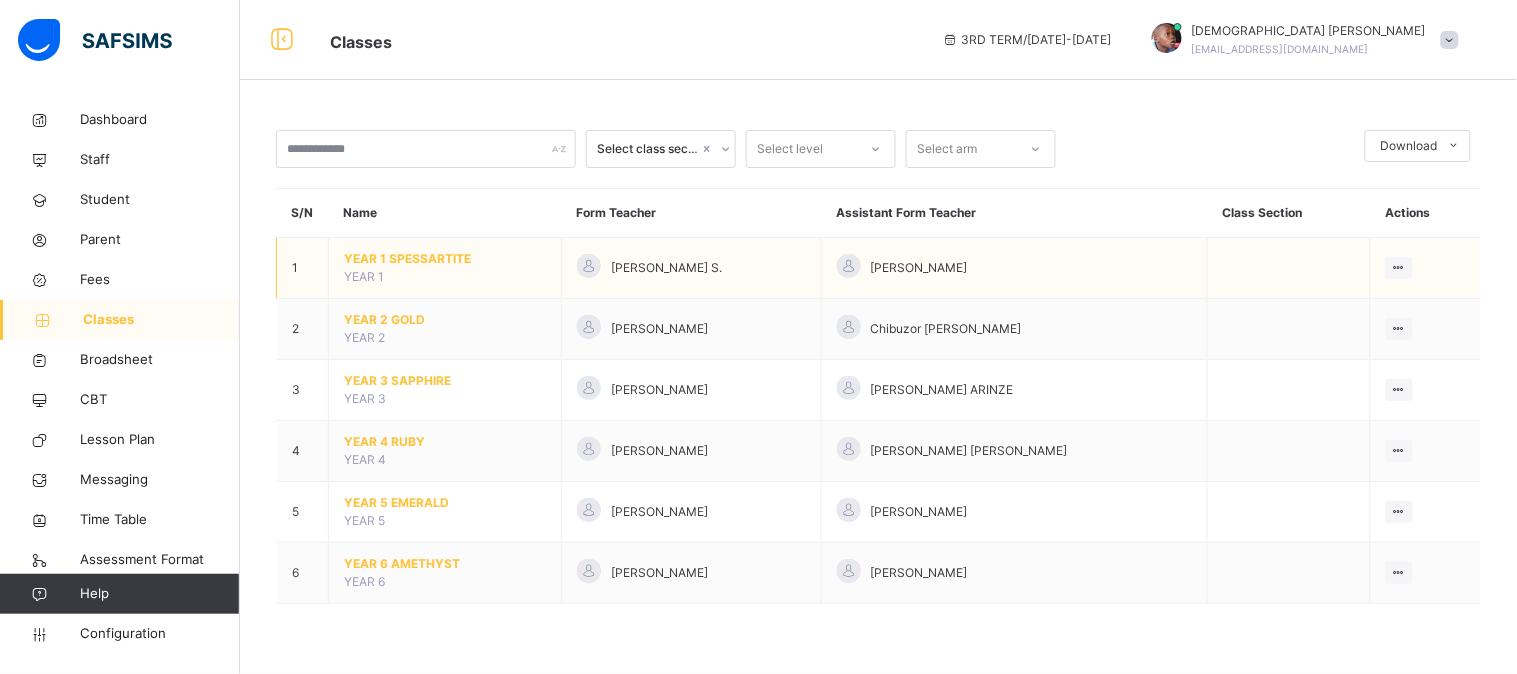 click on "YEAR 1   SPESSARTITE" at bounding box center (445, 259) 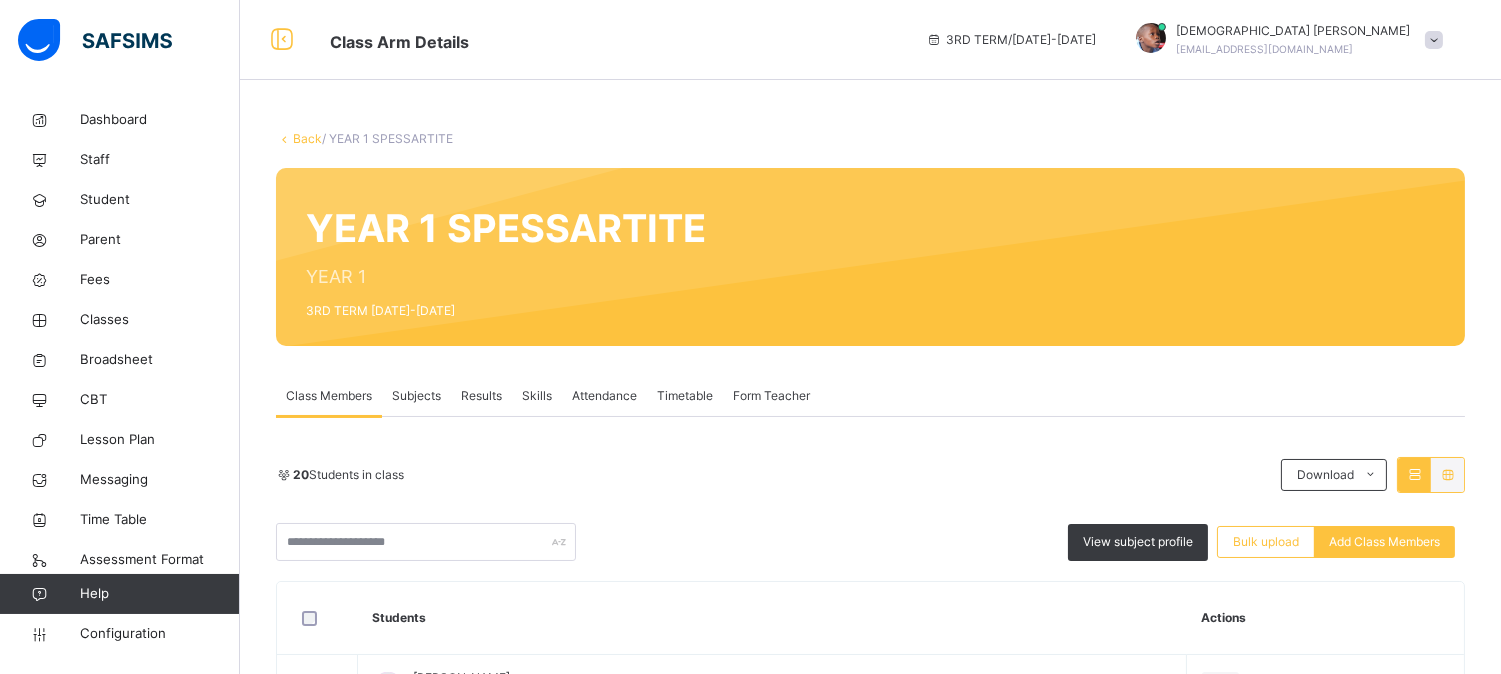 click on "Results" at bounding box center (481, 396) 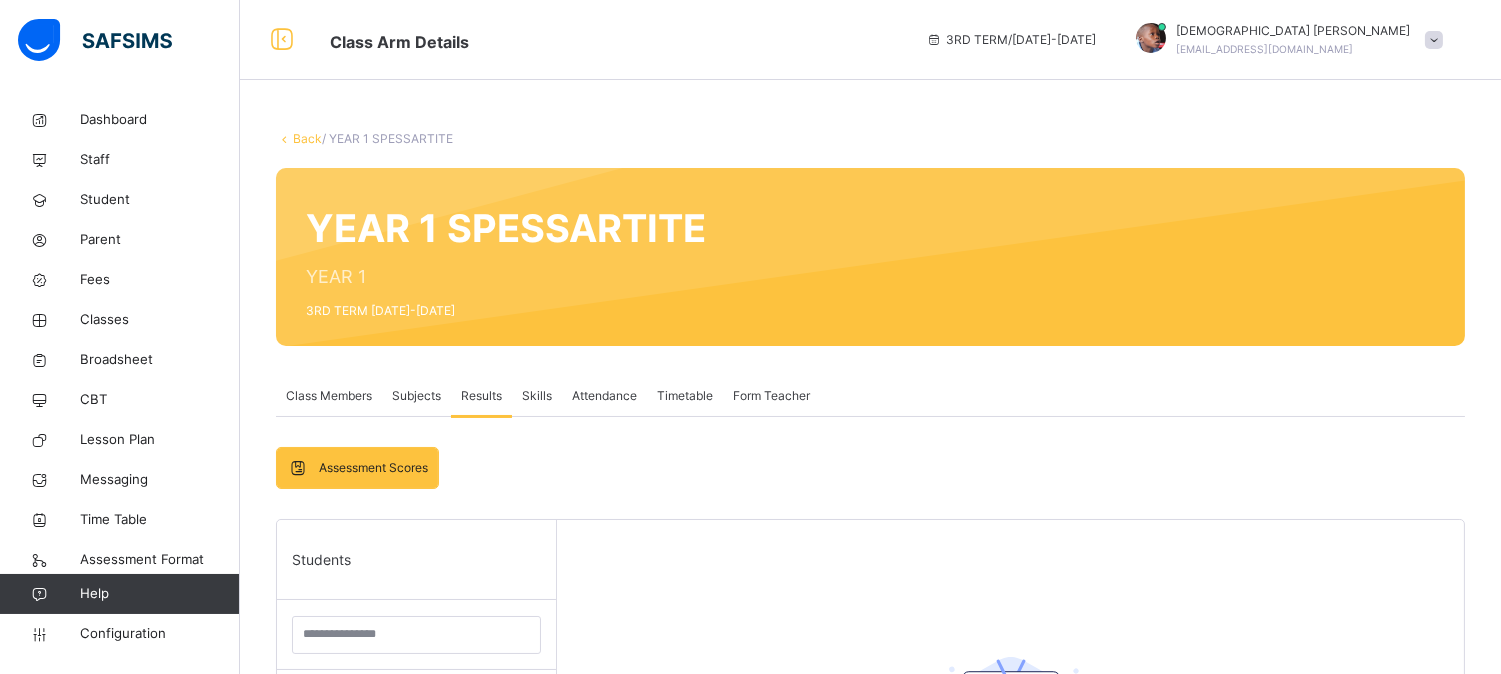 scroll, scrollTop: 307, scrollLeft: 0, axis: vertical 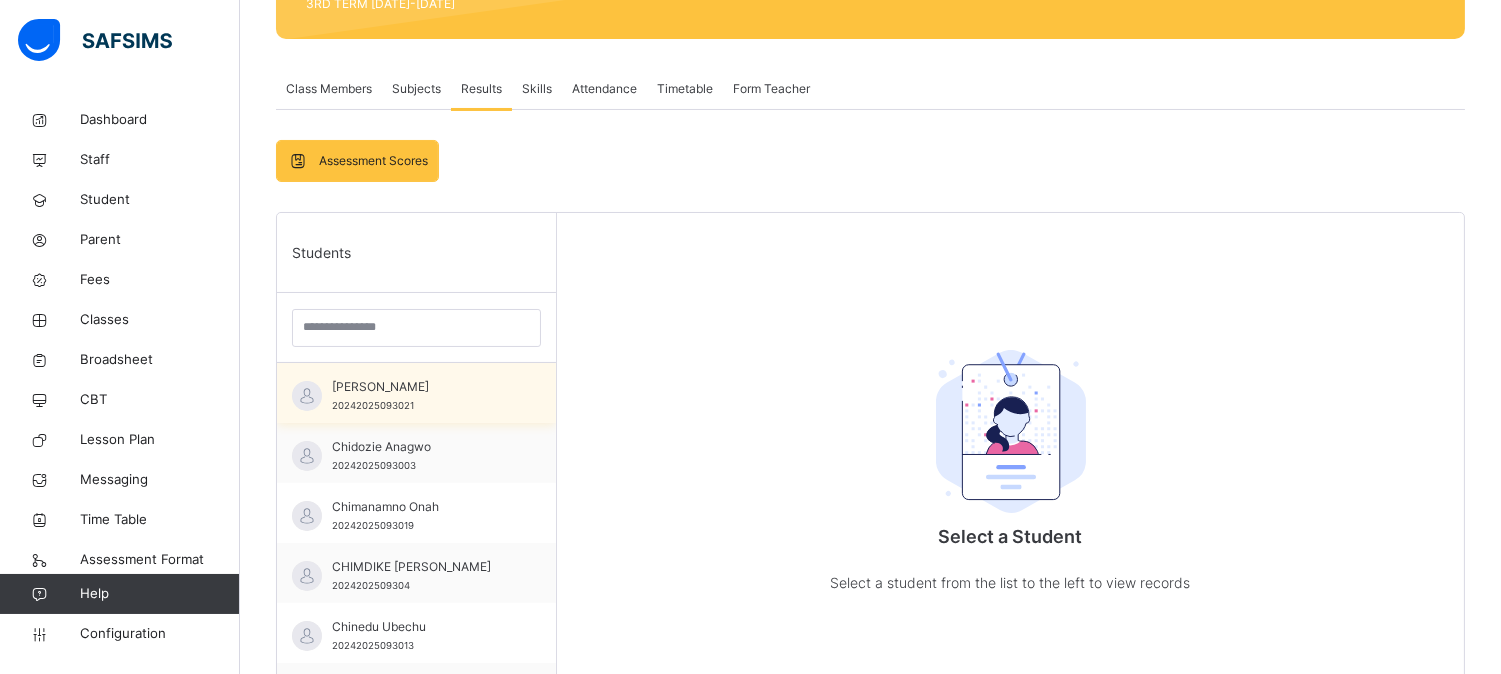 click on "[PERSON_NAME]" at bounding box center [421, 387] 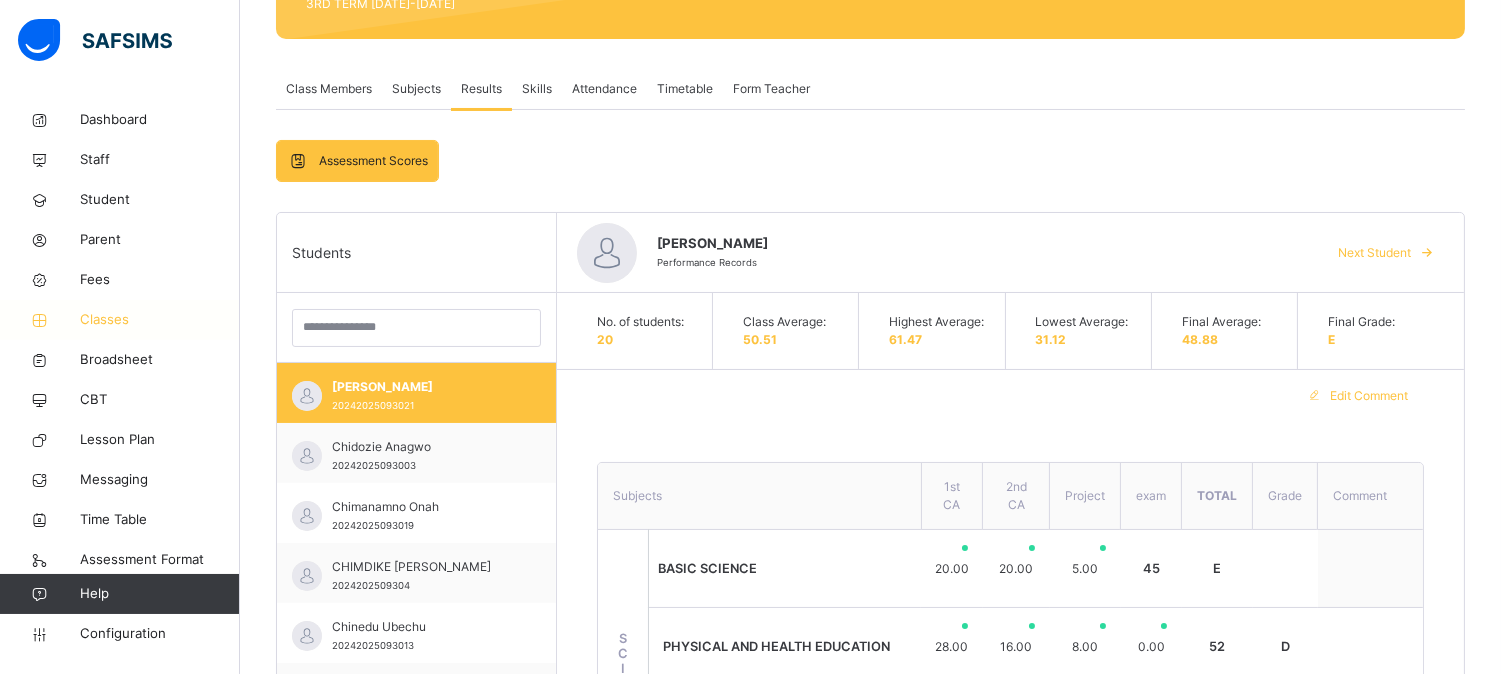 click on "Classes" at bounding box center [160, 320] 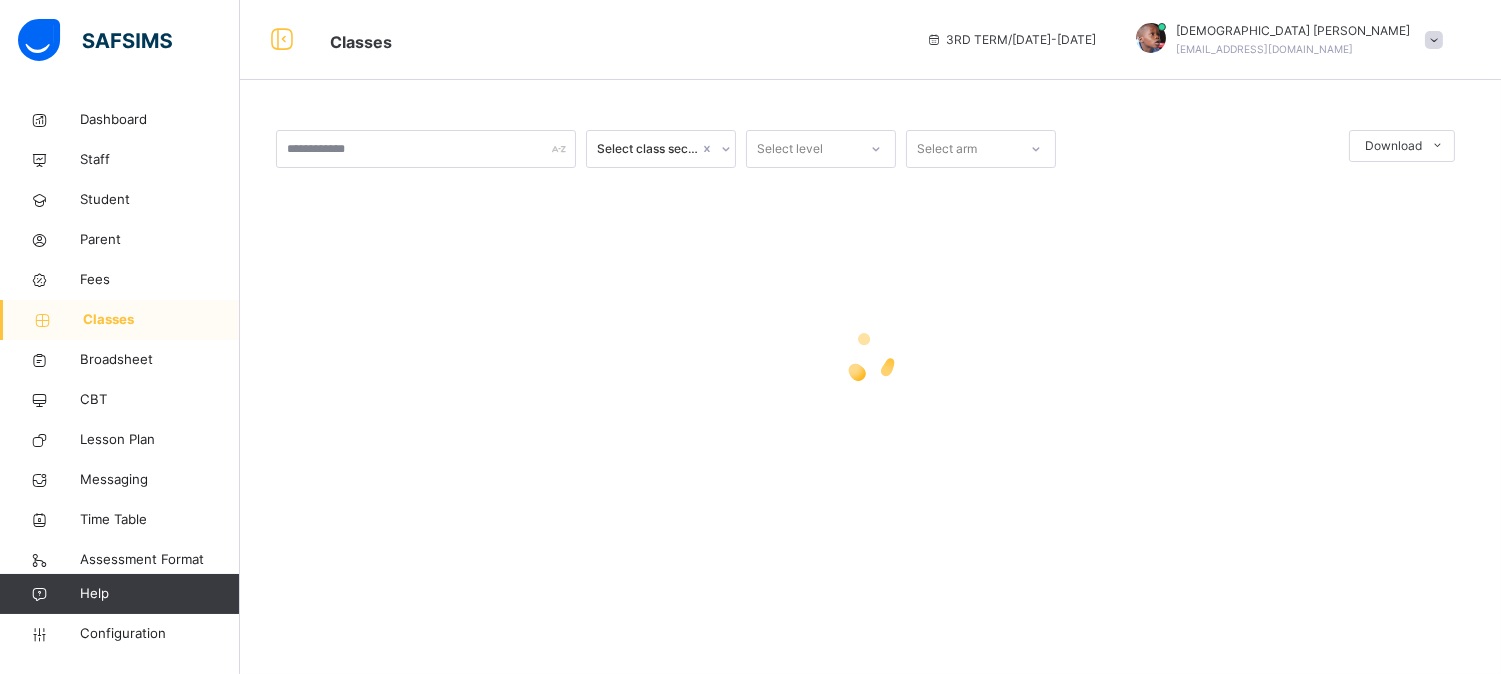 scroll, scrollTop: 0, scrollLeft: 0, axis: both 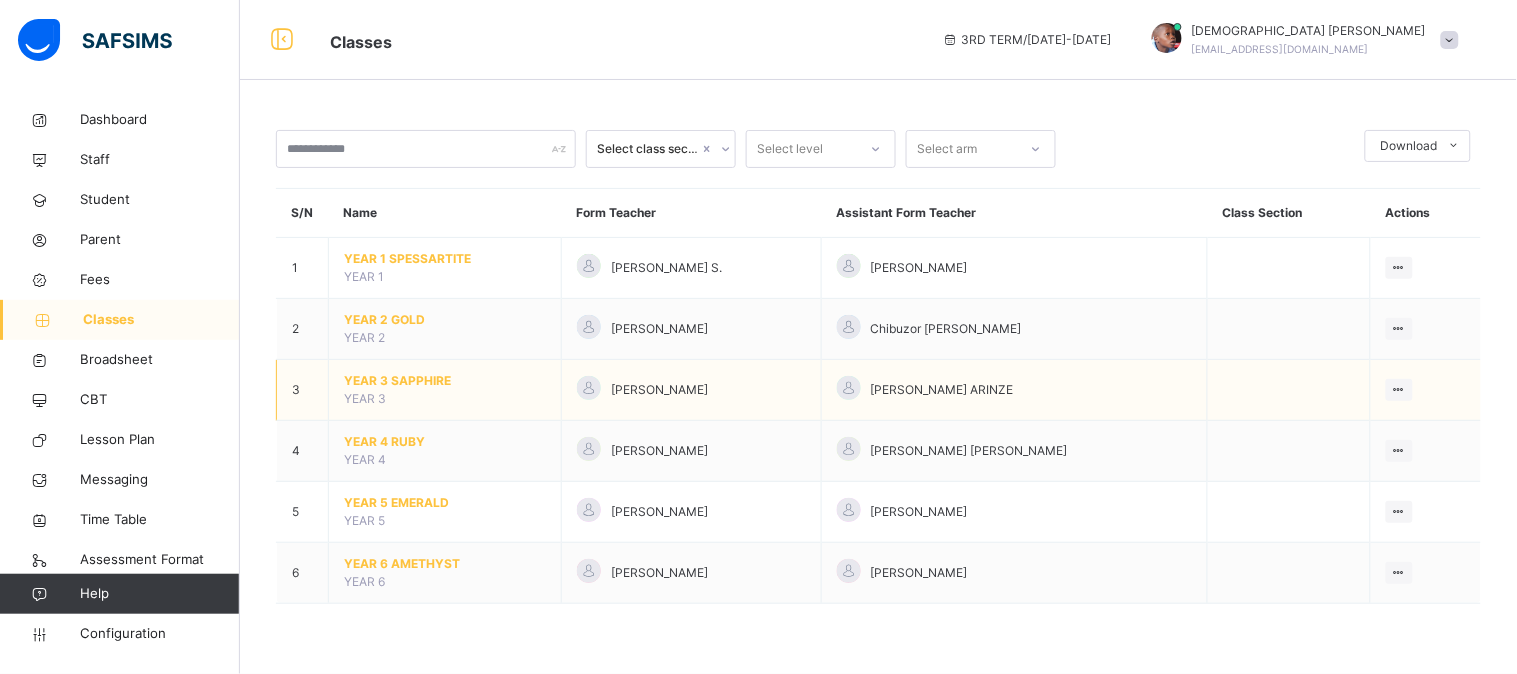 click on "YEAR 3   SAPPHIRE   YEAR 3" at bounding box center [445, 390] 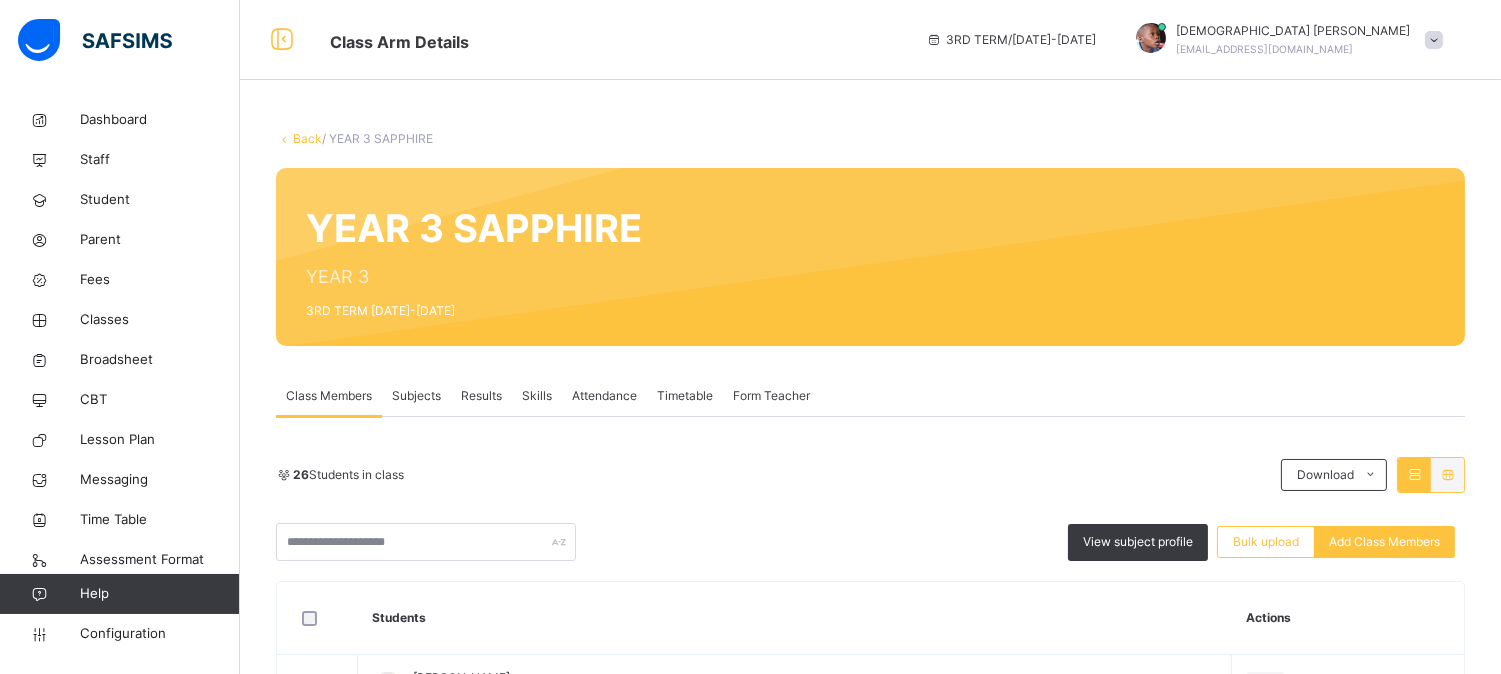 click on "Results" at bounding box center [481, 396] 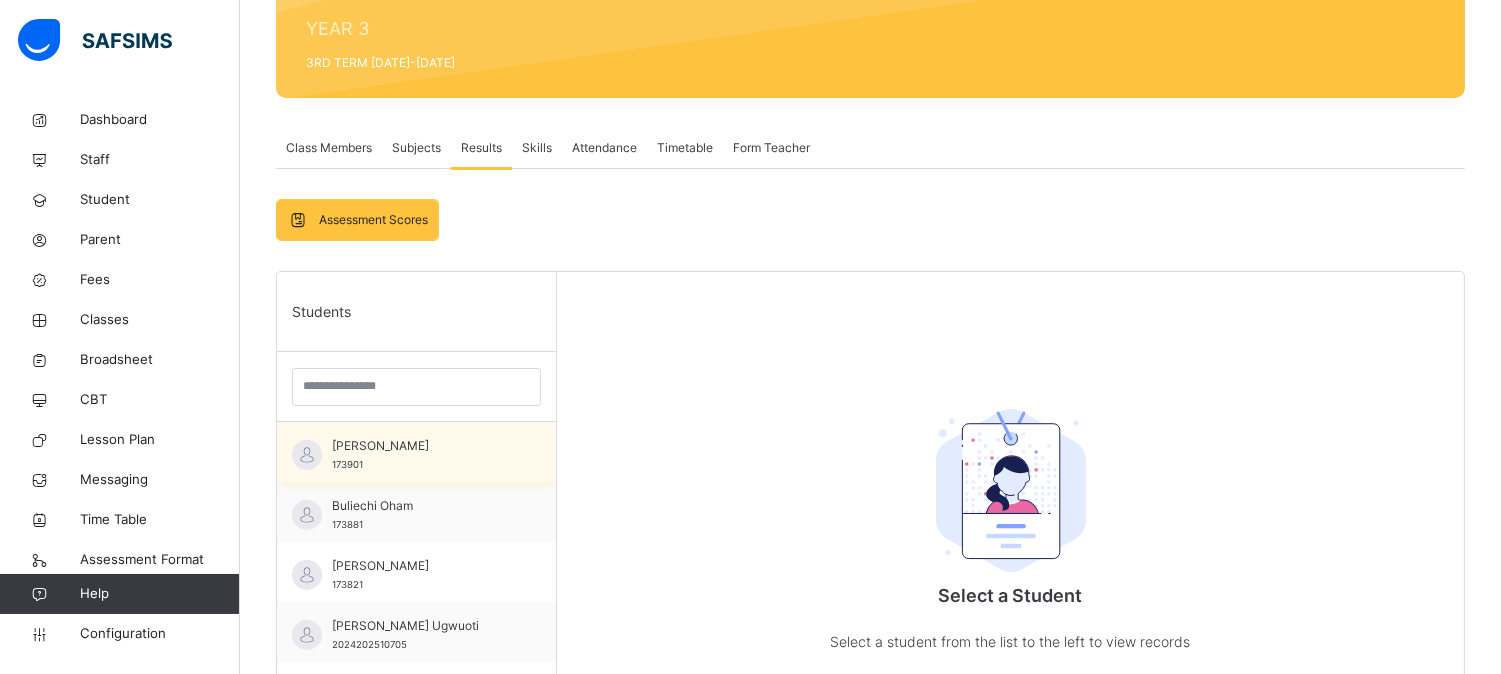 scroll, scrollTop: 282, scrollLeft: 0, axis: vertical 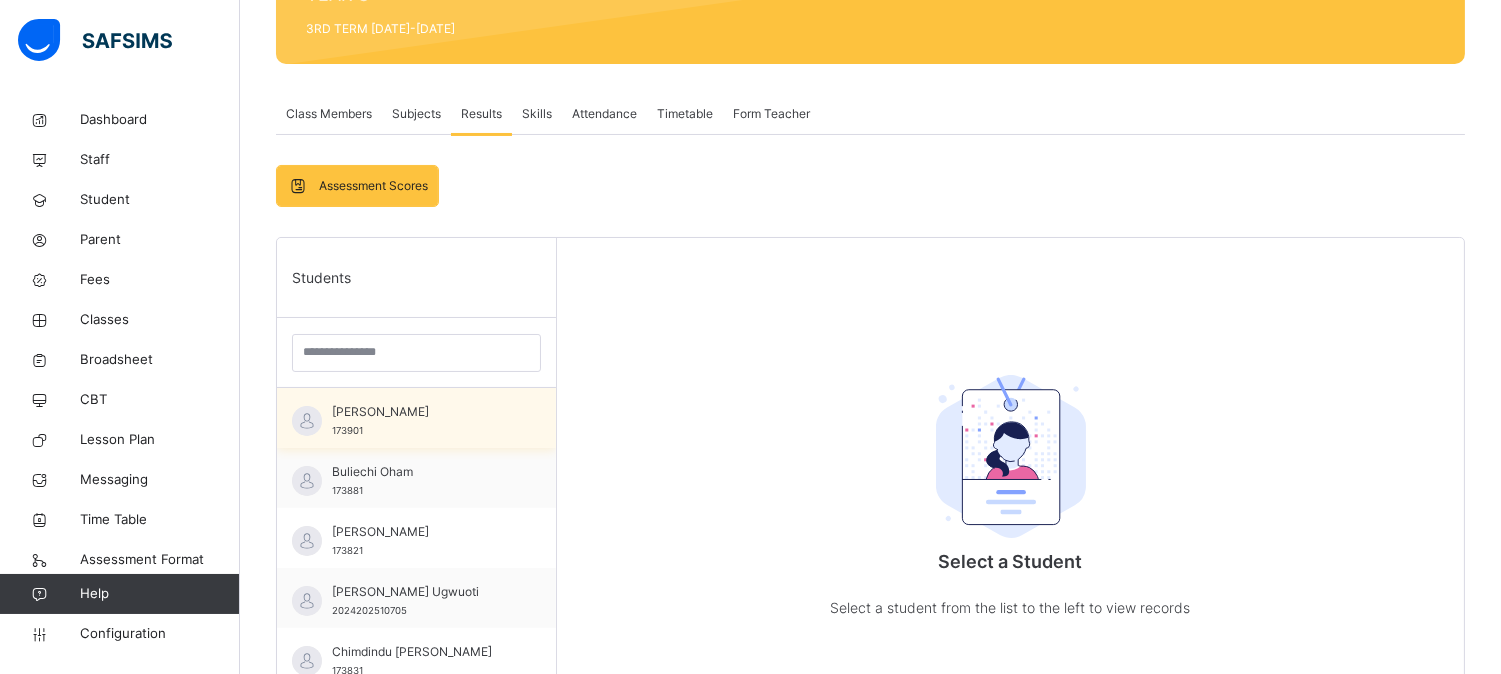 click on "[PERSON_NAME]" at bounding box center [421, 412] 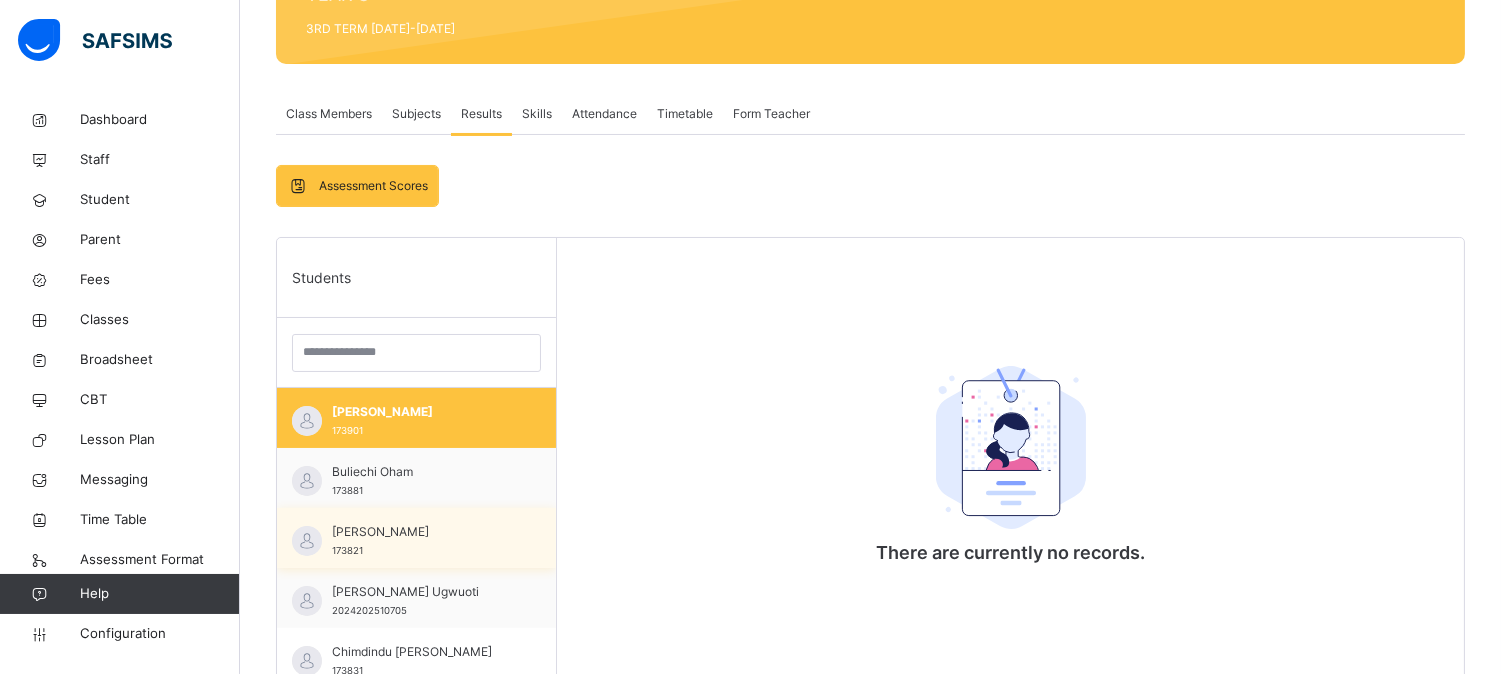 click on "[PERSON_NAME] 173821" at bounding box center (421, 541) 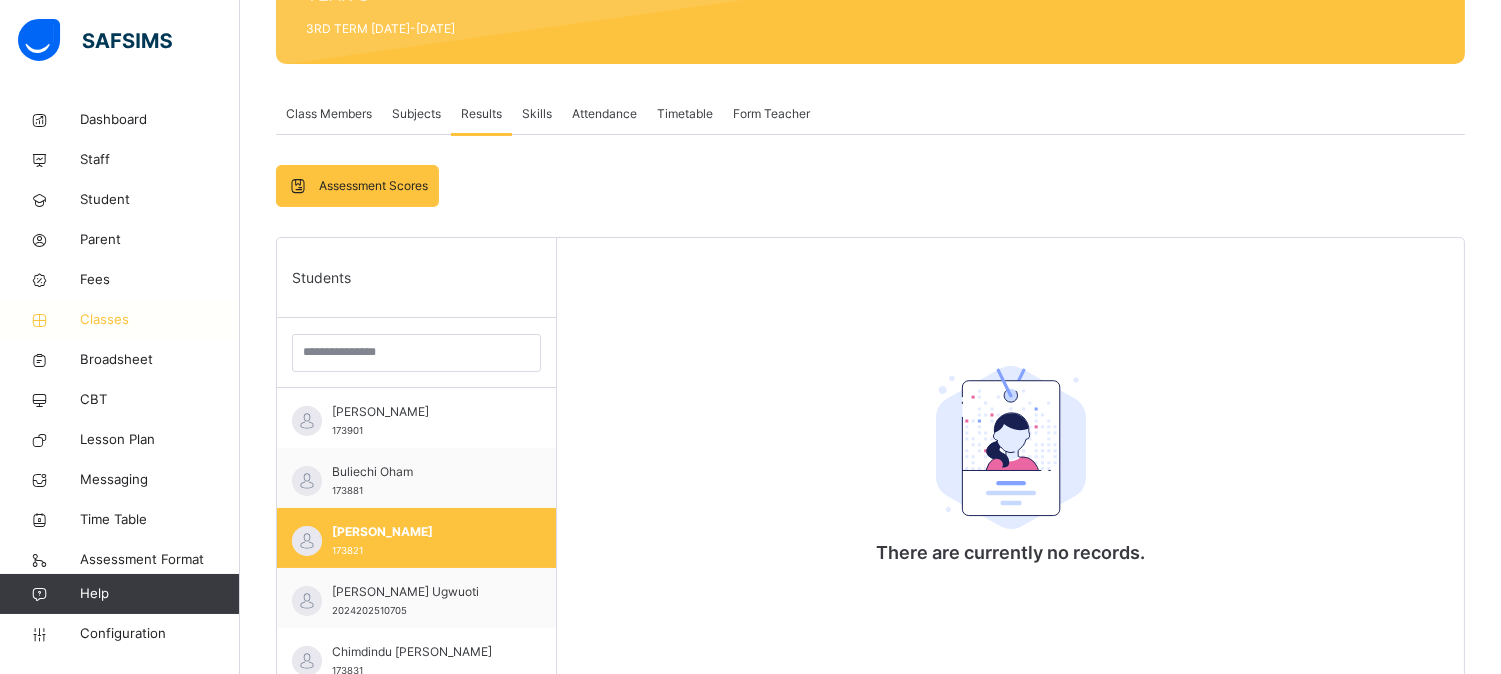 click on "Classes" at bounding box center [160, 320] 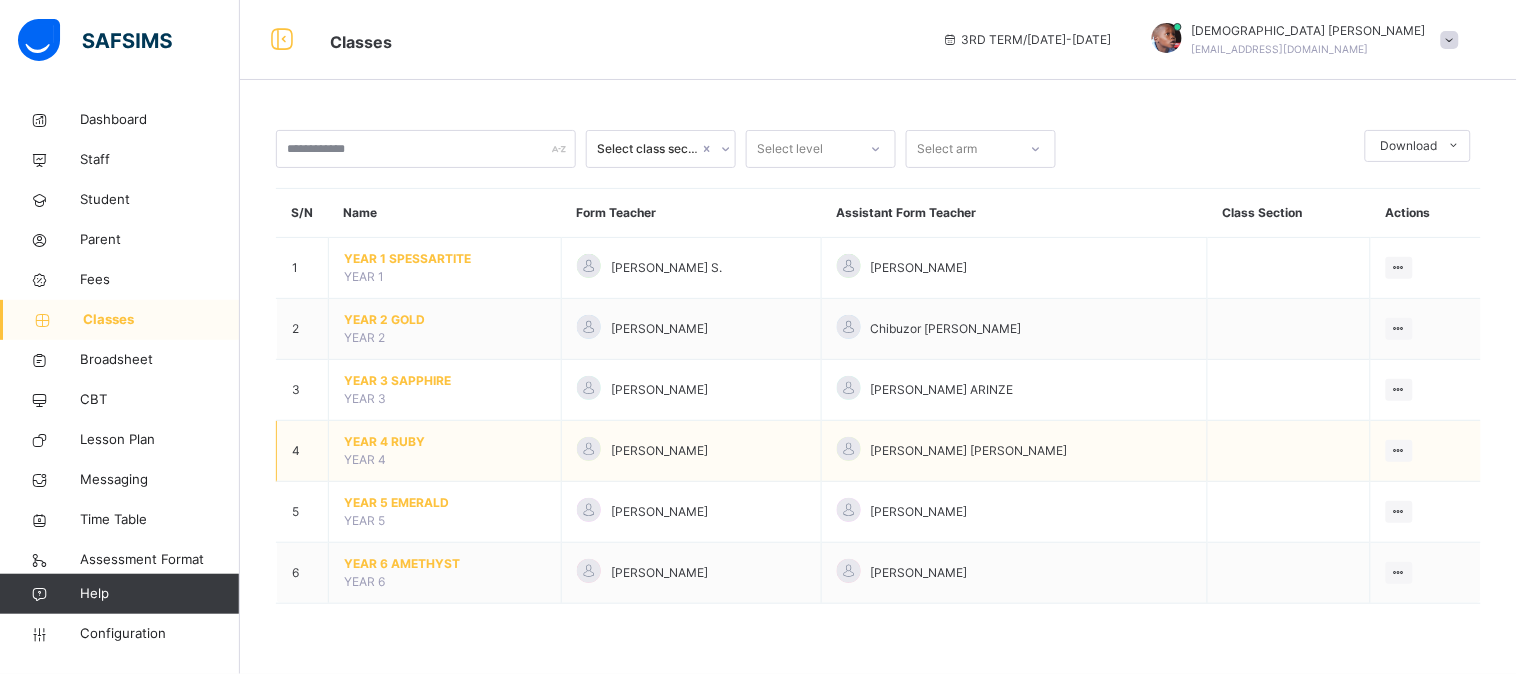 click on "YEAR 4   RUBY" at bounding box center [445, 442] 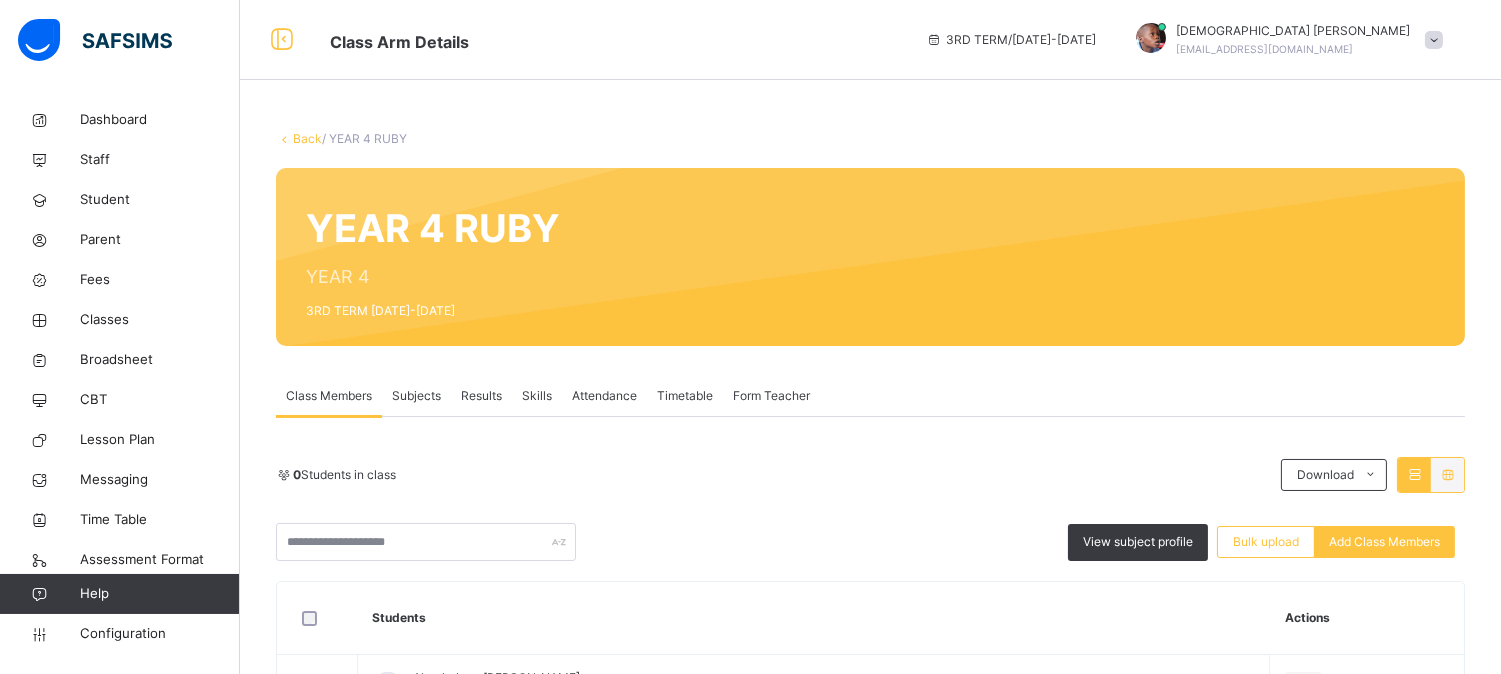 click on "Results" at bounding box center [481, 396] 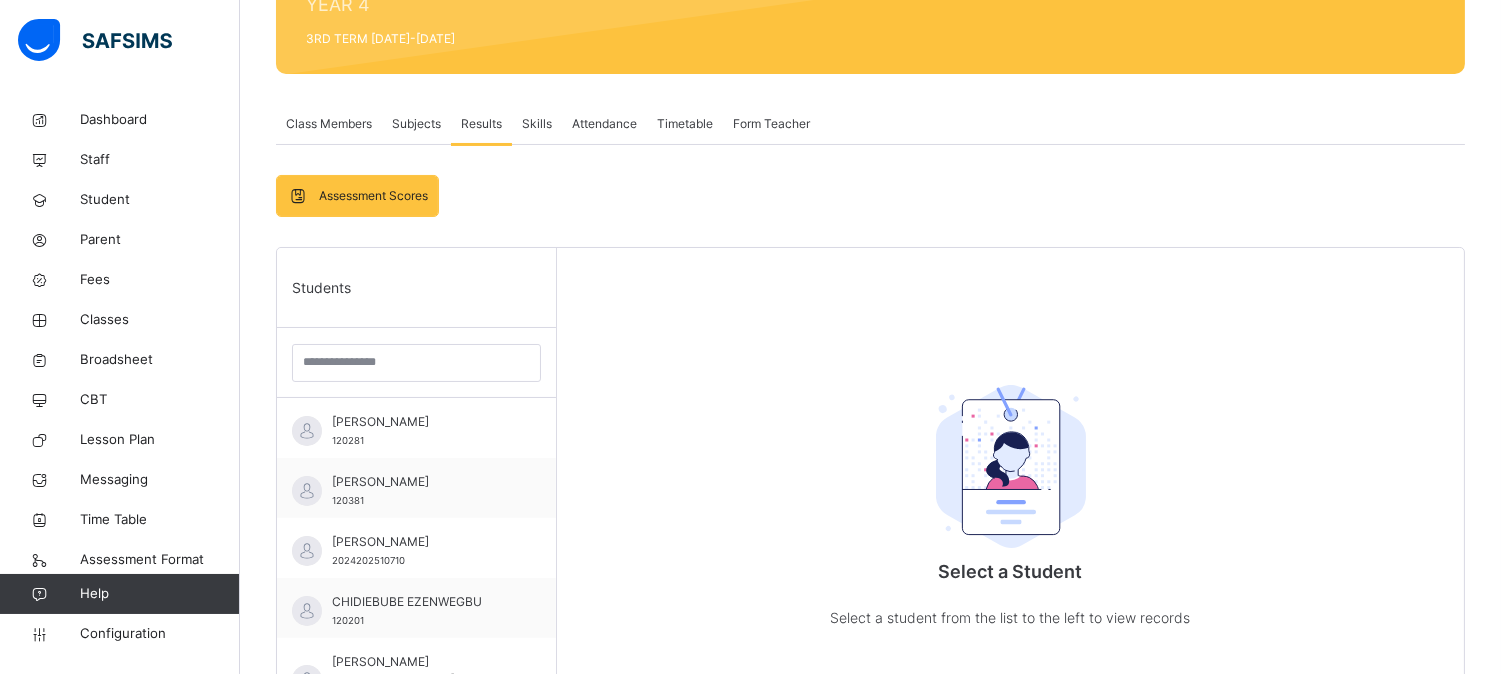 scroll, scrollTop: 375, scrollLeft: 0, axis: vertical 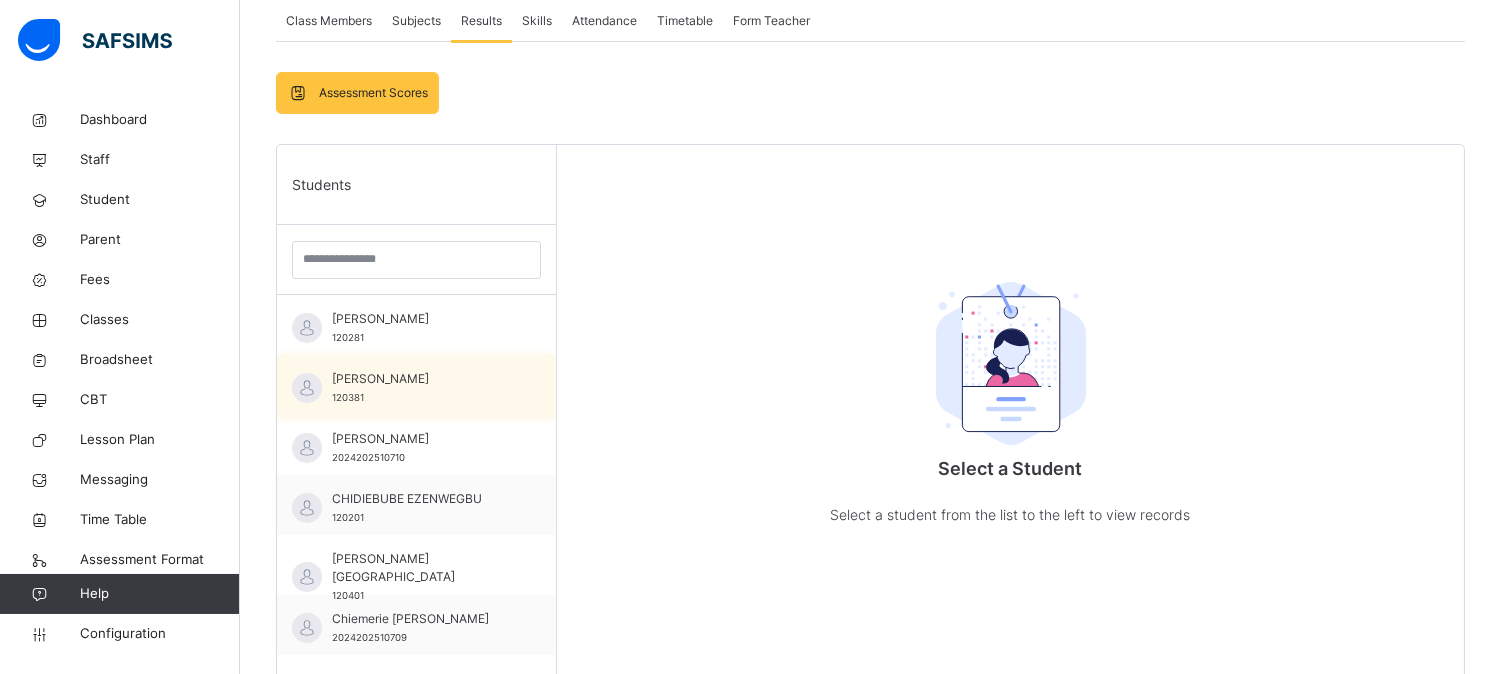 click on "[PERSON_NAME]  UDEANI 120381" at bounding box center [421, 388] 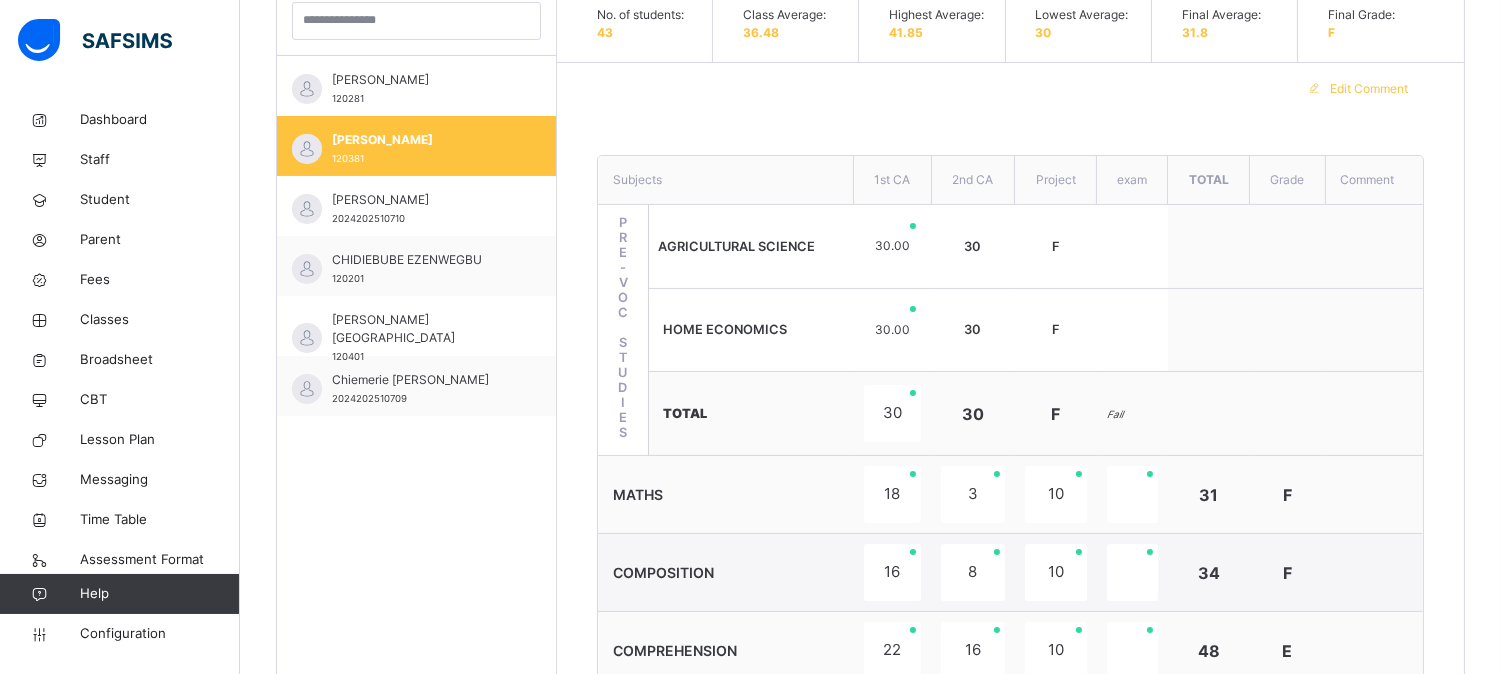 scroll, scrollTop: 601, scrollLeft: 0, axis: vertical 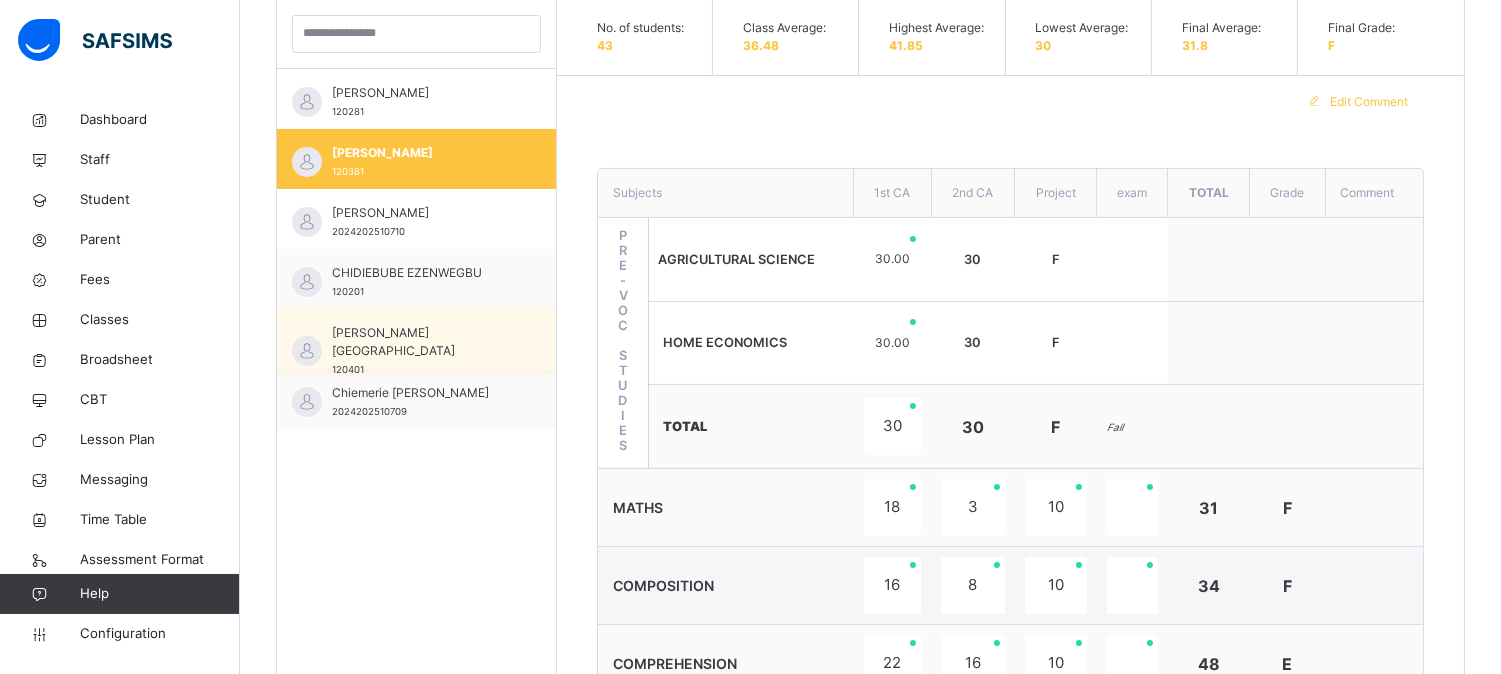 click on "[PERSON_NAME] 120401" at bounding box center (416, 339) 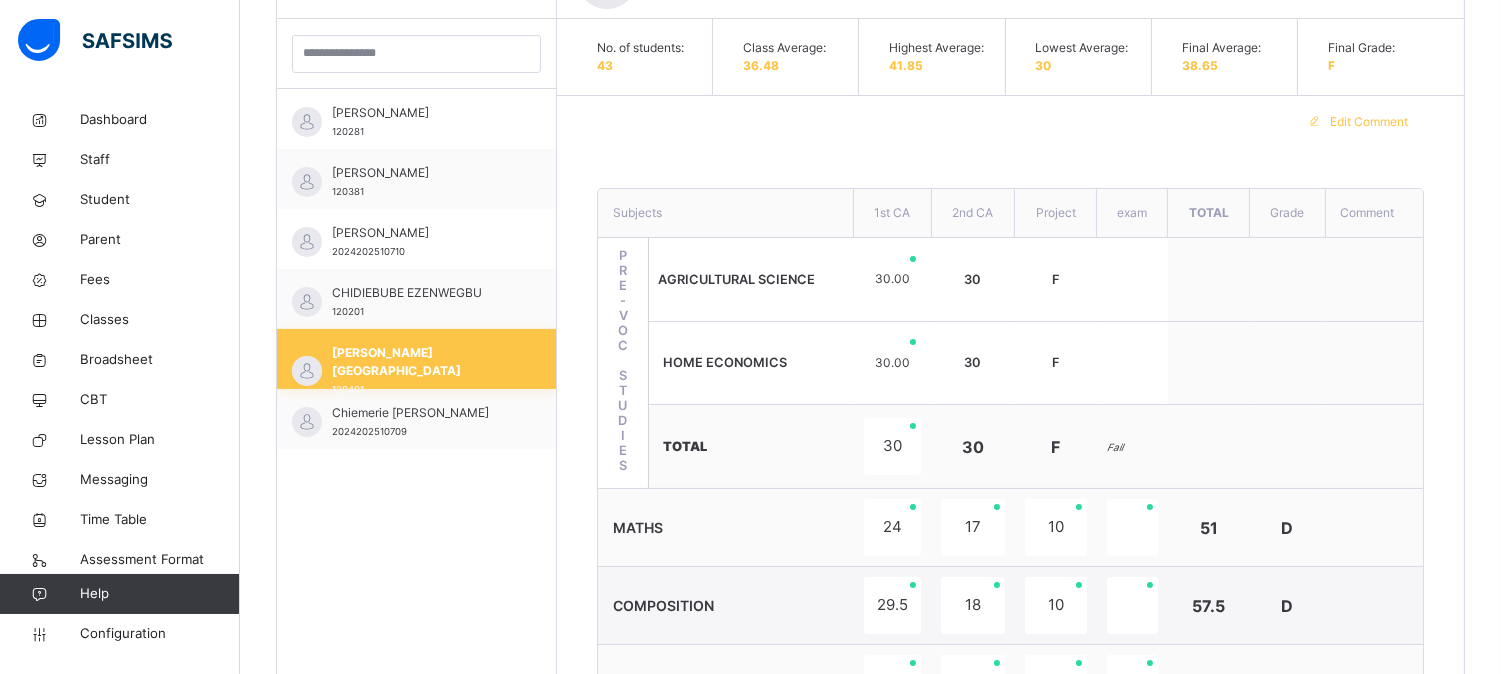 scroll, scrollTop: 601, scrollLeft: 0, axis: vertical 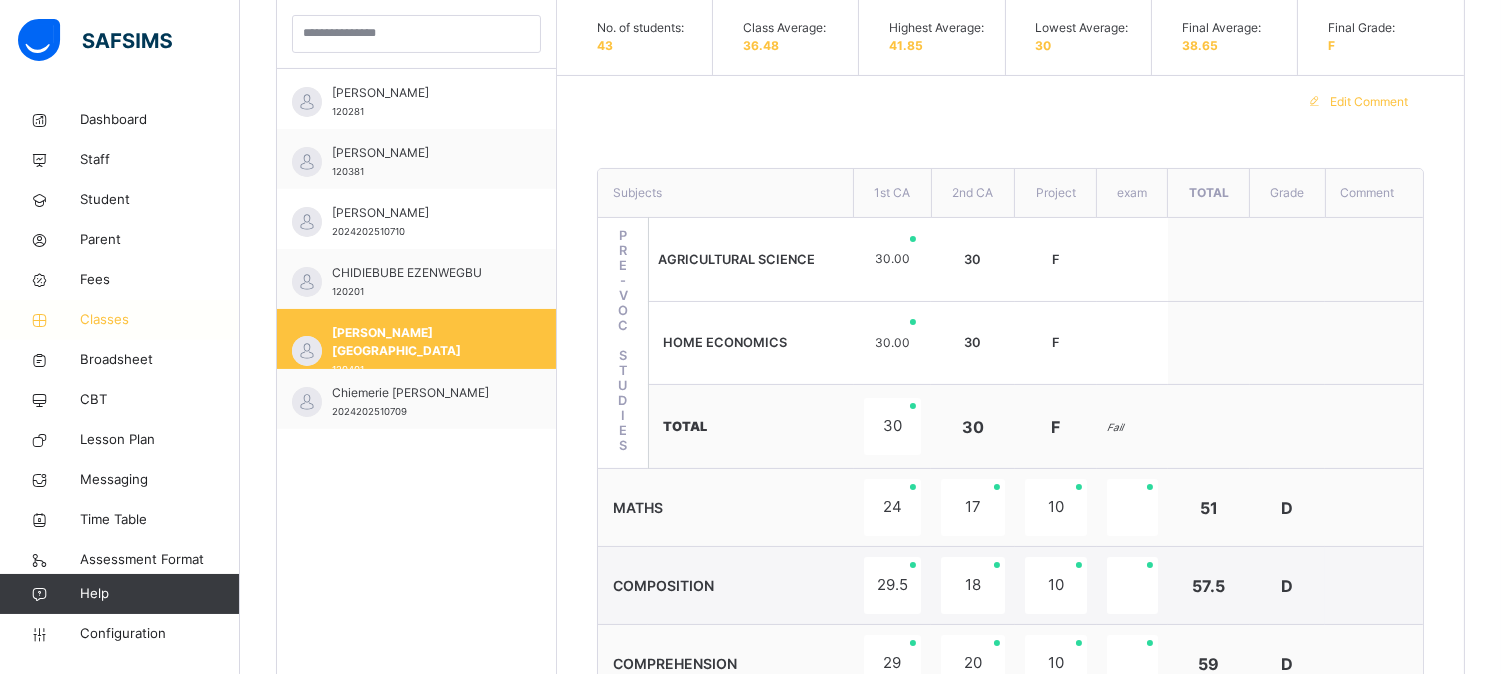 click on "Classes" at bounding box center [160, 320] 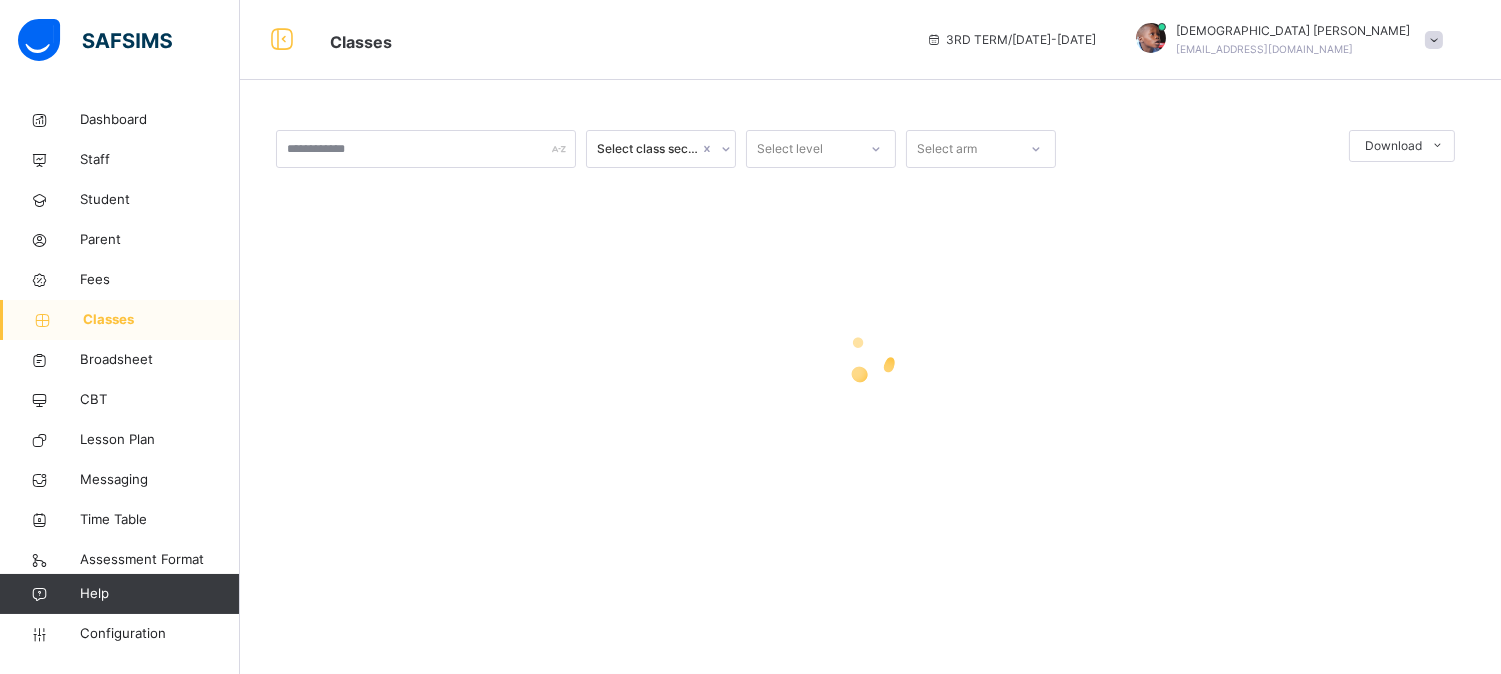 scroll, scrollTop: 0, scrollLeft: 0, axis: both 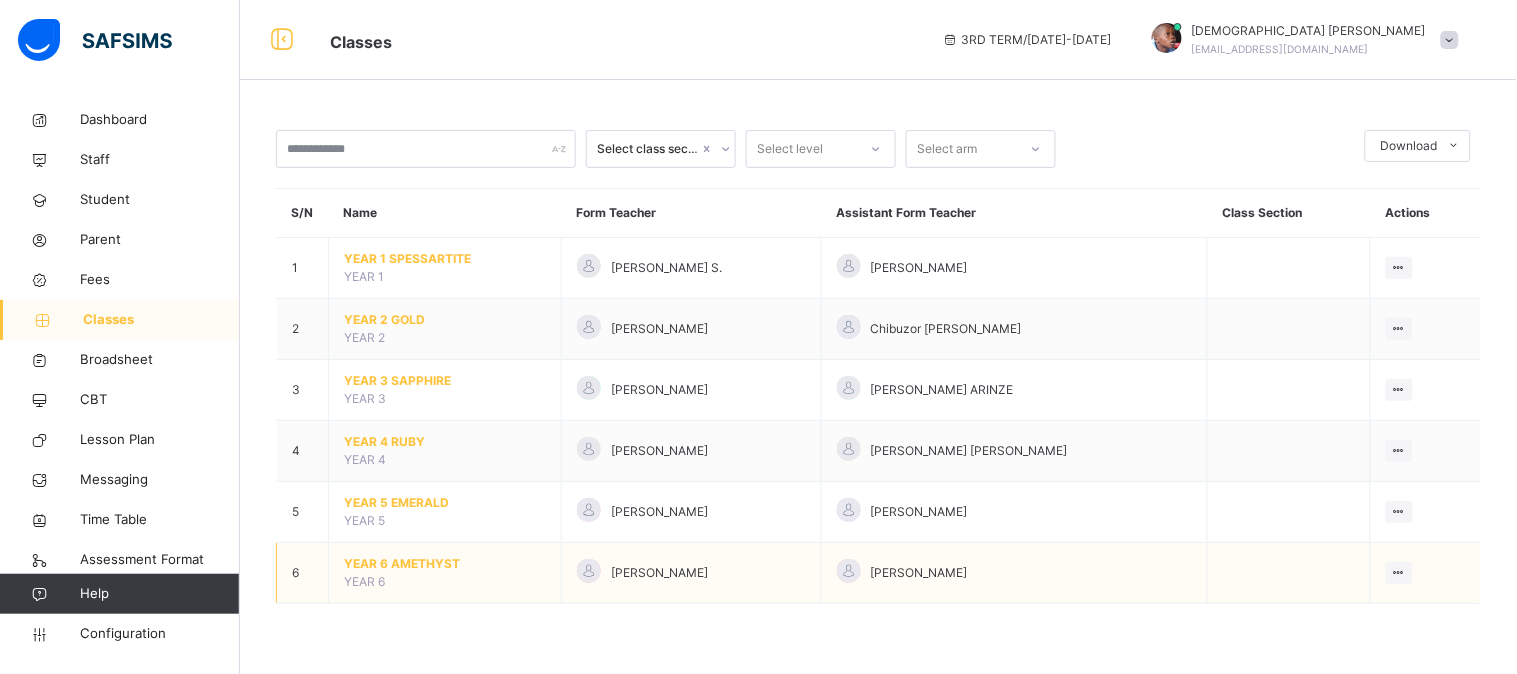 click on "YEAR 6   AMETHYST" at bounding box center (445, 564) 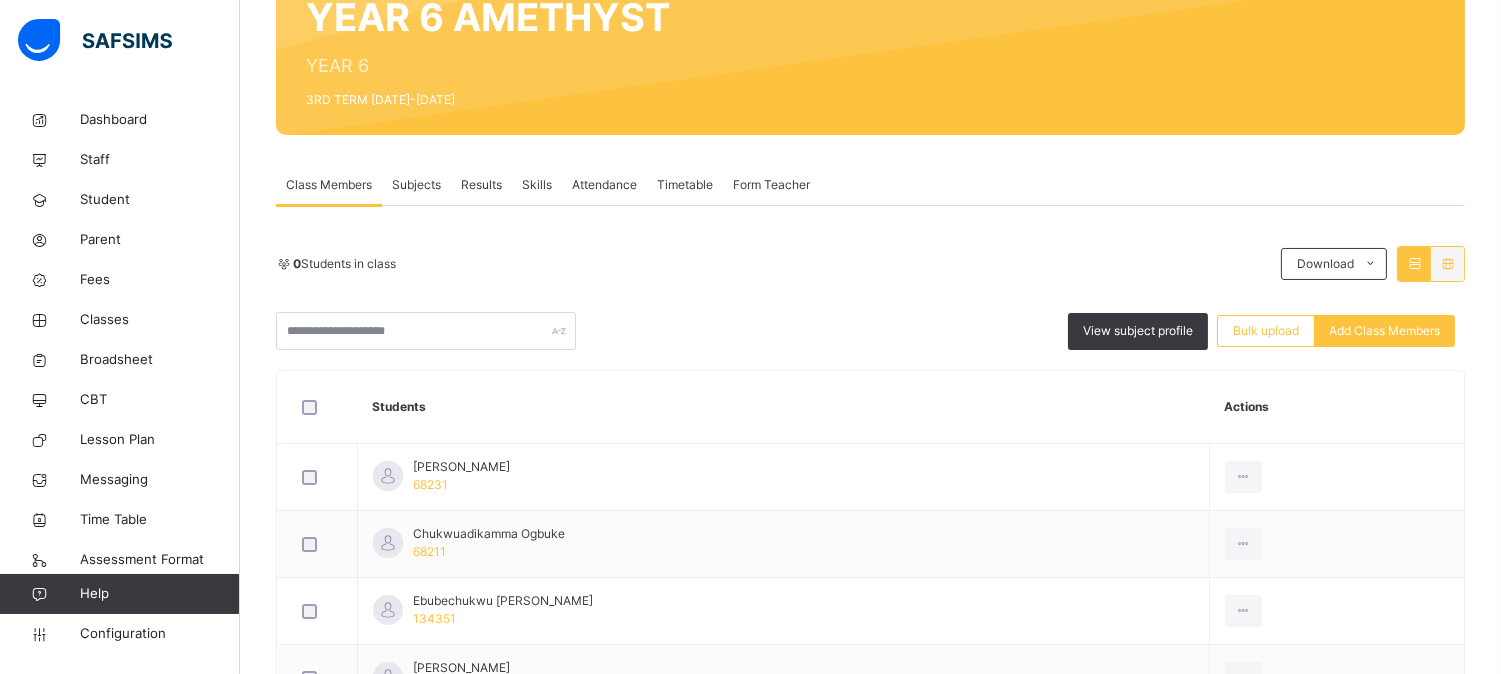 scroll, scrollTop: 212, scrollLeft: 0, axis: vertical 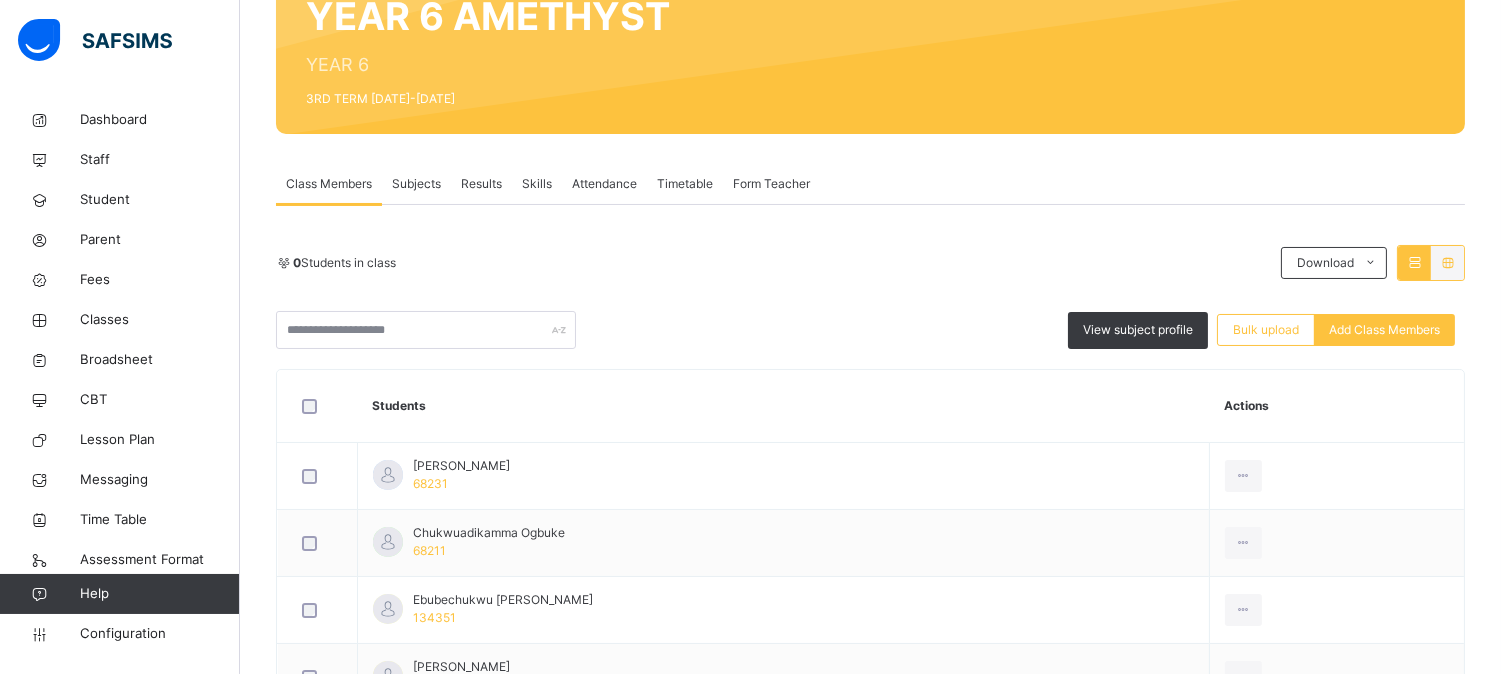 click on "Results" at bounding box center [481, 184] 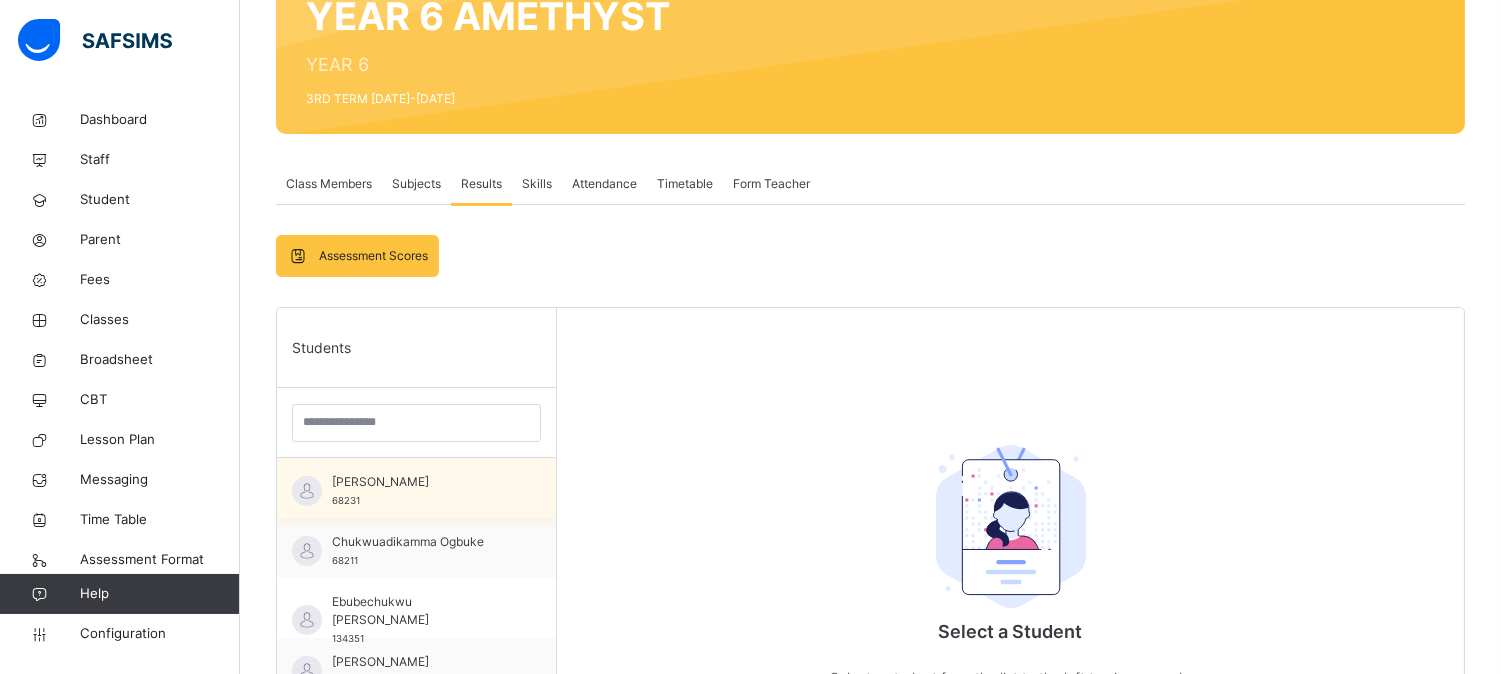 click on "[PERSON_NAME]" at bounding box center [421, 482] 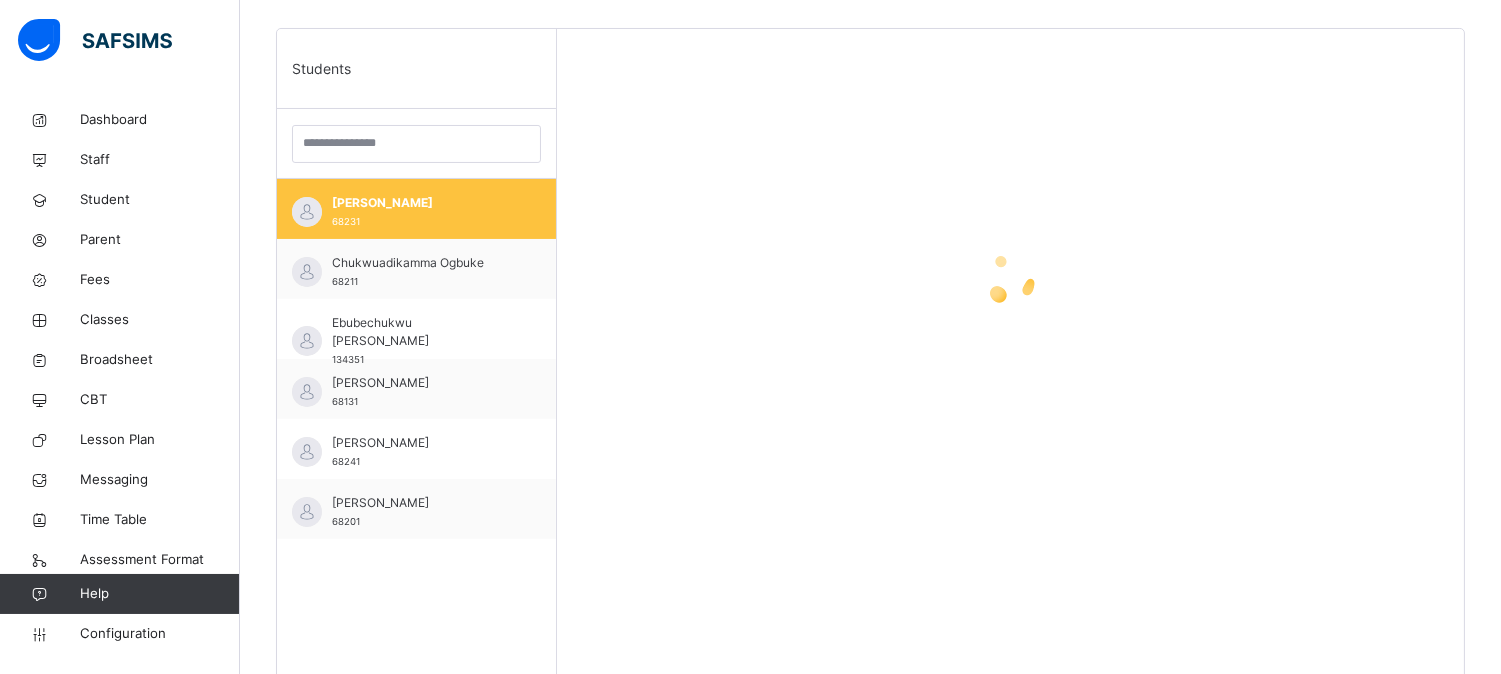 scroll, scrollTop: 492, scrollLeft: 0, axis: vertical 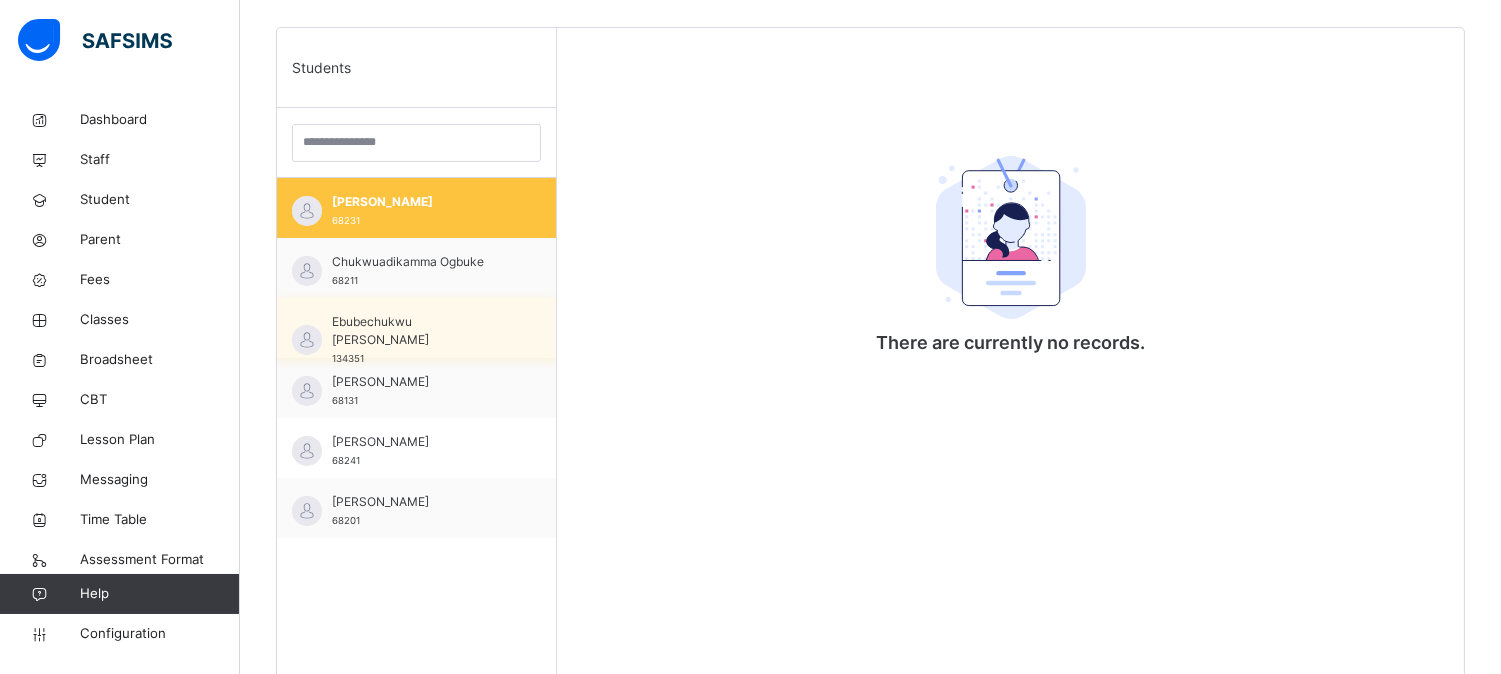 click on "Ebubechukwu [PERSON_NAME]" at bounding box center (421, 331) 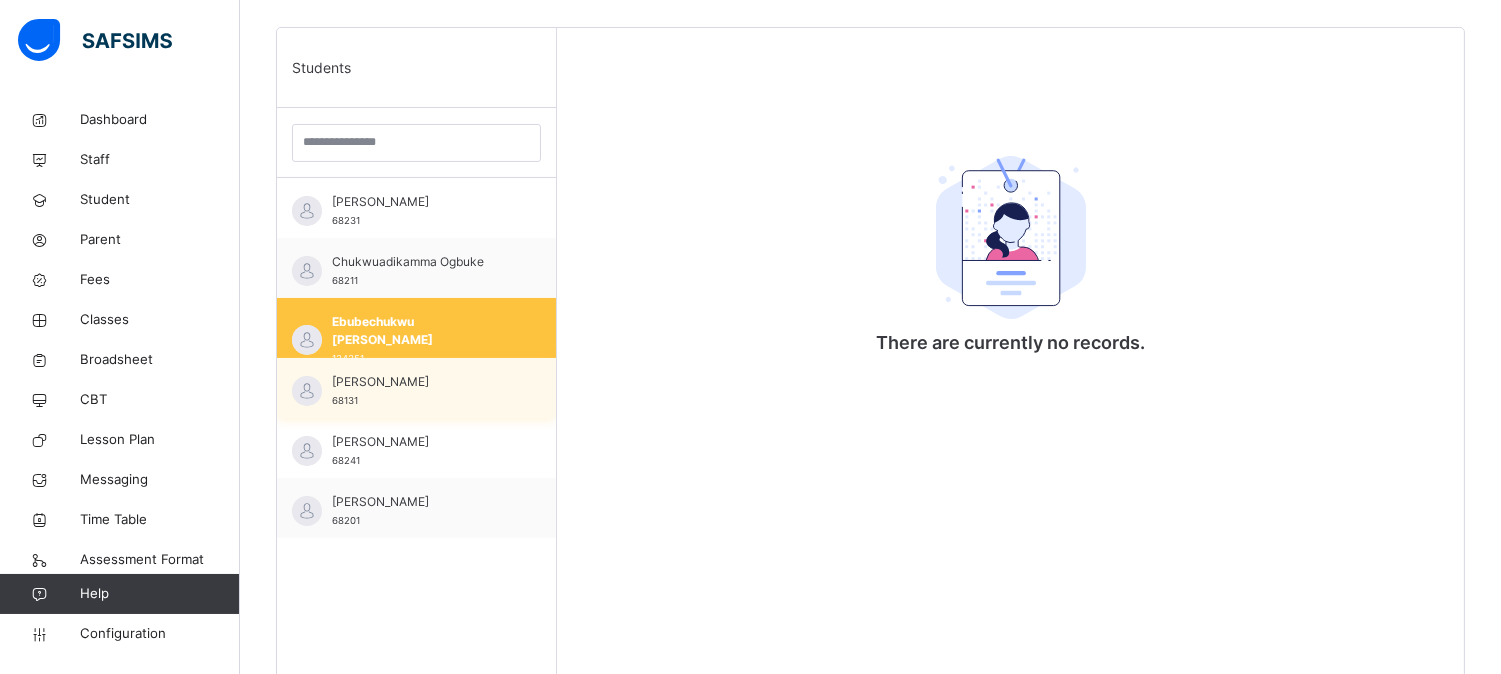 click on "[PERSON_NAME]" at bounding box center [421, 382] 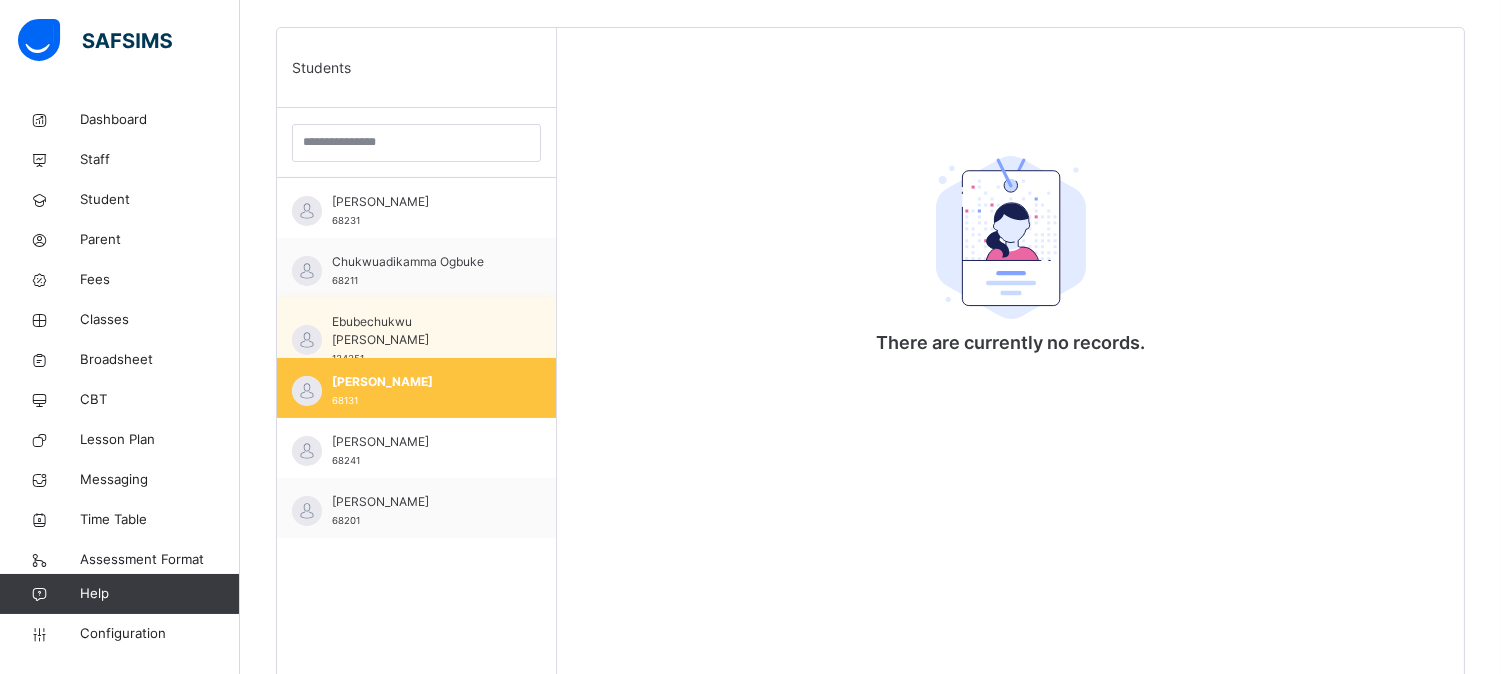 click on "Ebubechukwu [PERSON_NAME]" at bounding box center (421, 331) 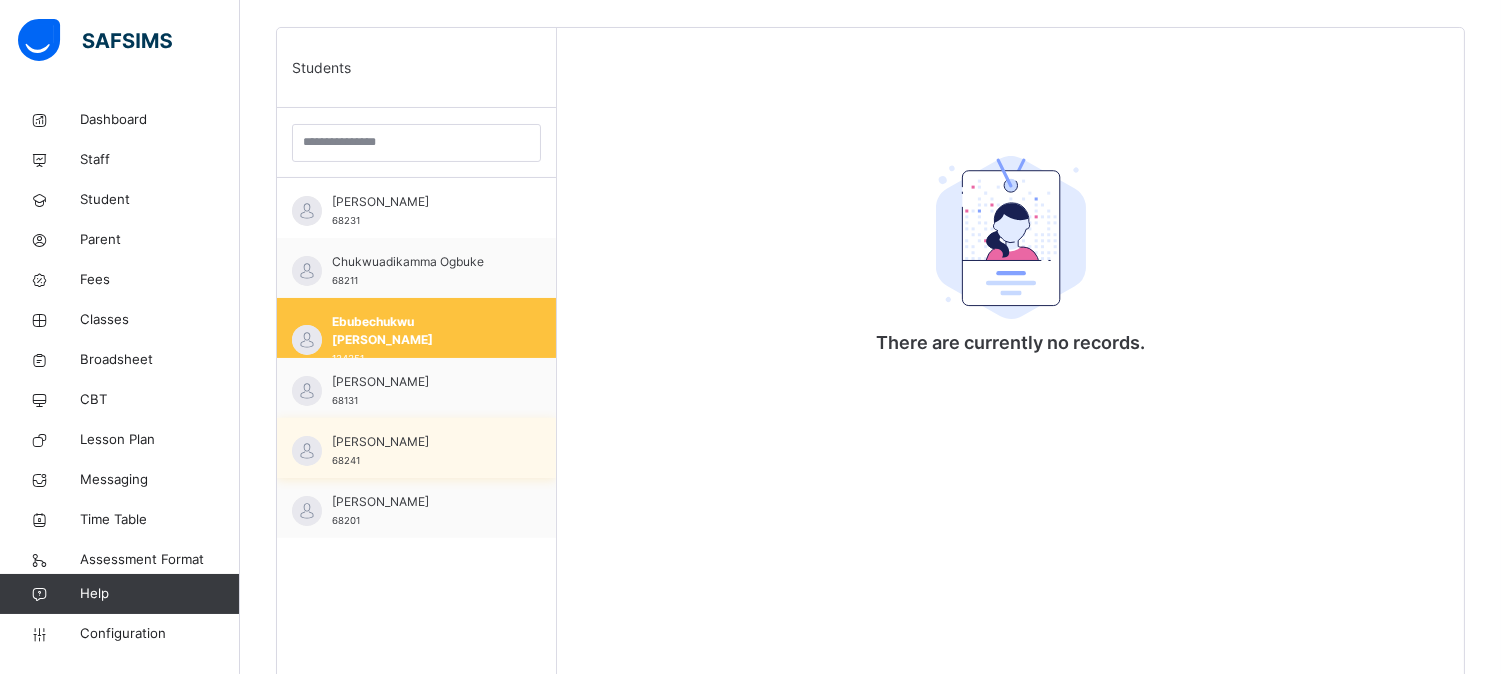 click on "[PERSON_NAME] 68241" at bounding box center [421, 451] 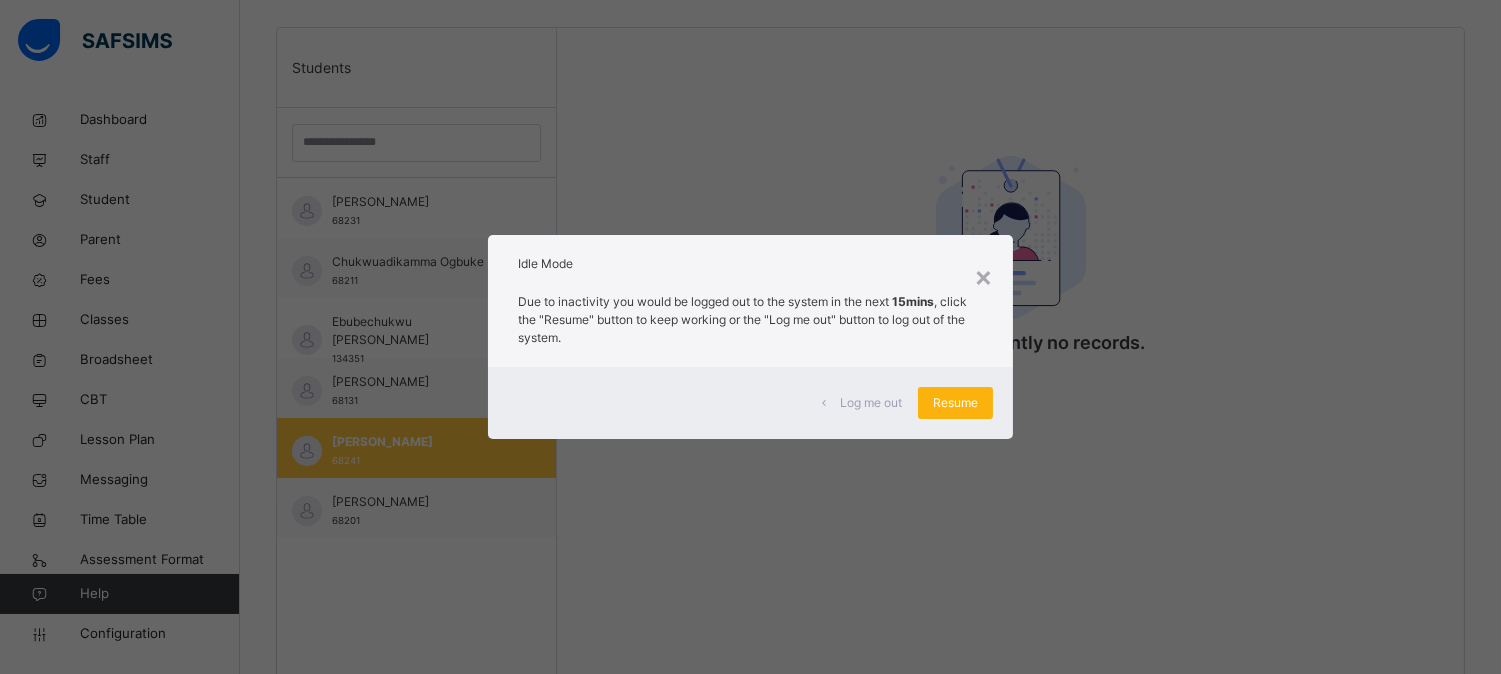 click on "Resume" at bounding box center [955, 403] 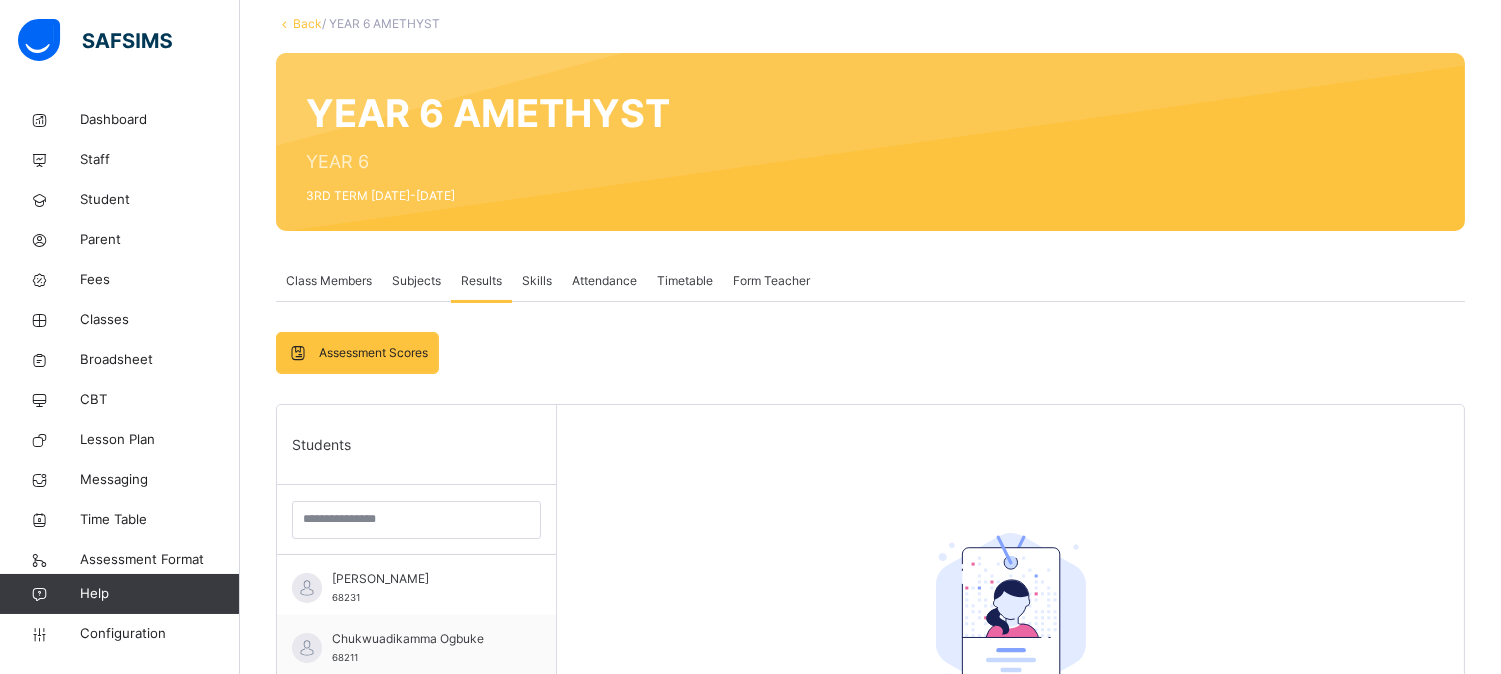 scroll, scrollTop: 121, scrollLeft: 0, axis: vertical 